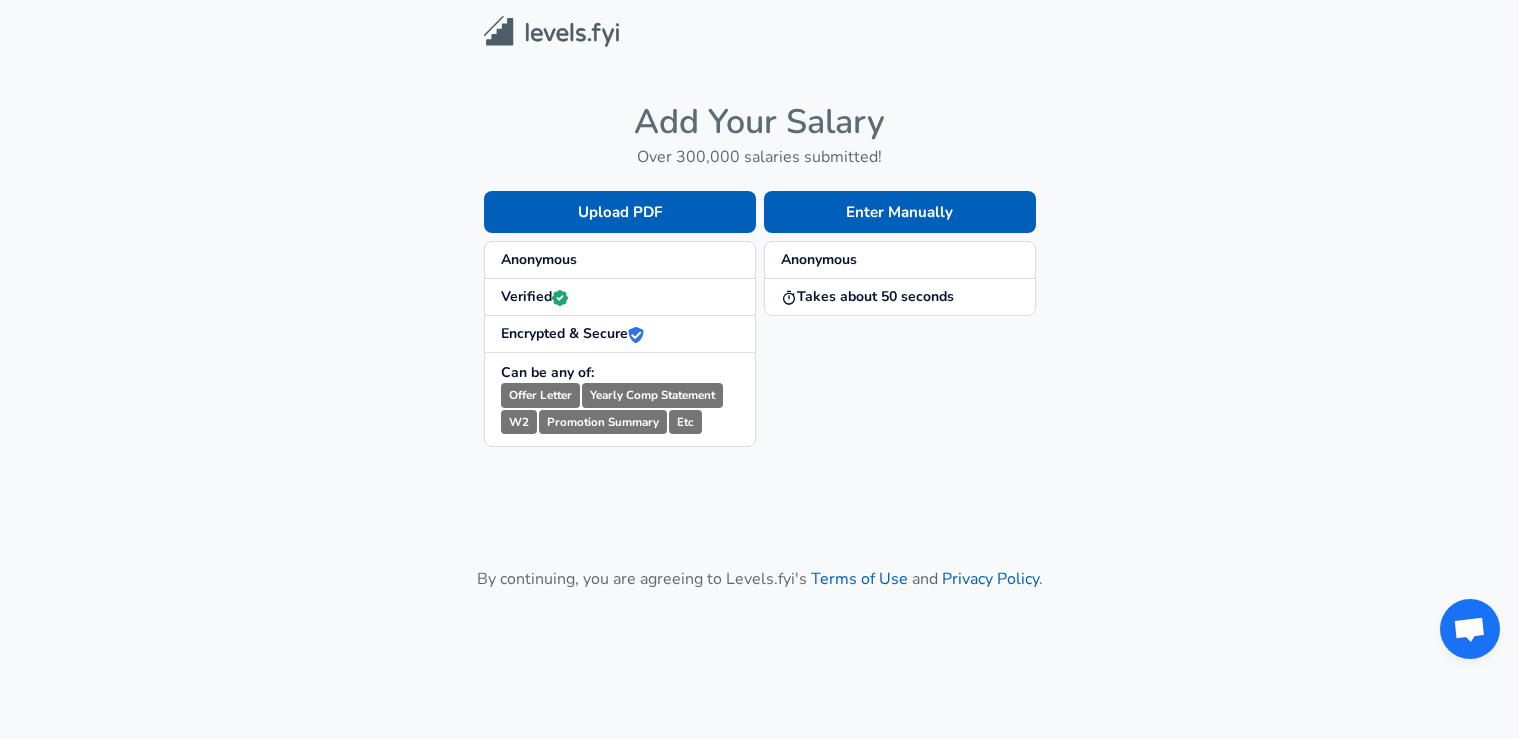scroll, scrollTop: 0, scrollLeft: 0, axis: both 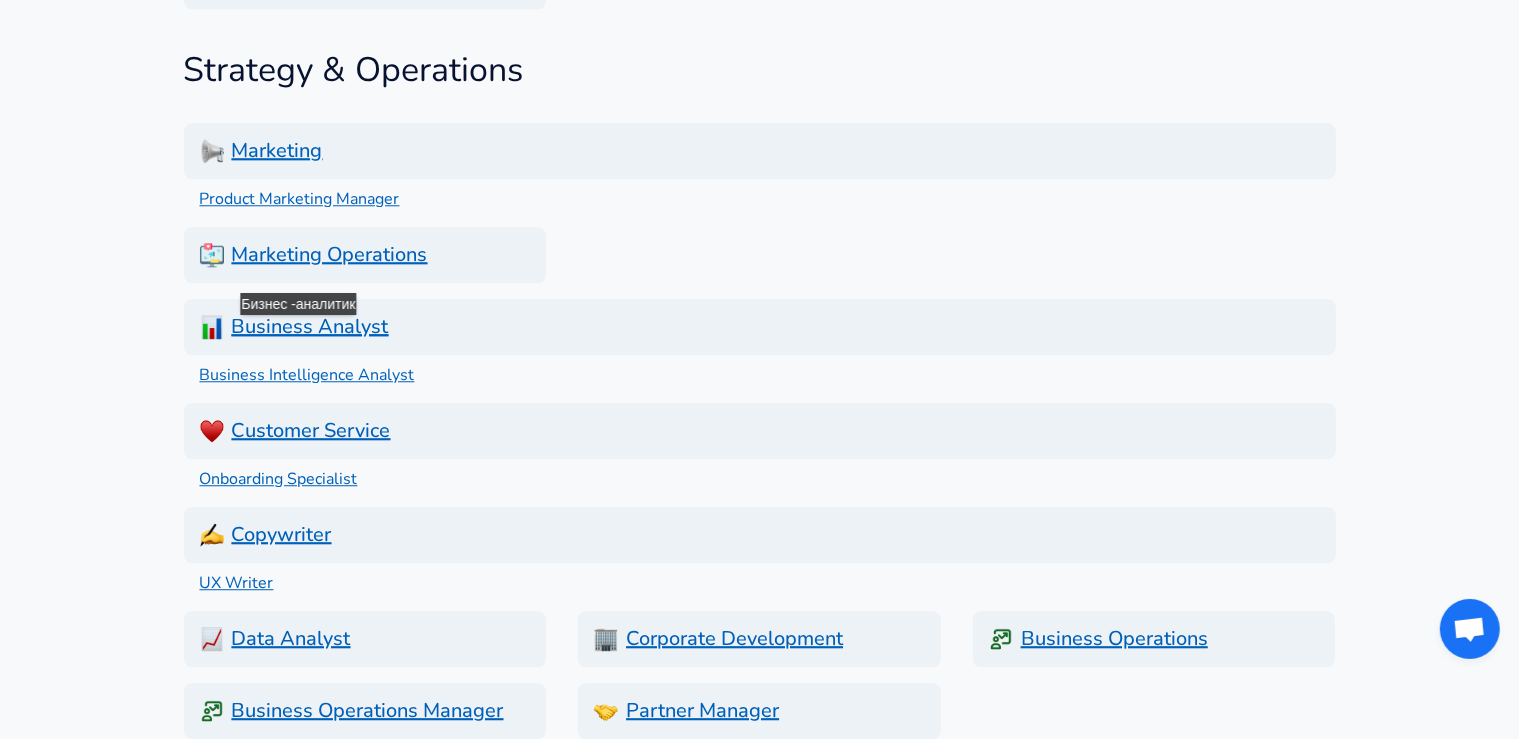 click on "Business Analyst" at bounding box center (760, 327) 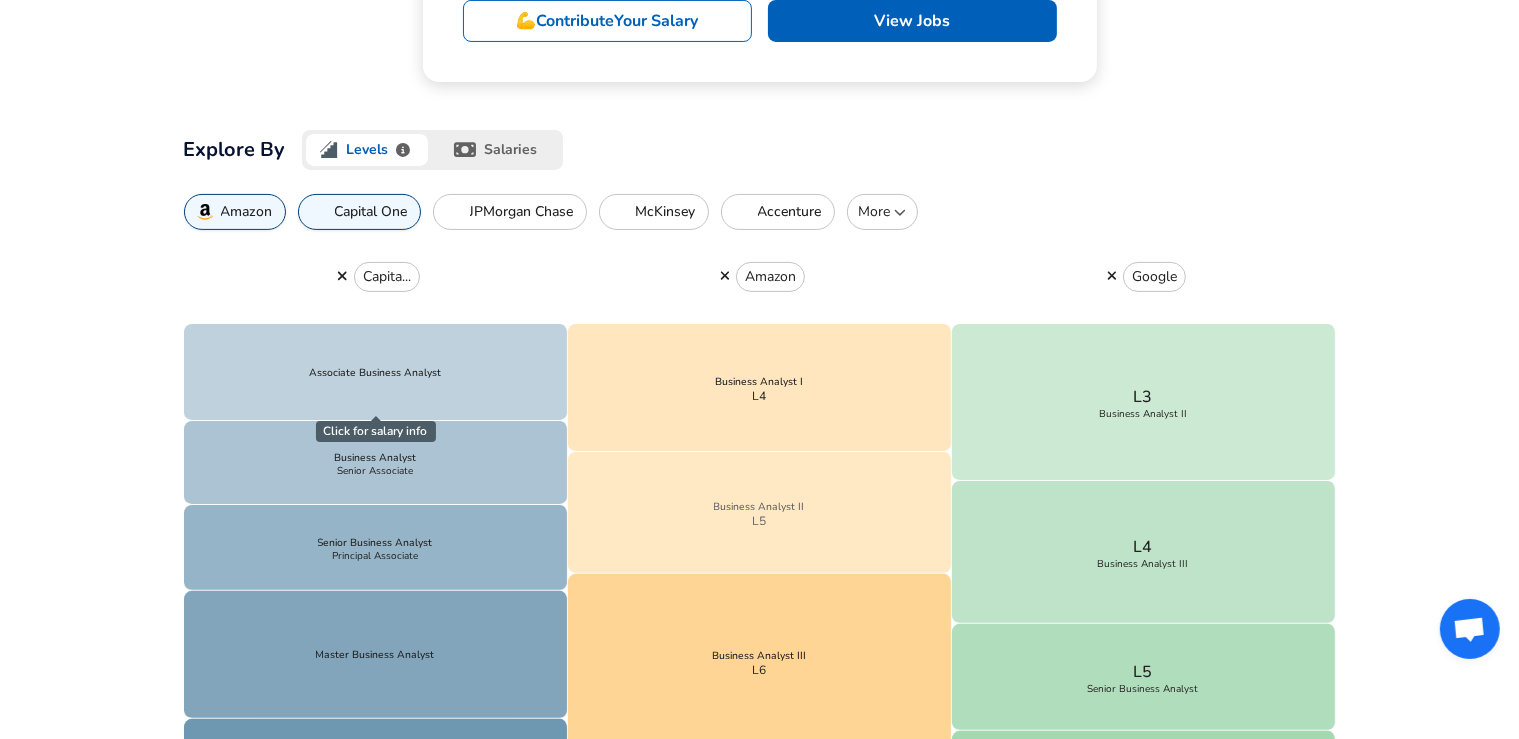 scroll, scrollTop: 426, scrollLeft: 0, axis: vertical 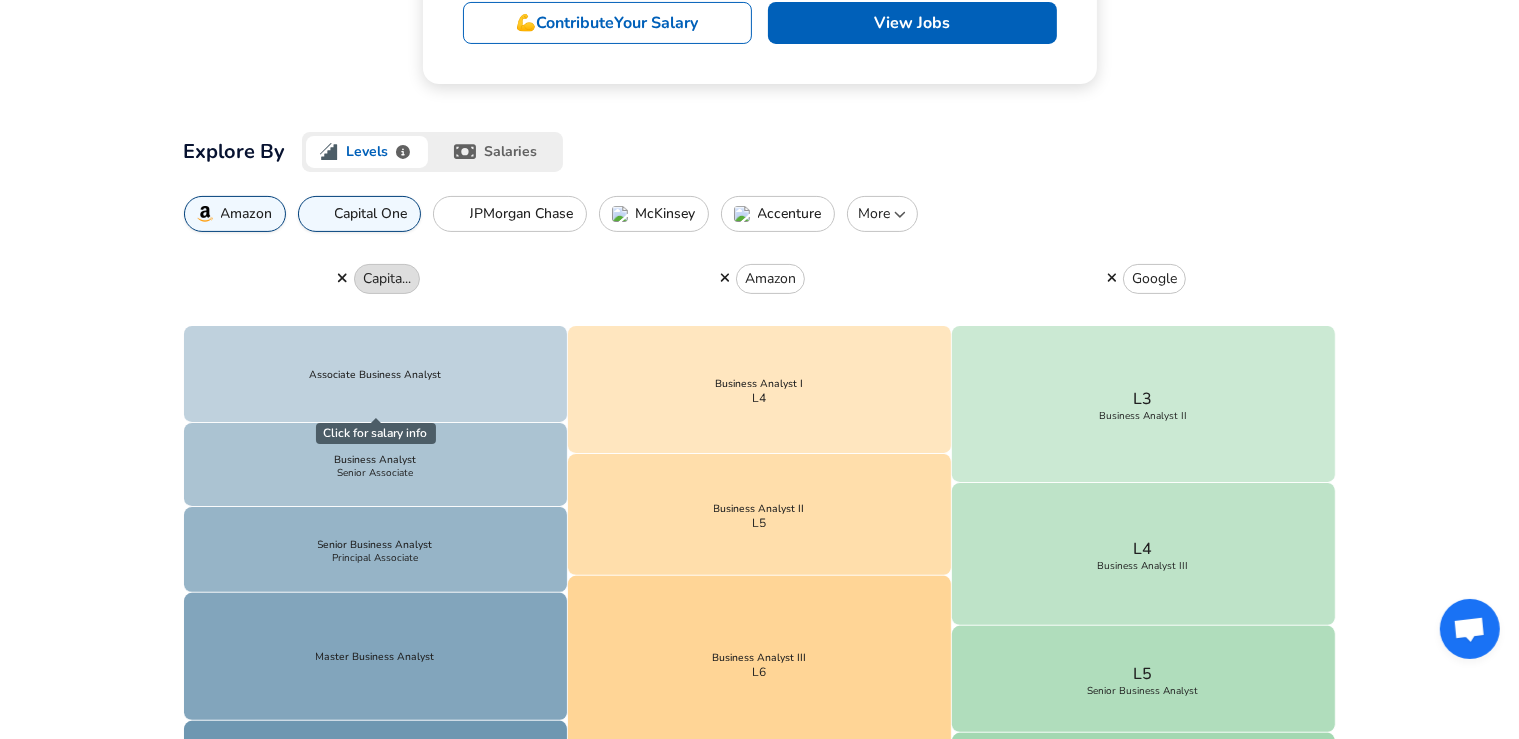 click on "Capita..." at bounding box center [387, 279] 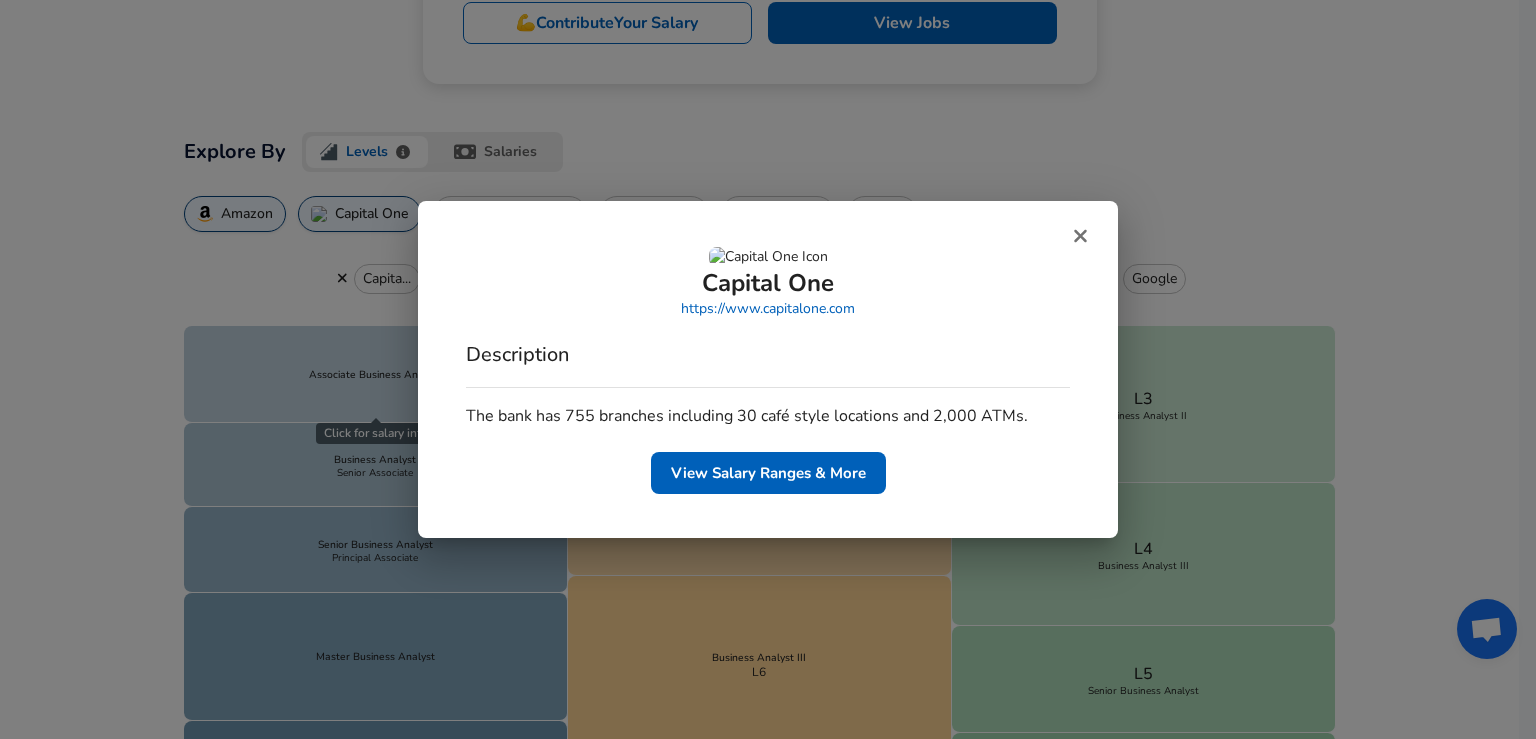 click 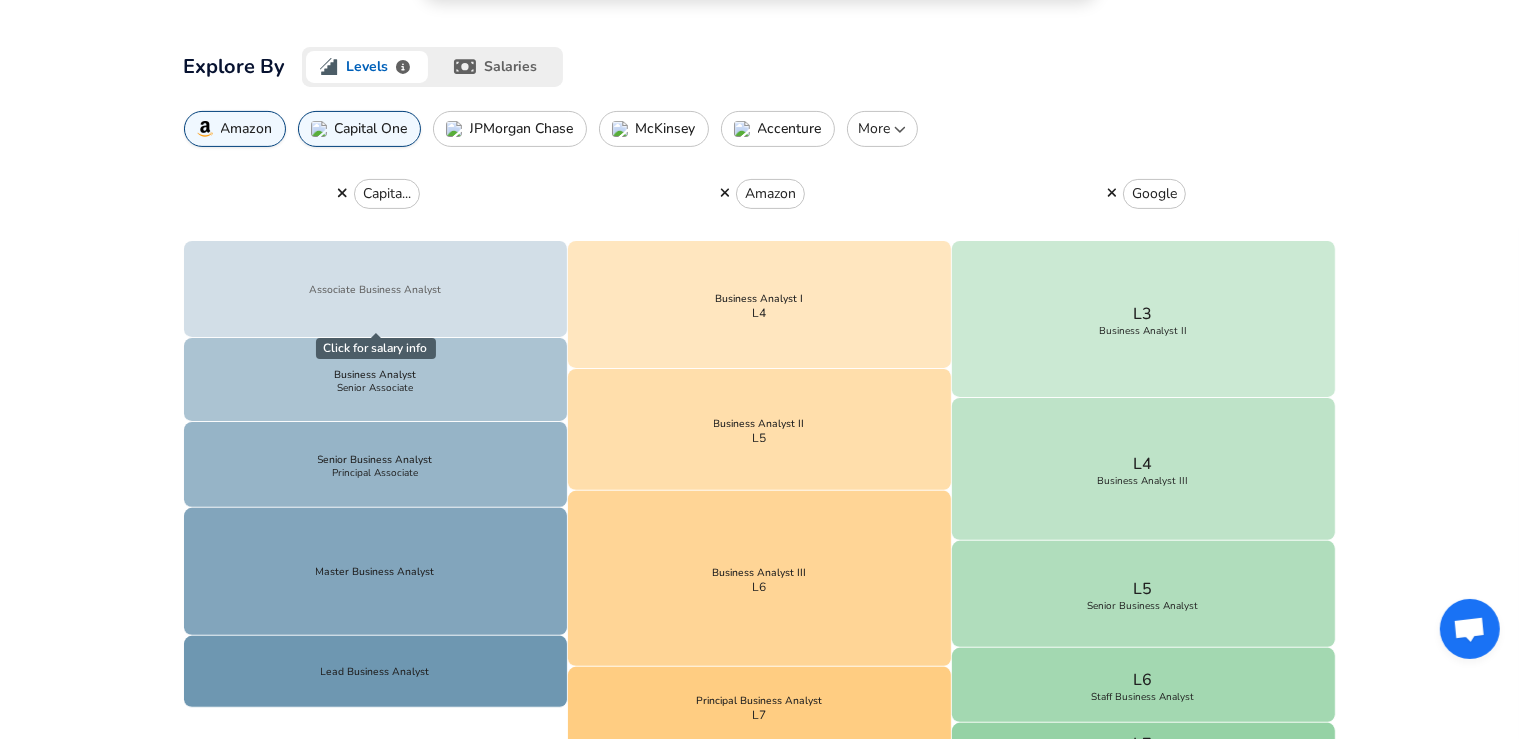 scroll, scrollTop: 512, scrollLeft: 0, axis: vertical 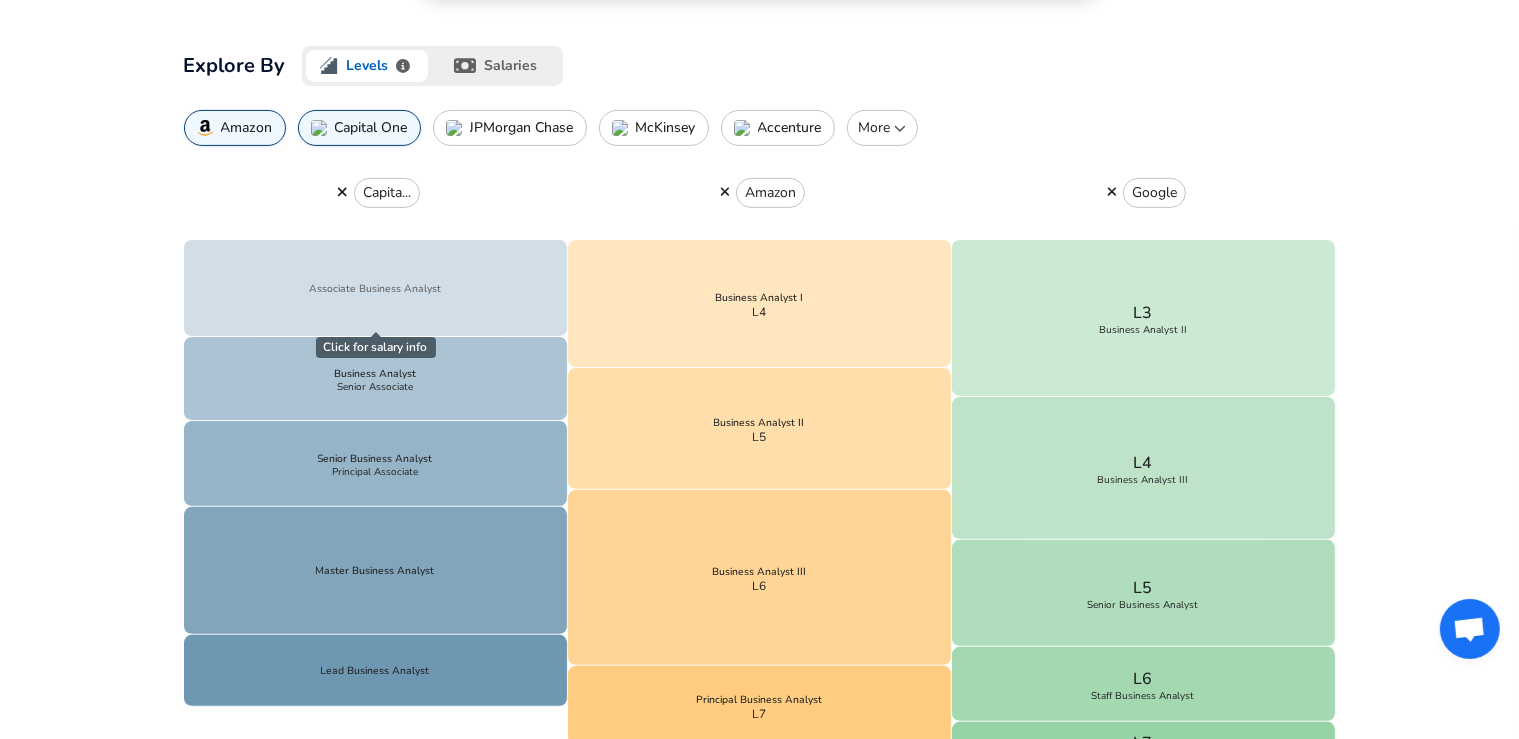 click on "Associate Business Analyst" at bounding box center [376, 288] 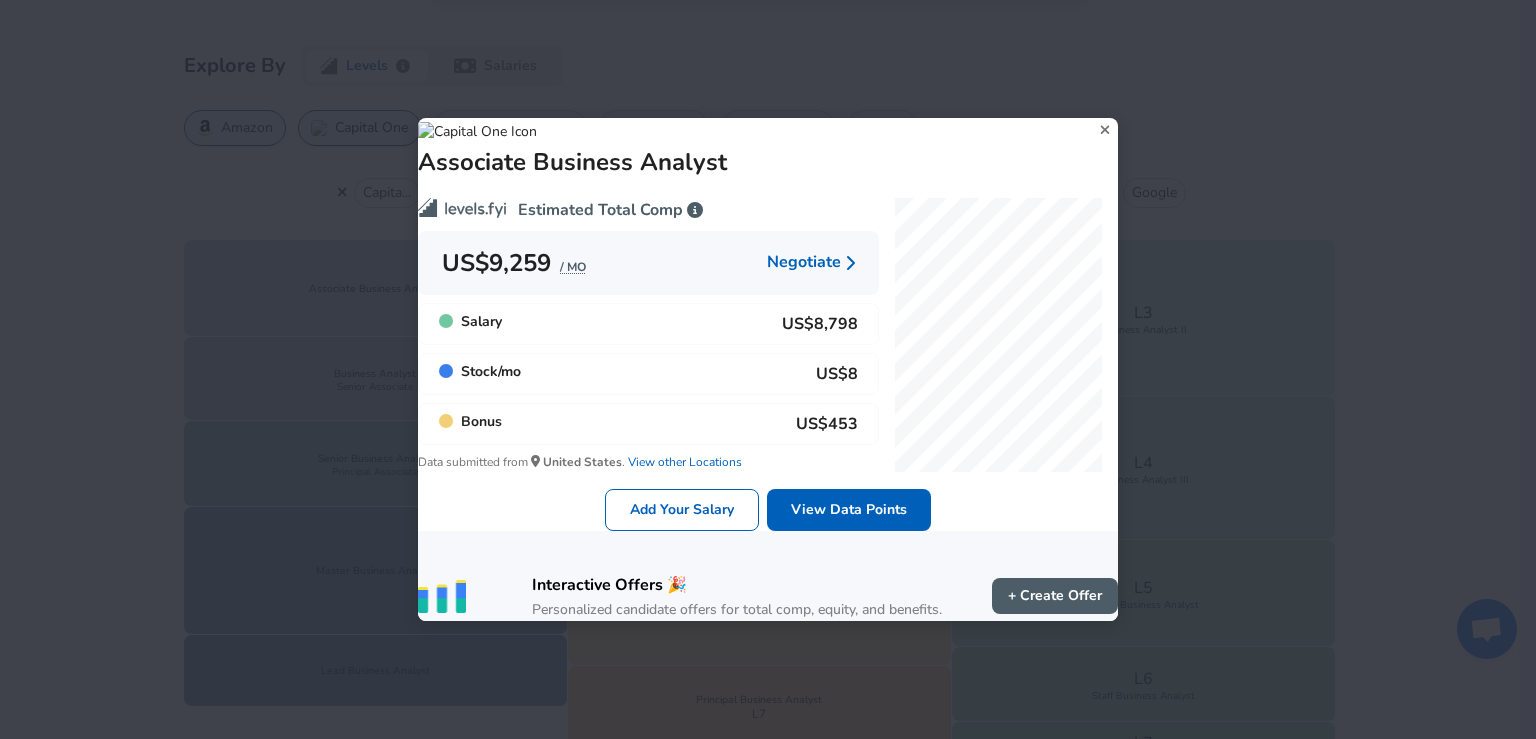 click on "Associate Business Analyst Estimated Total Comp   US$9,259   / MO Negotiate   Salary US$8,798 Stock / mo US$8 Bonus US$453 Data submitted from     [COUNTRY] .   View other Locations Add Your Salary View Data Points Interactive Offers 🎉 Personalized candidate offers for total comp, equity, and benefits. + Create Offer" at bounding box center (768, 369) 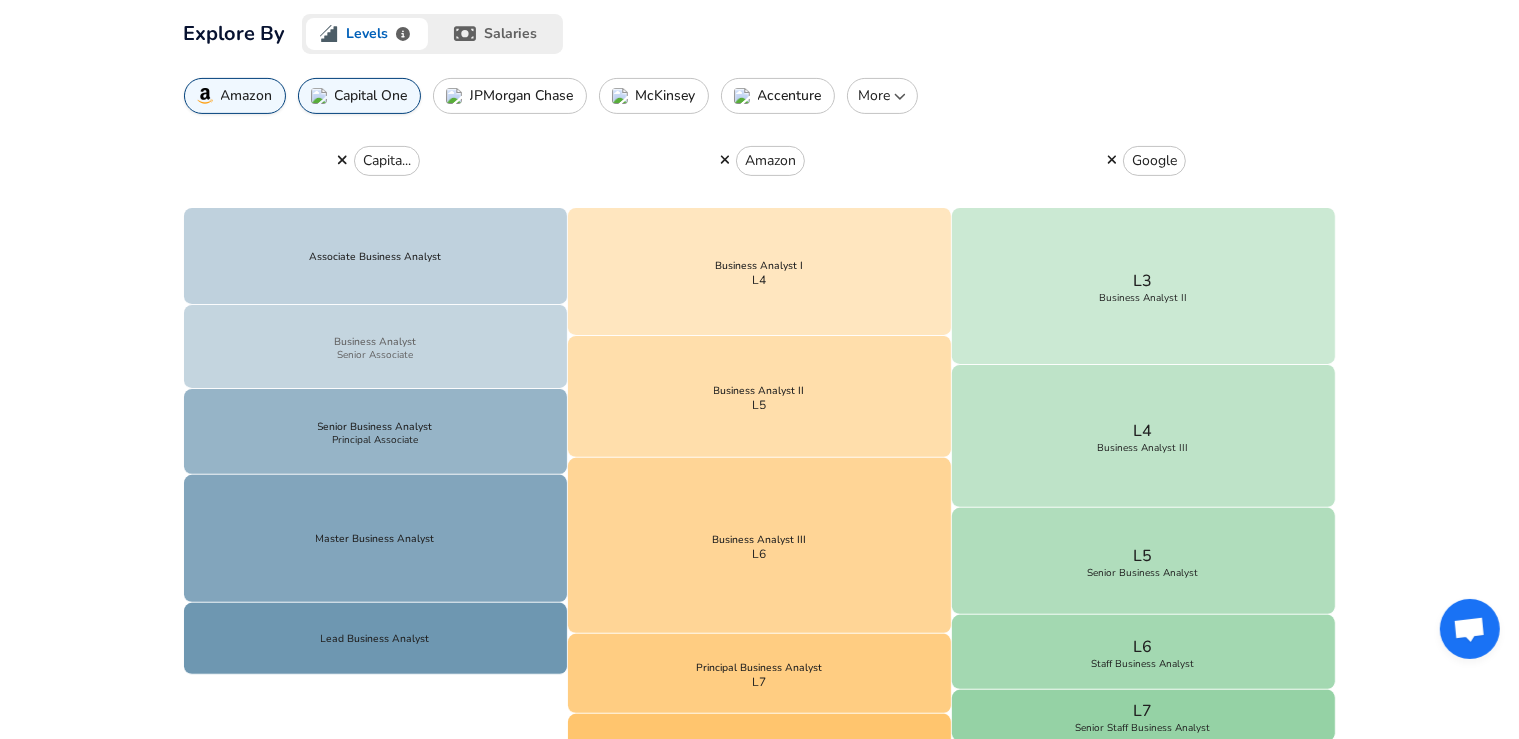 scroll, scrollTop: 544, scrollLeft: 0, axis: vertical 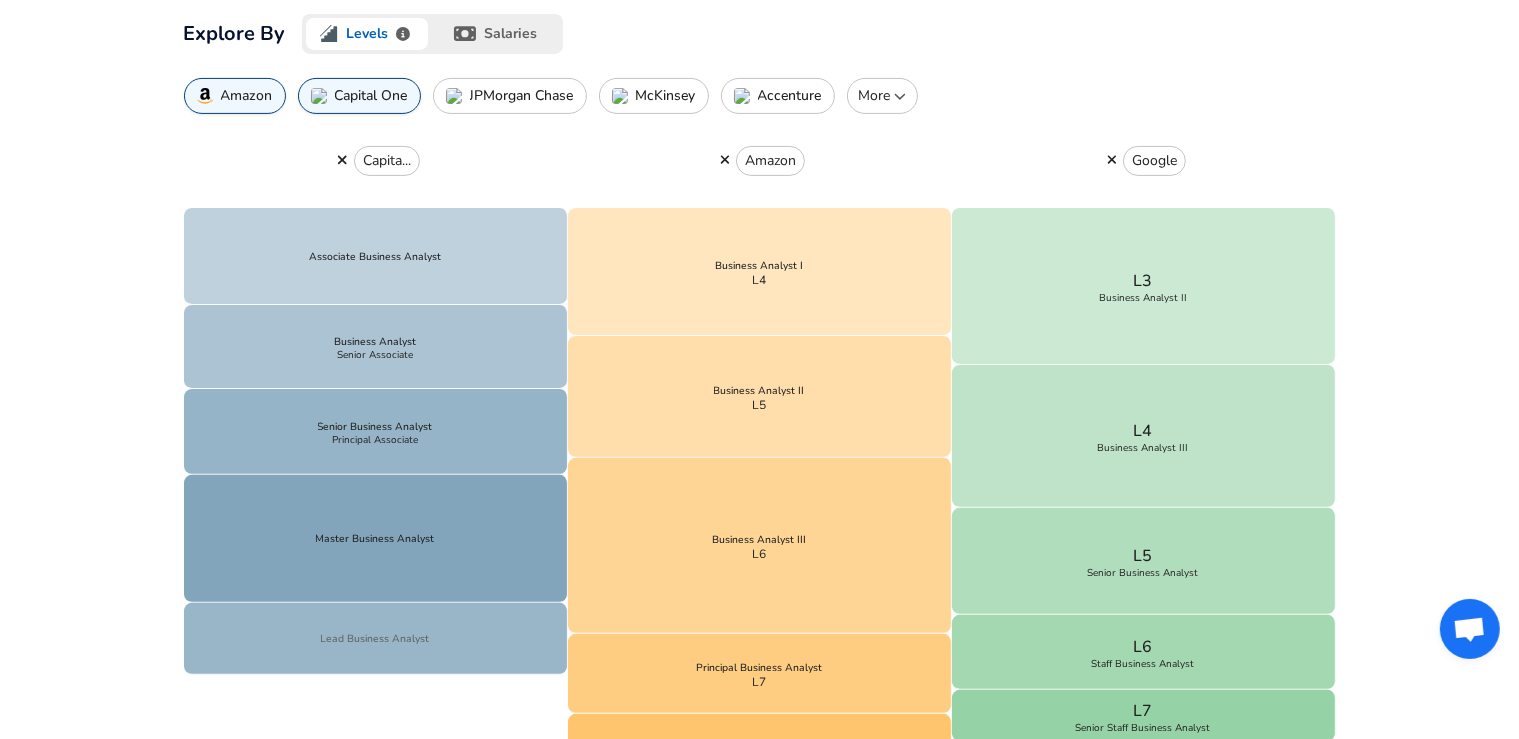 click on "Lead Business Analyst" at bounding box center [376, 639] 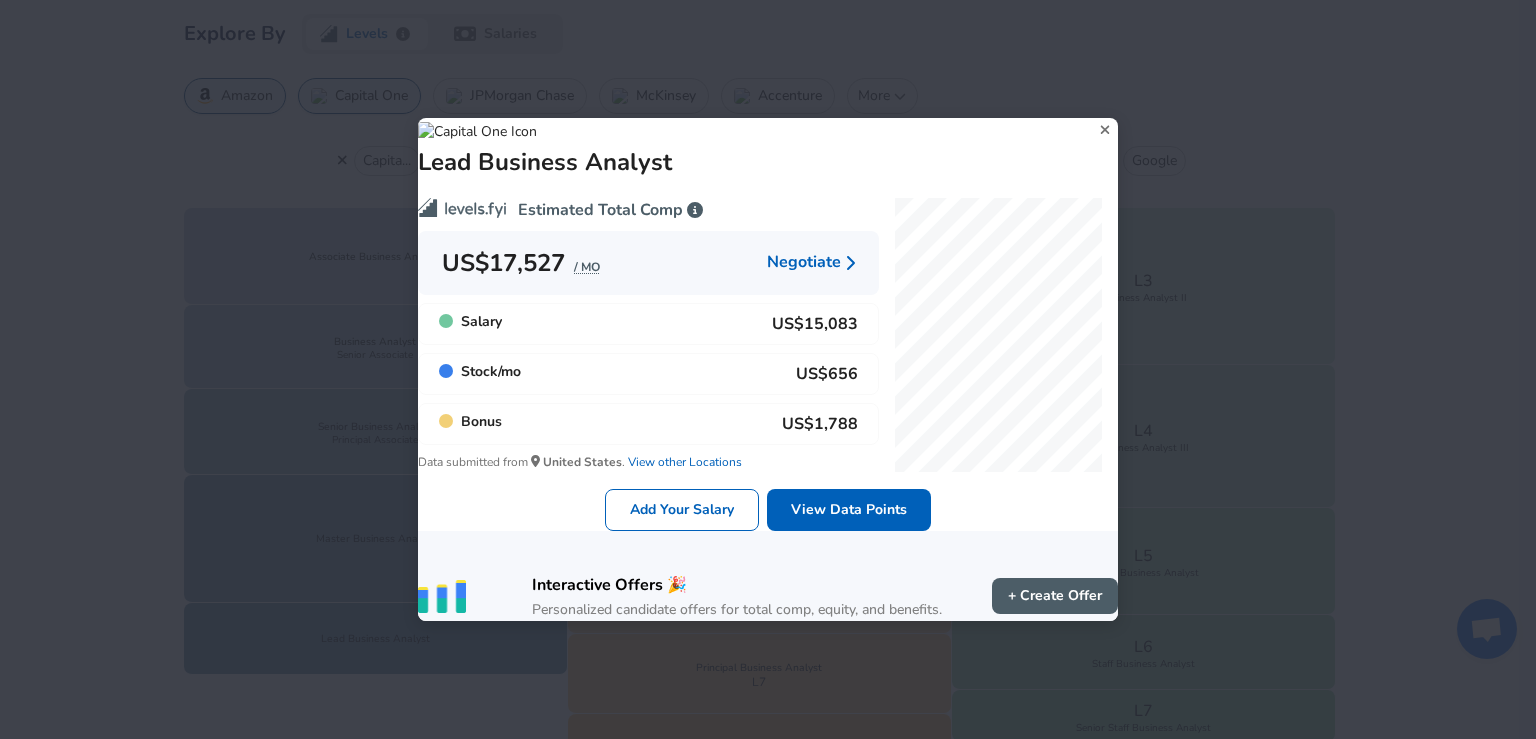 click on "Lead Business Analyst Estimated Total Comp US$[NUMBER] / MO Negotiate Salary US$[NUMBER] Stock / mo US$[NUMBER] Bonus US$[NUMBER] Data submitted from United States . View other Locations Add Your Salary View Data Points Interactive Offers 🎉 Personalized candidate offers for total comp, equity, and benefits. + Create Offer" at bounding box center [768, 369] 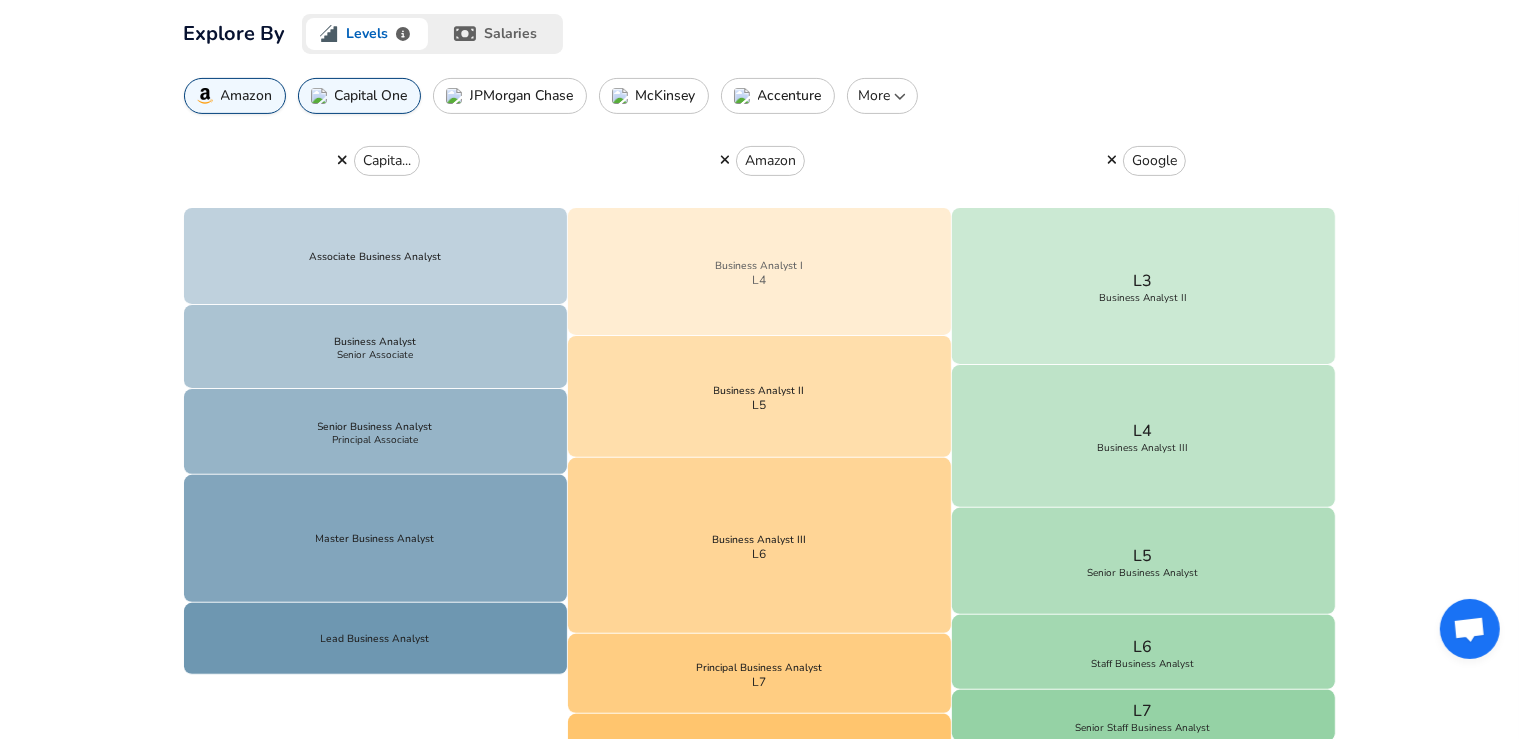 click on "Business Analyst I" at bounding box center (759, 266) 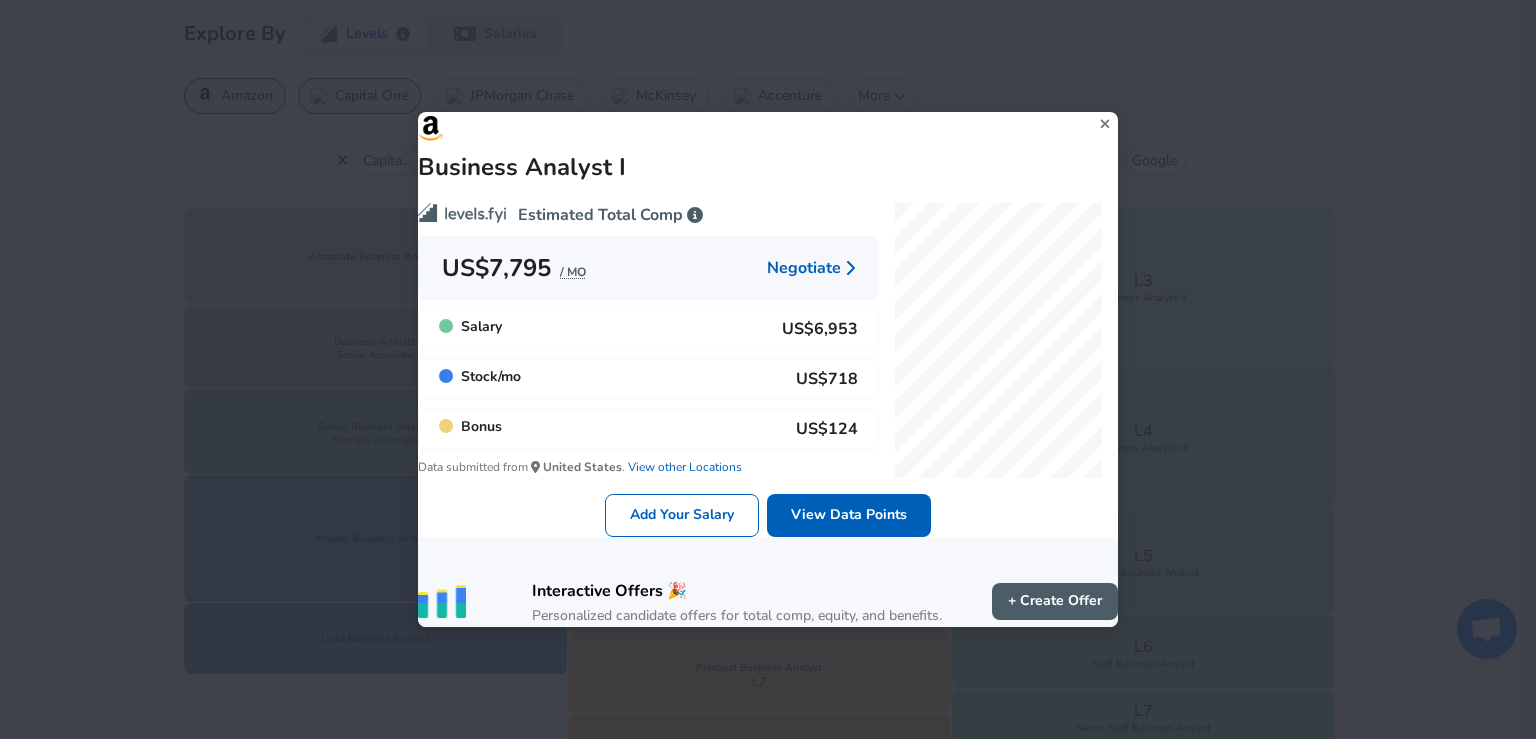click on "Business Analyst I Estimated Total Comp US$[NUMBER] / MO Negotiate Salary US$[NUMBER] Stock / mo US$[NUMBER] Bonus US$[NUMBER] Data submitted from United States . View other Locations Add Your Salary View Data Points Interactive Offers 🎉 Personalized candidate offers for total comp, equity, and benefits. + Create Offer" at bounding box center (768, 369) 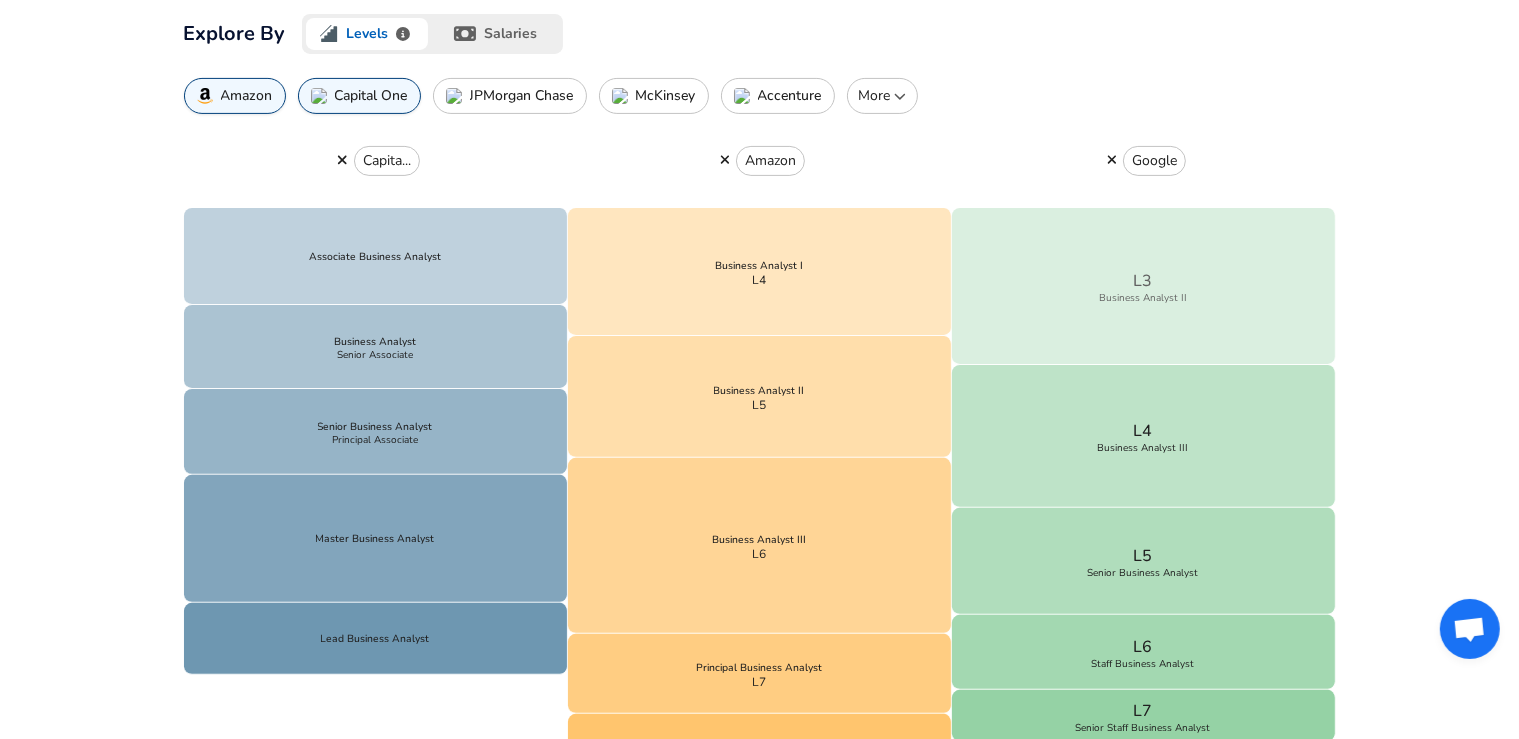 click on "L3 Business Analyst II" at bounding box center (1144, 286) 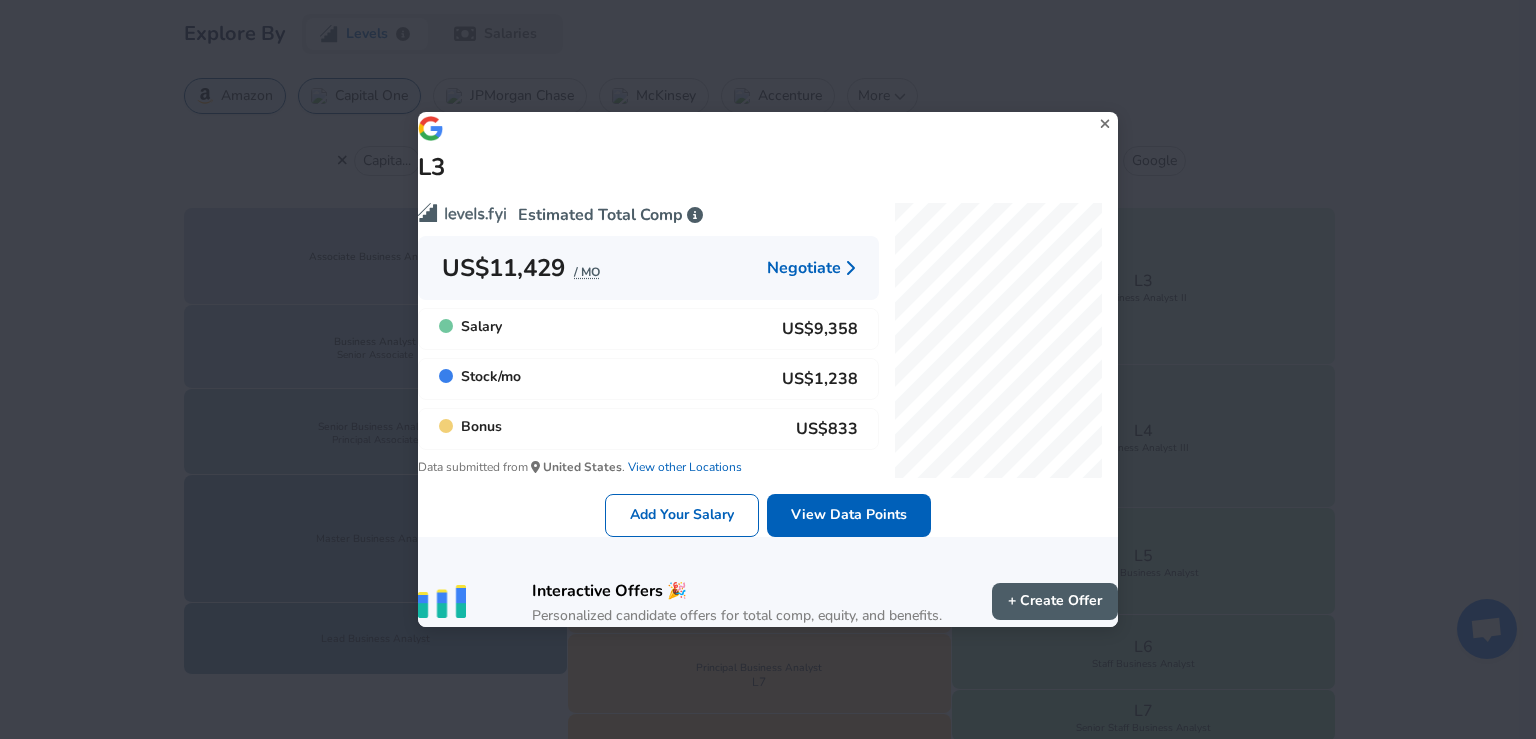 click on "L3 Estimated Total Comp   US$11,429   / MO Negotiate   Salary US$9,358 Stock / mo US$1,238 Bonus US$833 Data submitted from     [COUNTRY] .   View other Locations Add Your Salary View Data Points Interactive Offers 🎉 Personalized candidate offers for total comp, equity, and benefits. + Create Offer" at bounding box center [768, 369] 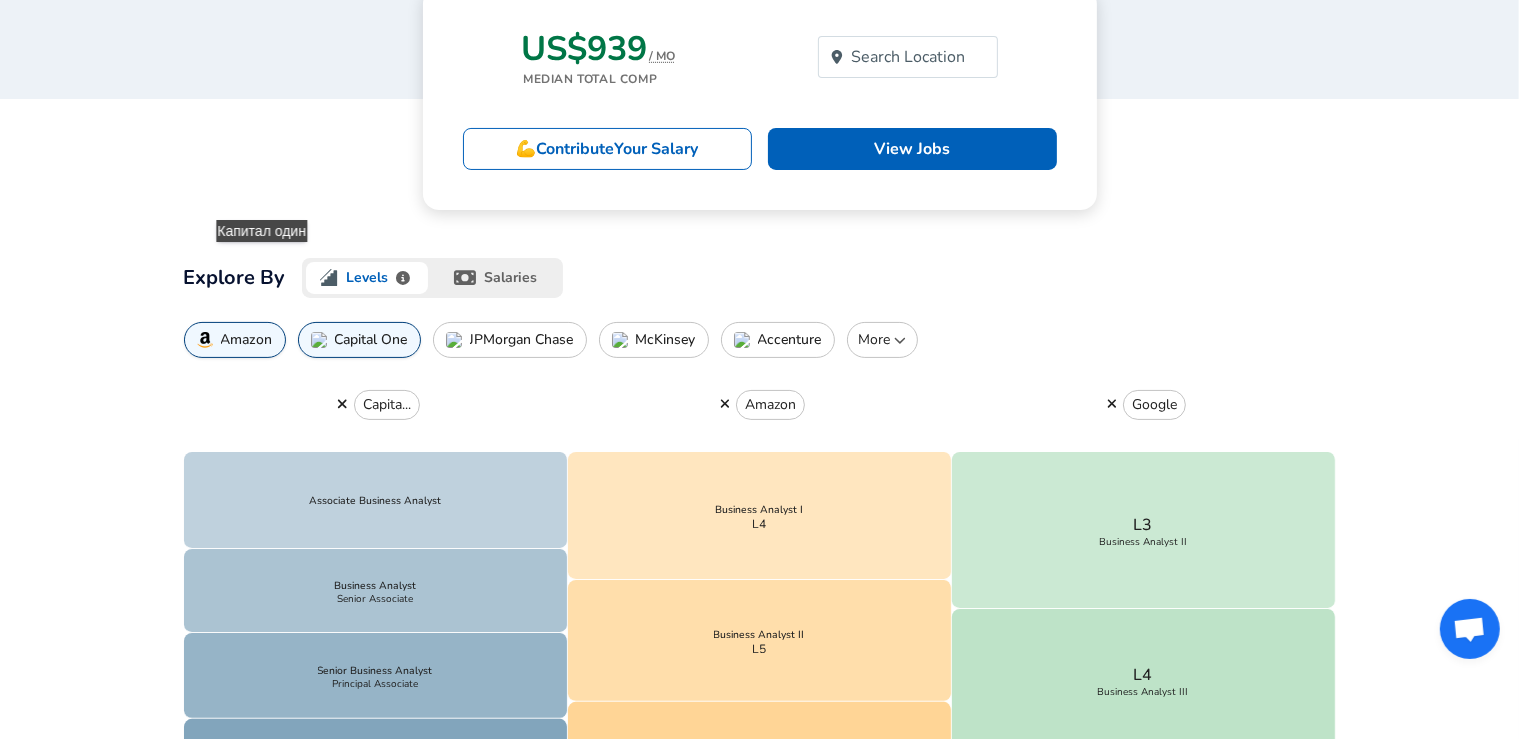 scroll, scrollTop: 298, scrollLeft: 0, axis: vertical 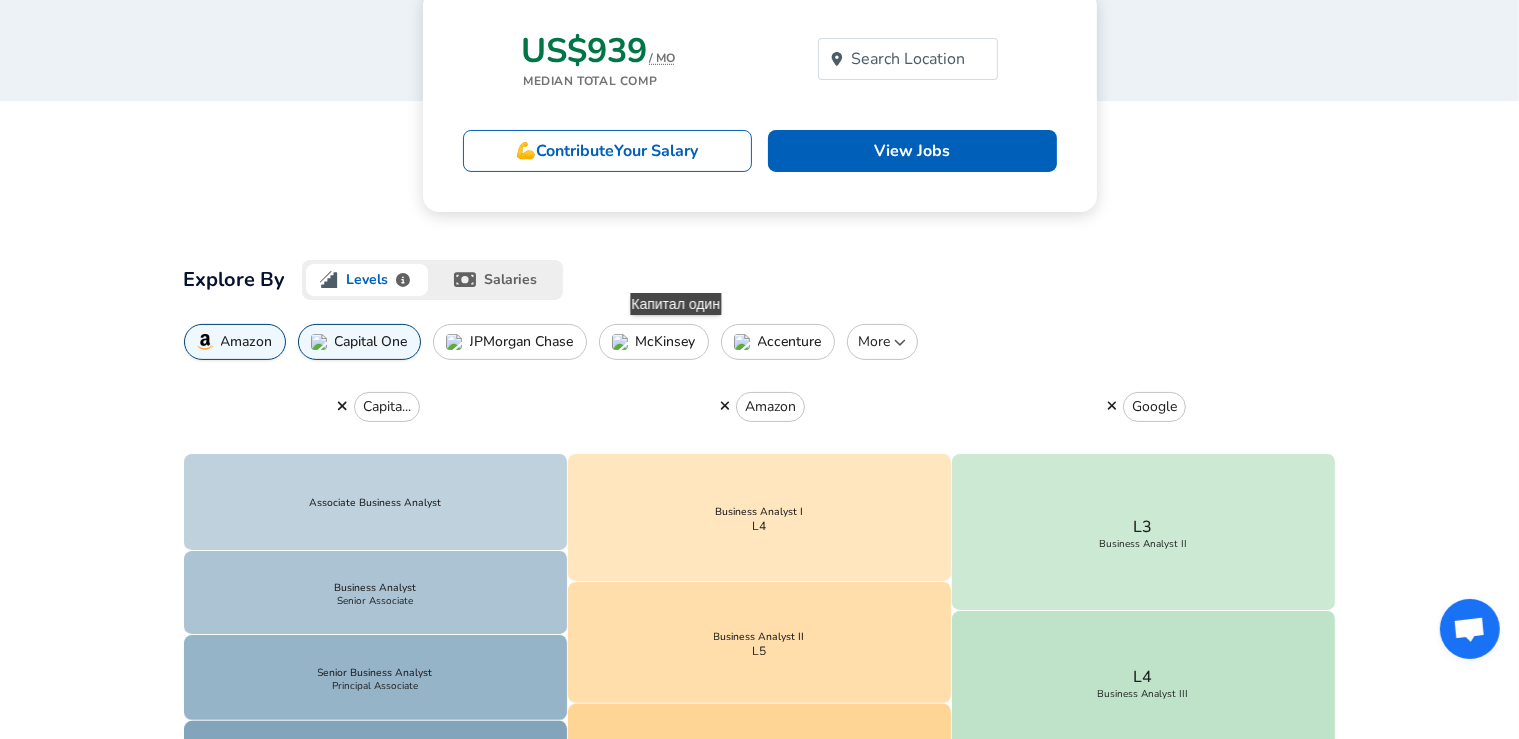 click on "McKinsey" at bounding box center (666, 342) 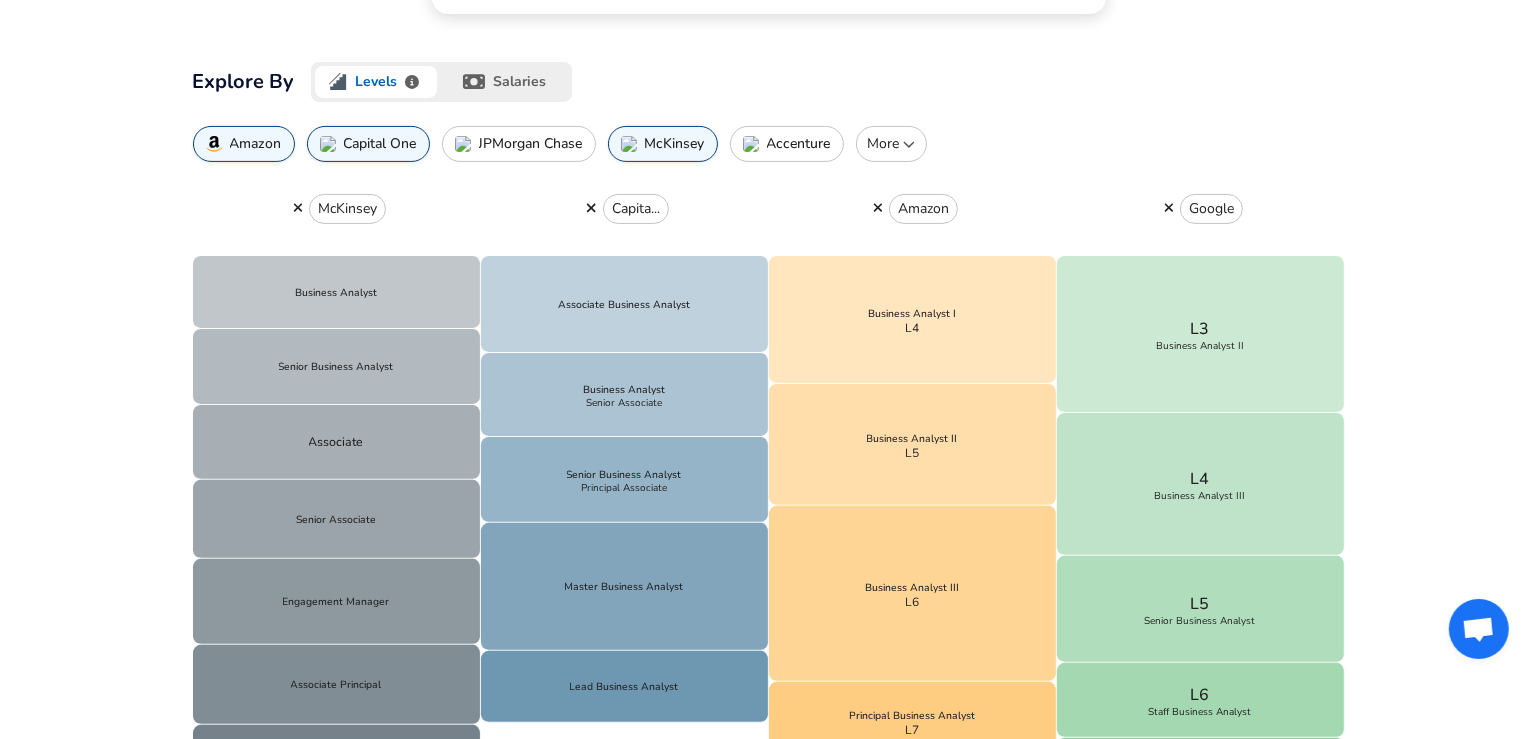 scroll, scrollTop: 503, scrollLeft: 0, axis: vertical 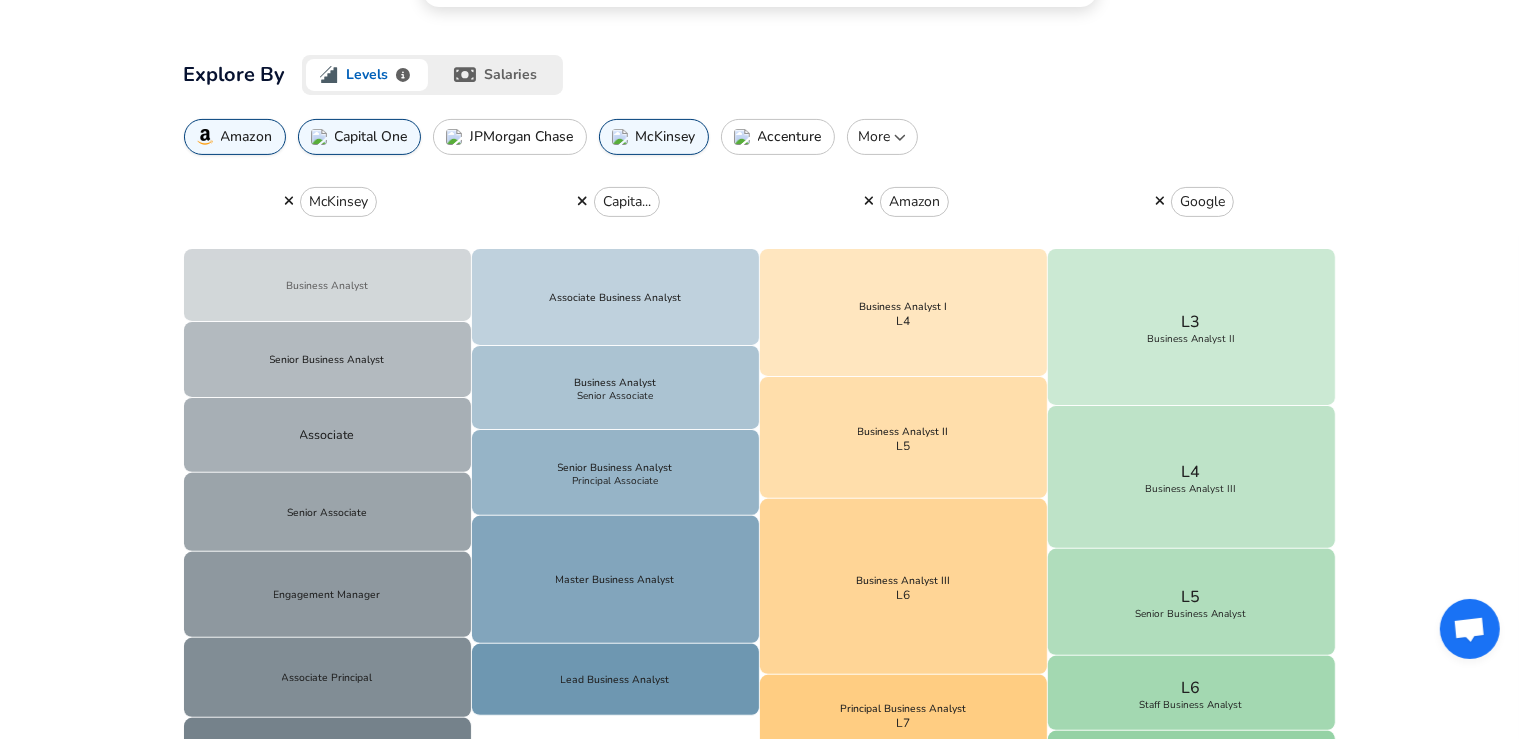 click on "Business Analyst" at bounding box center (328, 285) 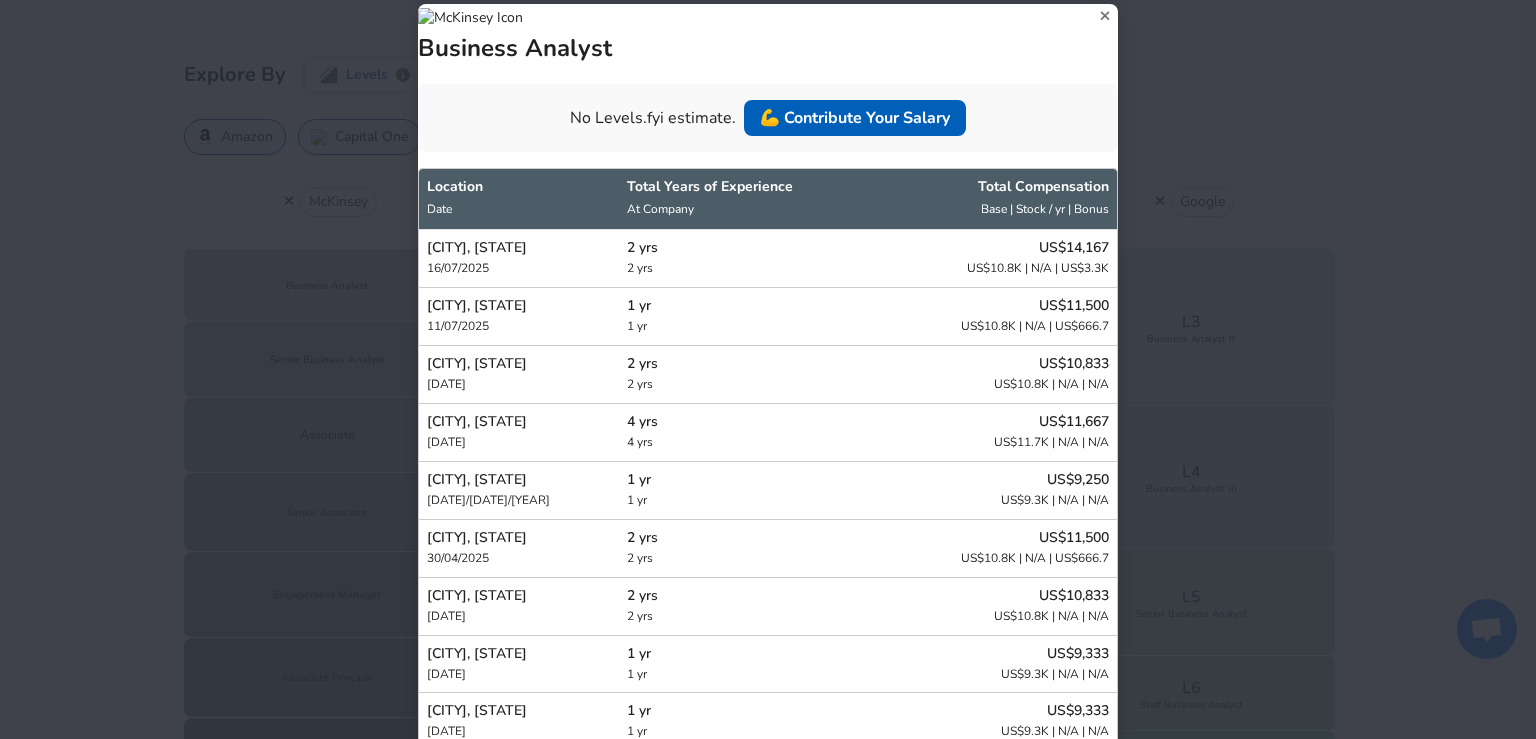 scroll, scrollTop: 0, scrollLeft: 0, axis: both 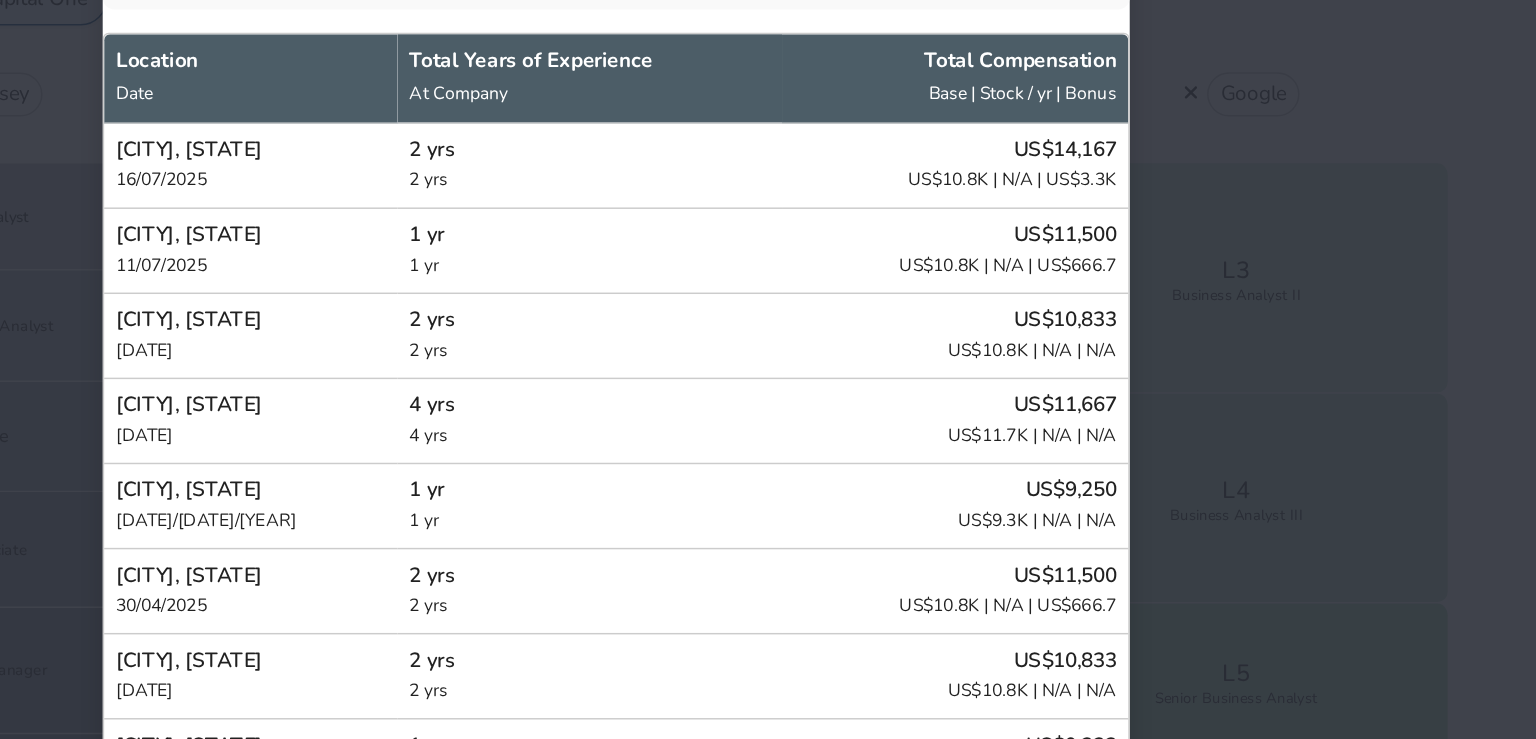 click on "US$14,167" at bounding box center [999, 240] 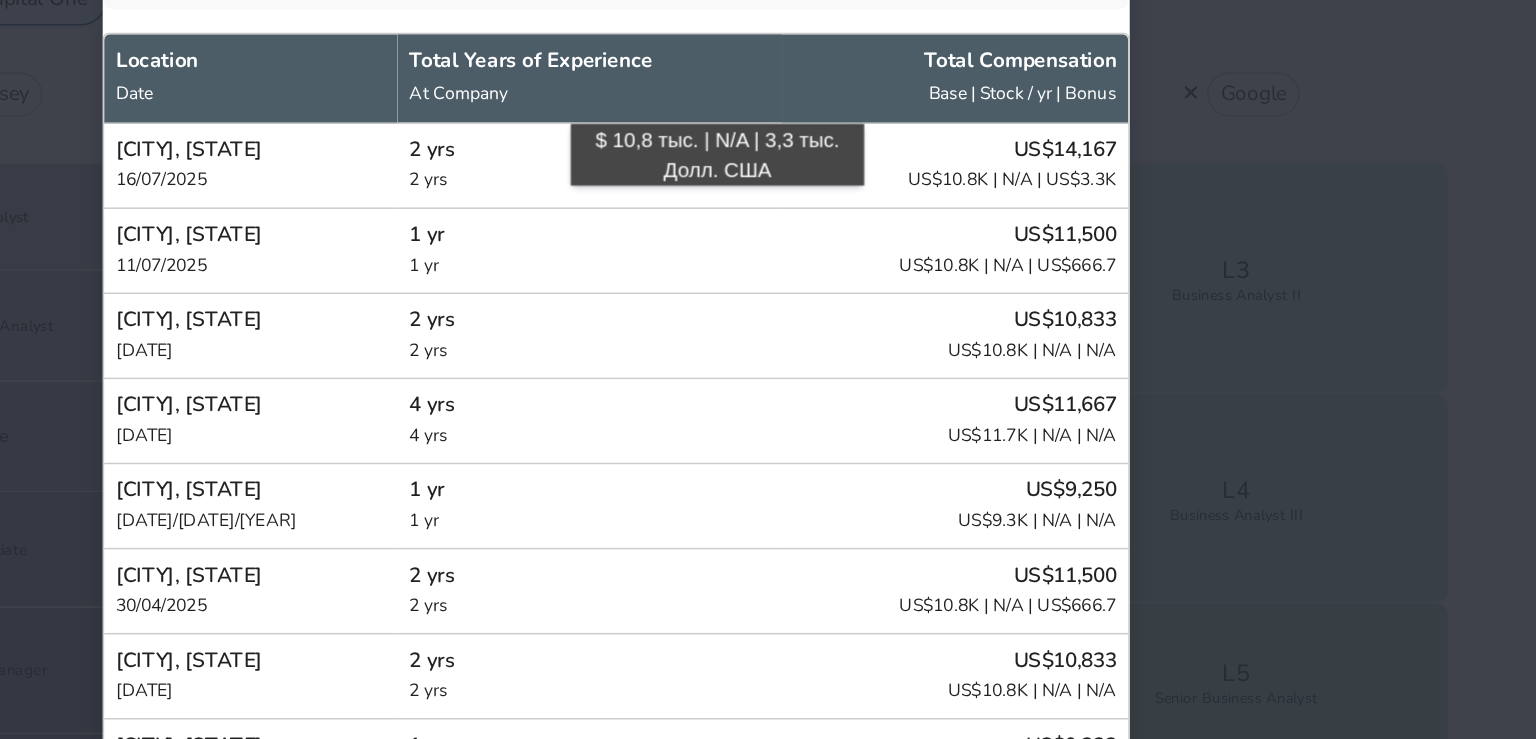 click on "2    yrs 2    yrs" at bounding box center (750, 251) 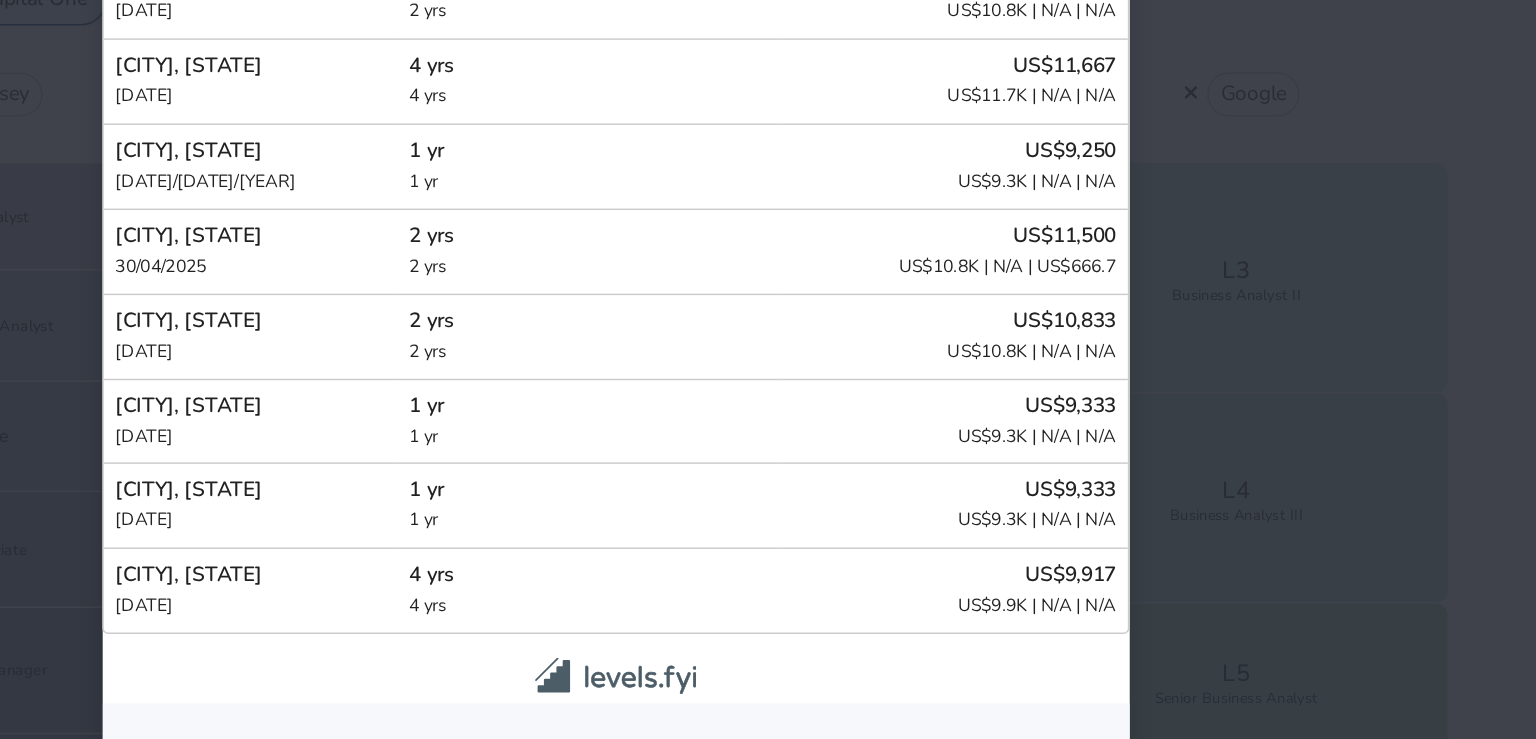 scroll, scrollTop: 352, scrollLeft: 0, axis: vertical 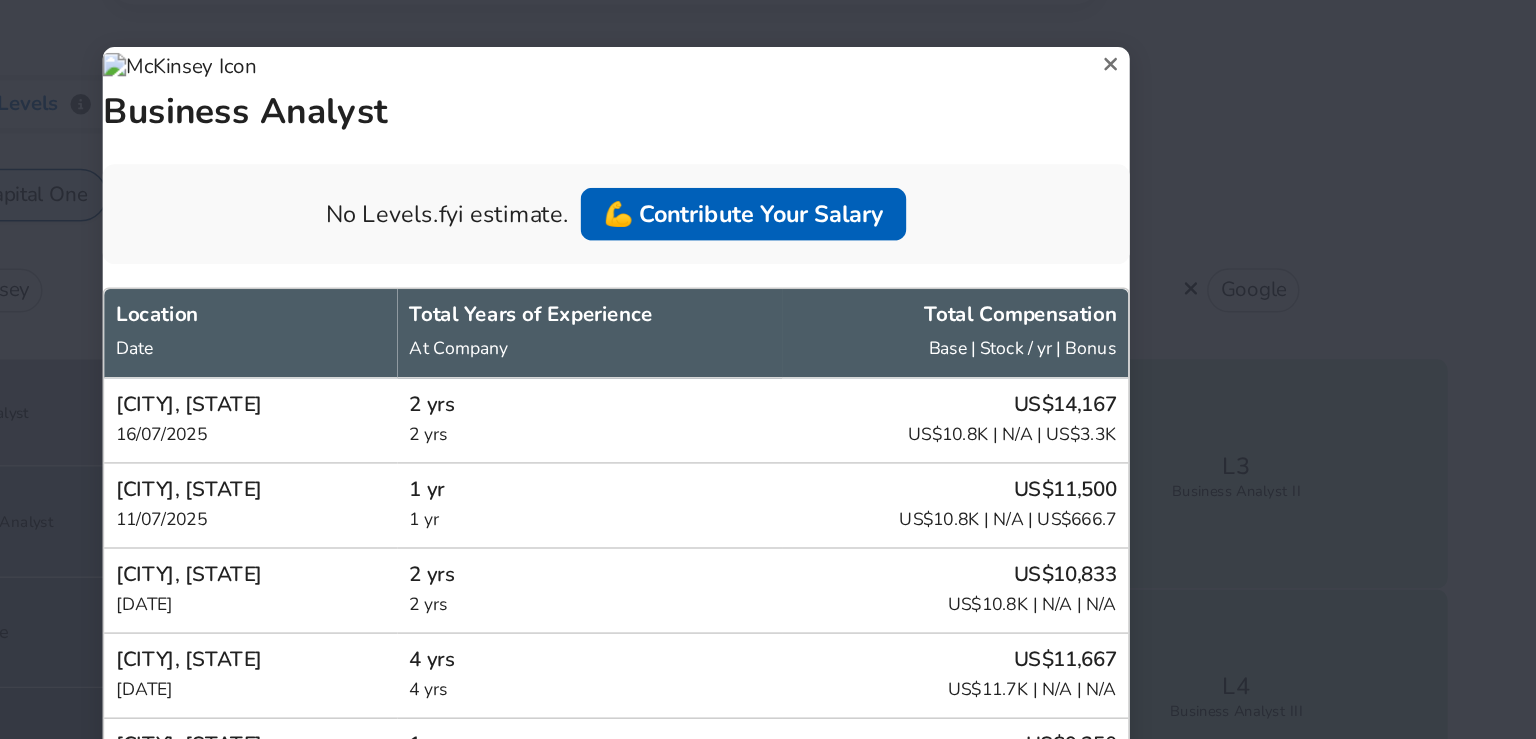 click 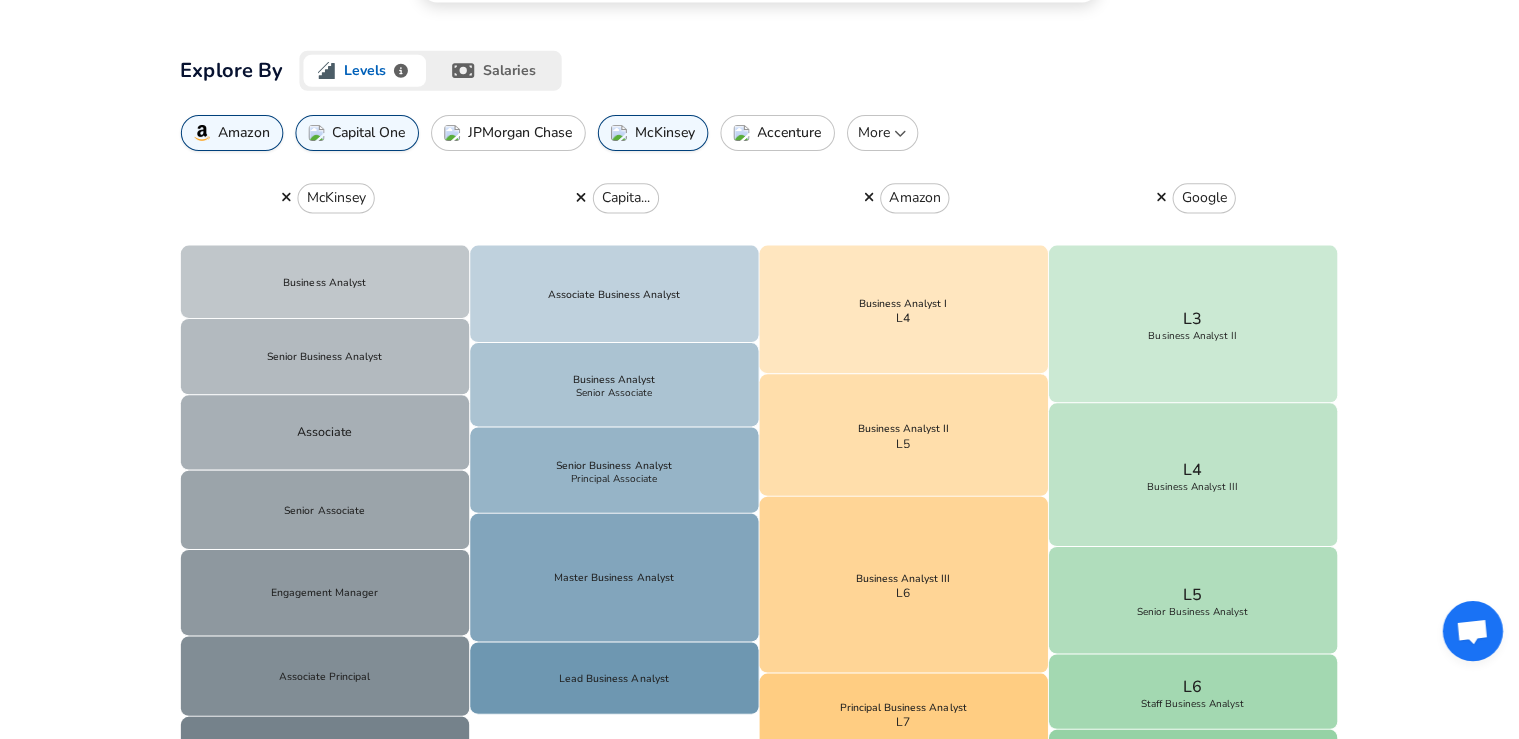 scroll, scrollTop: 507, scrollLeft: 0, axis: vertical 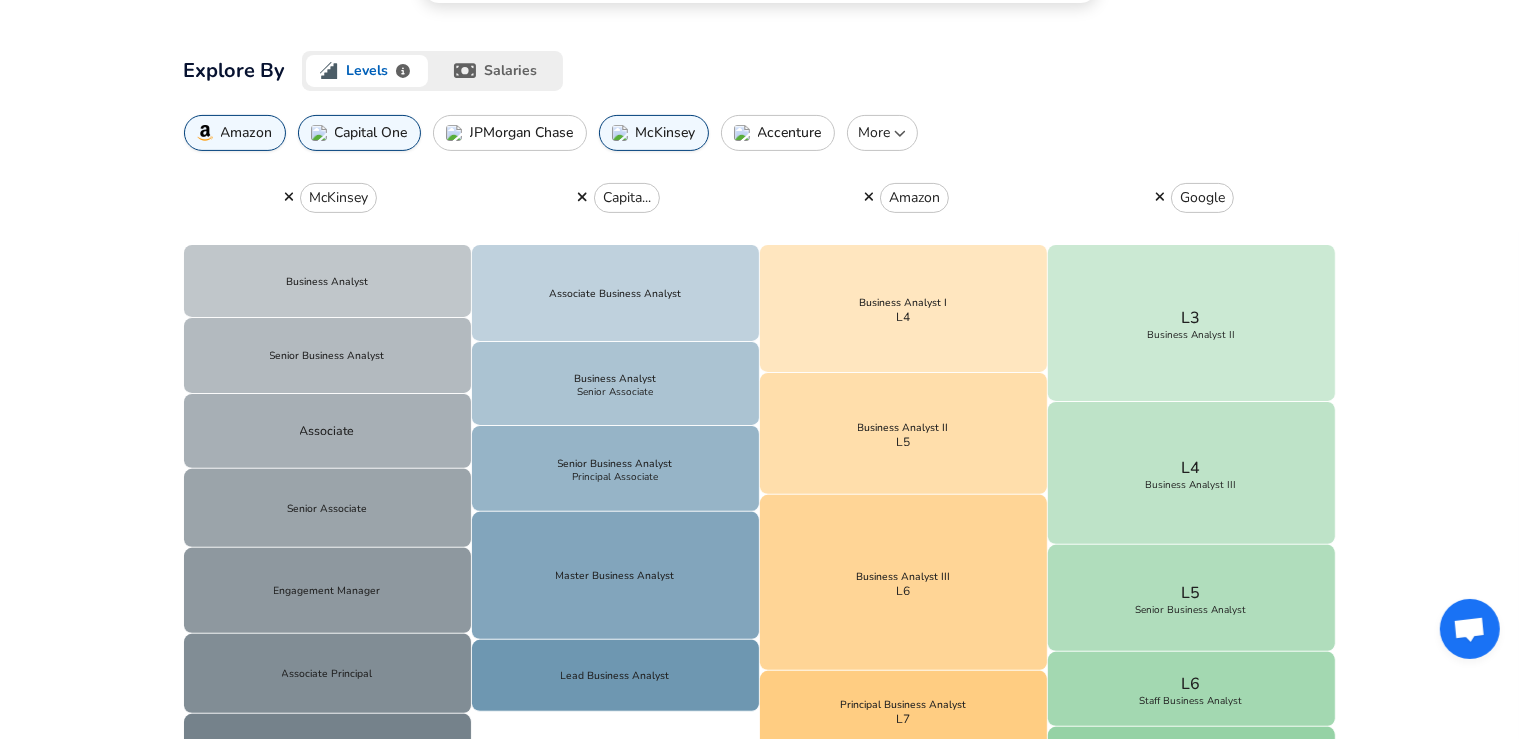 click 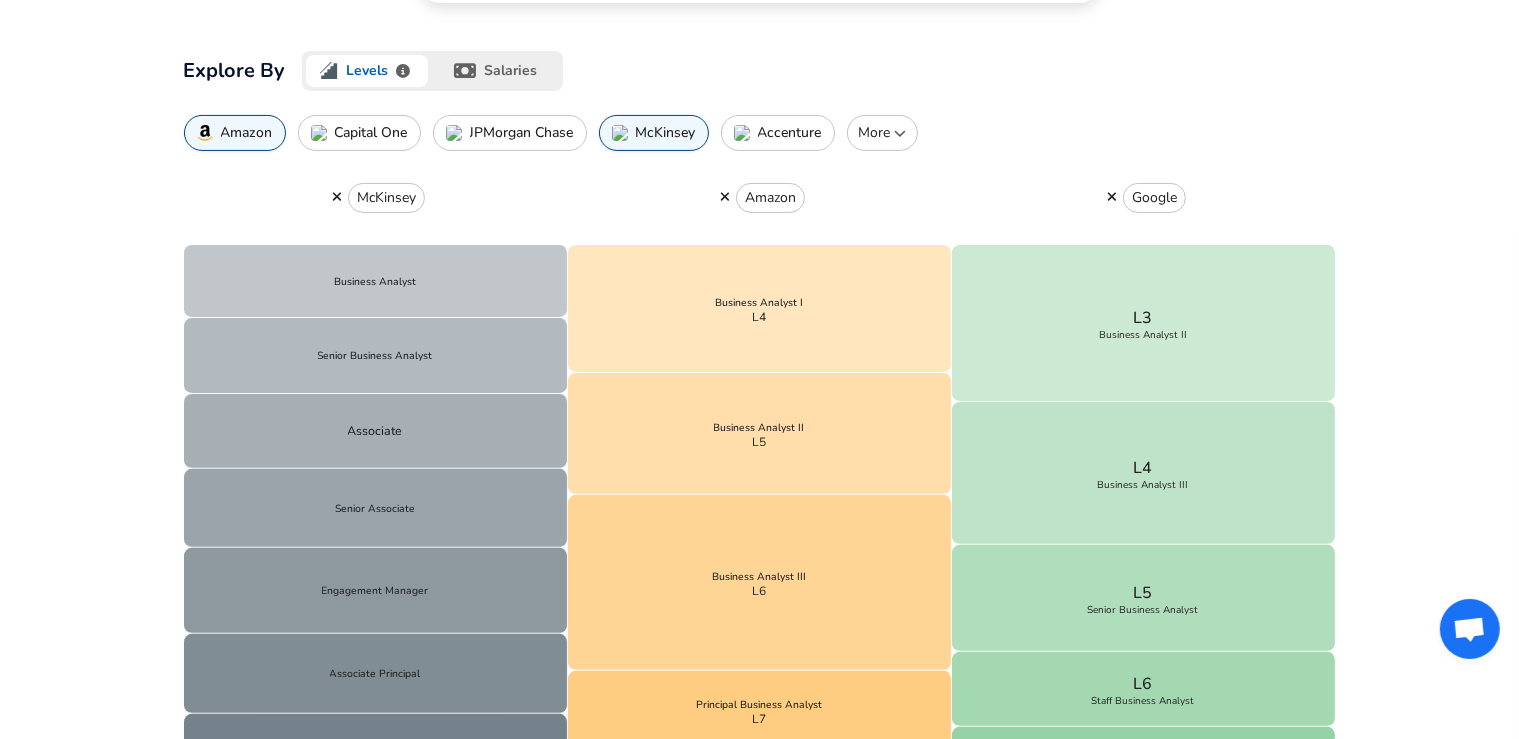 click at bounding box center [725, 197] 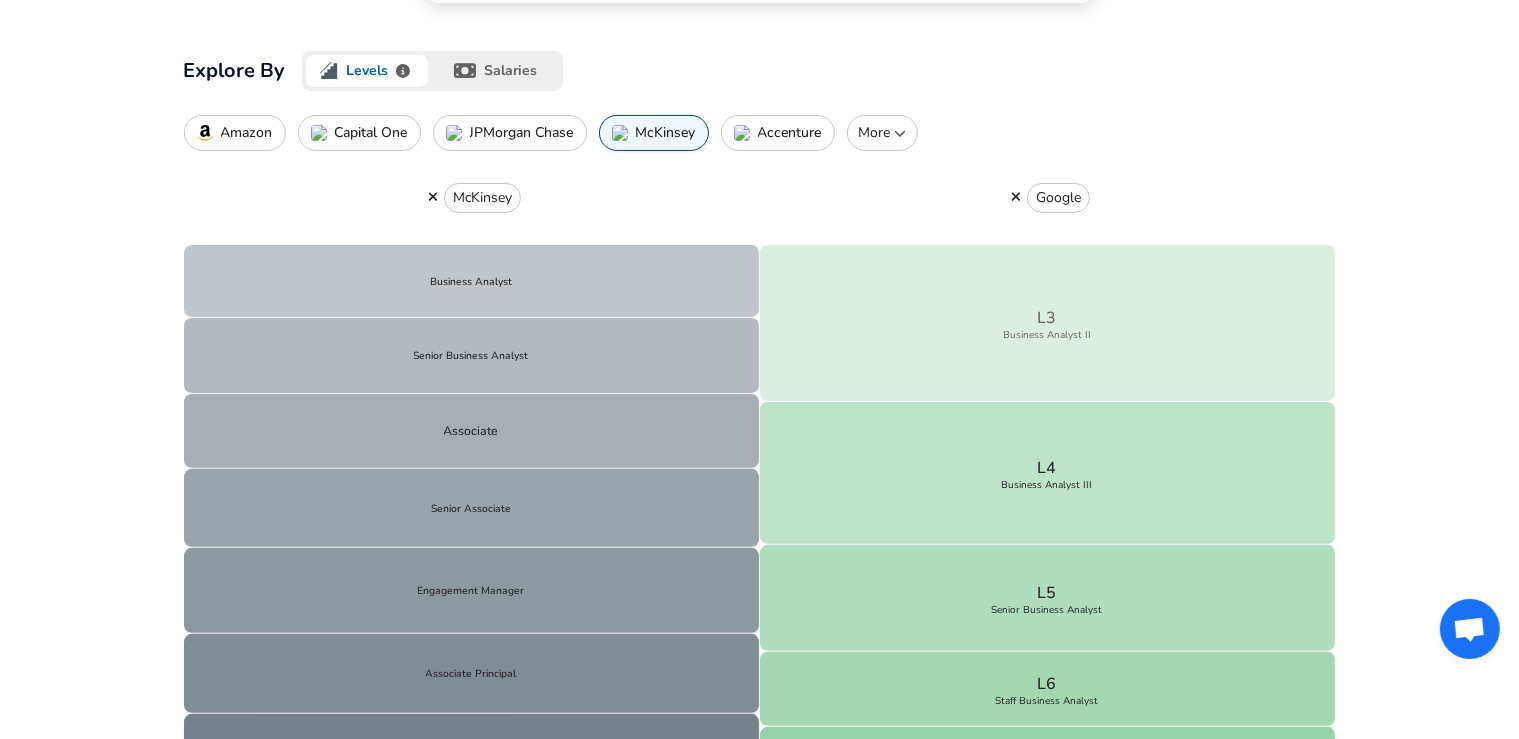 click on "L3 Business Analyst II" at bounding box center [1048, 323] 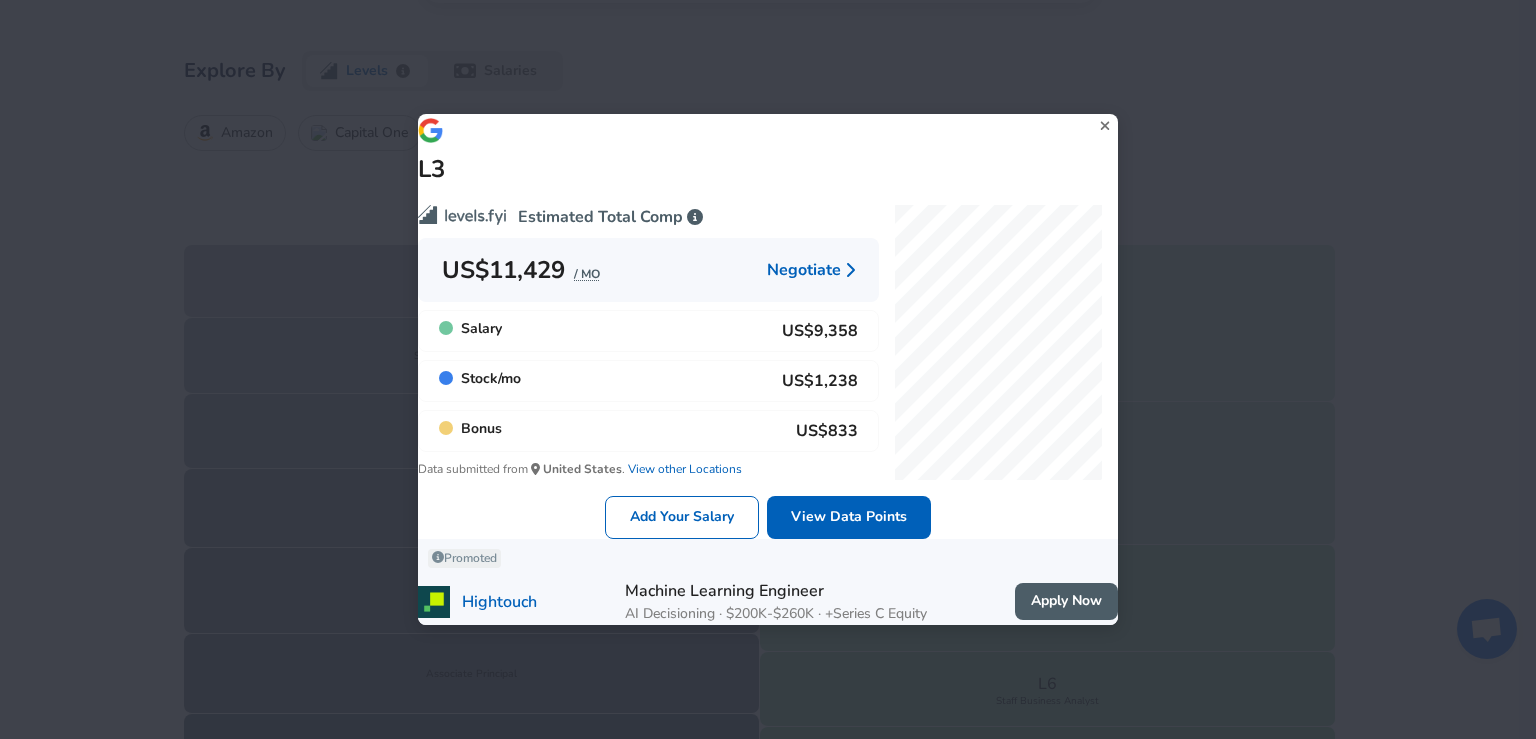 click 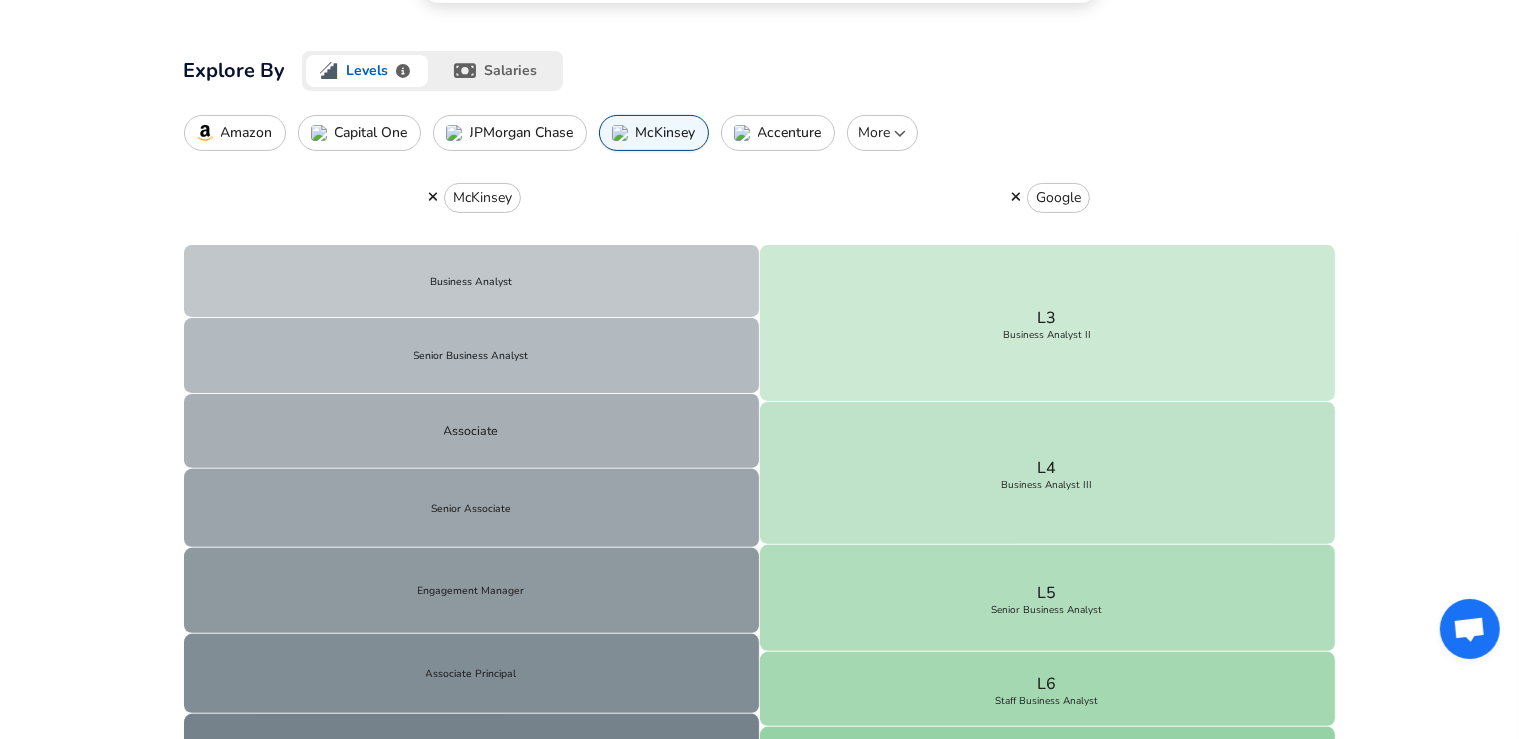 click 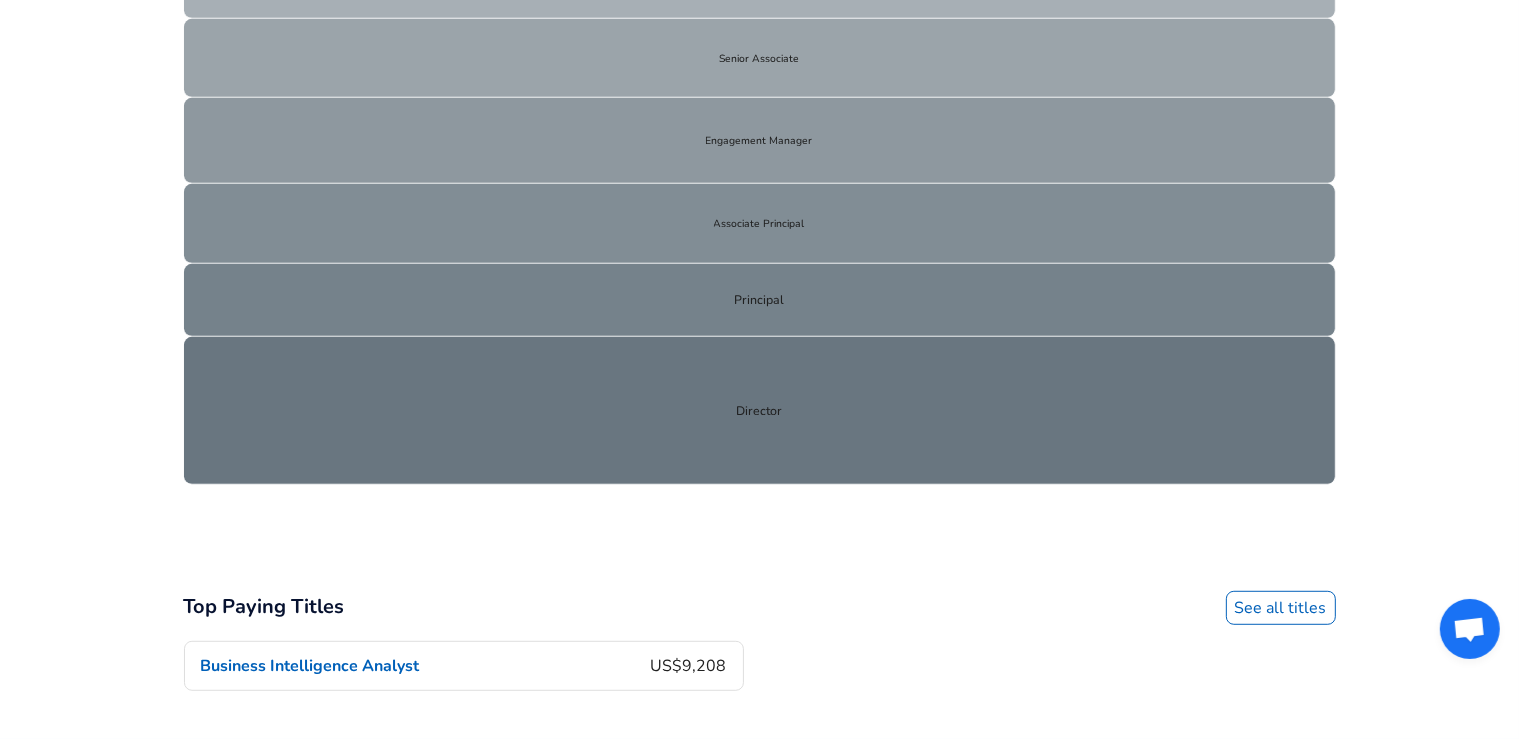 scroll, scrollTop: 959, scrollLeft: 0, axis: vertical 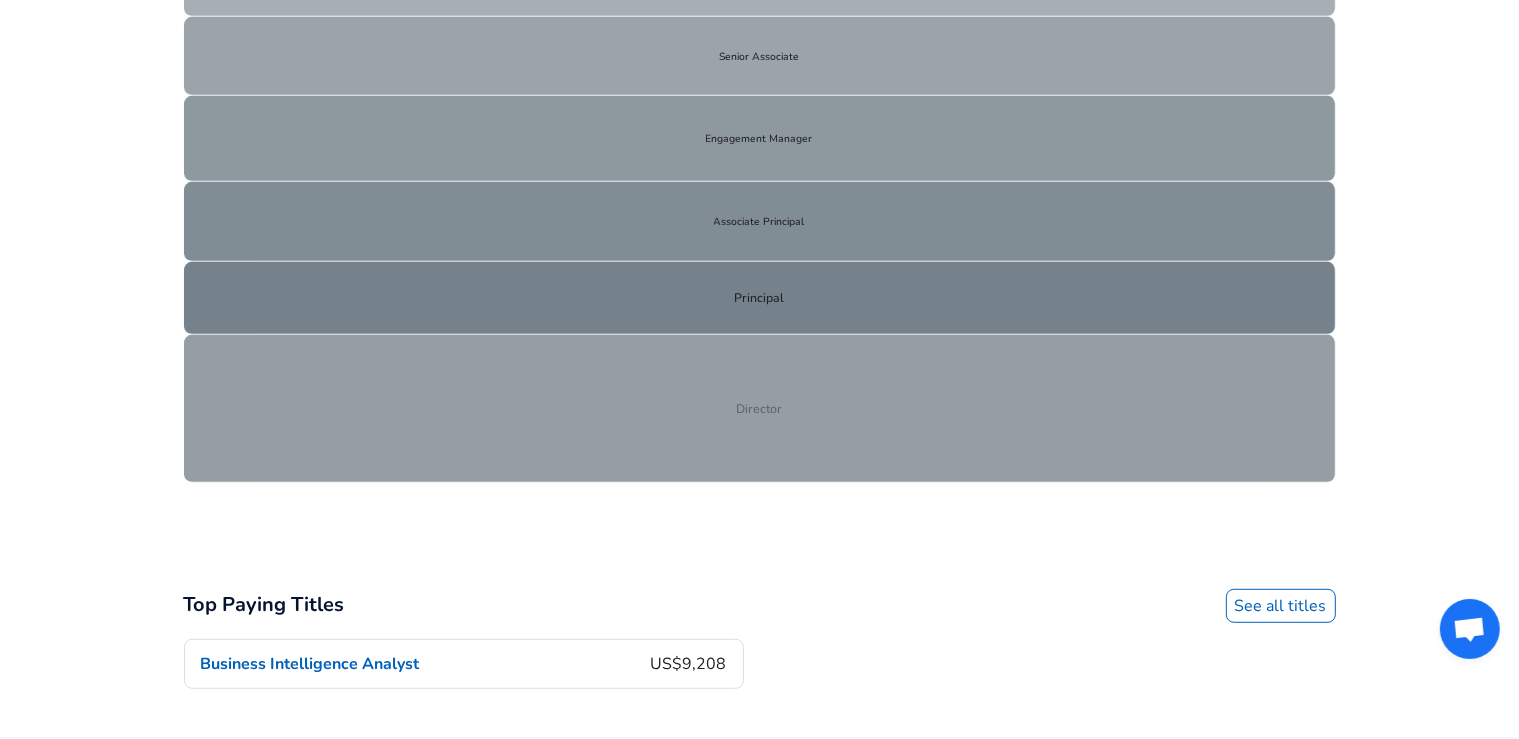 click on "Director" at bounding box center (760, 409) 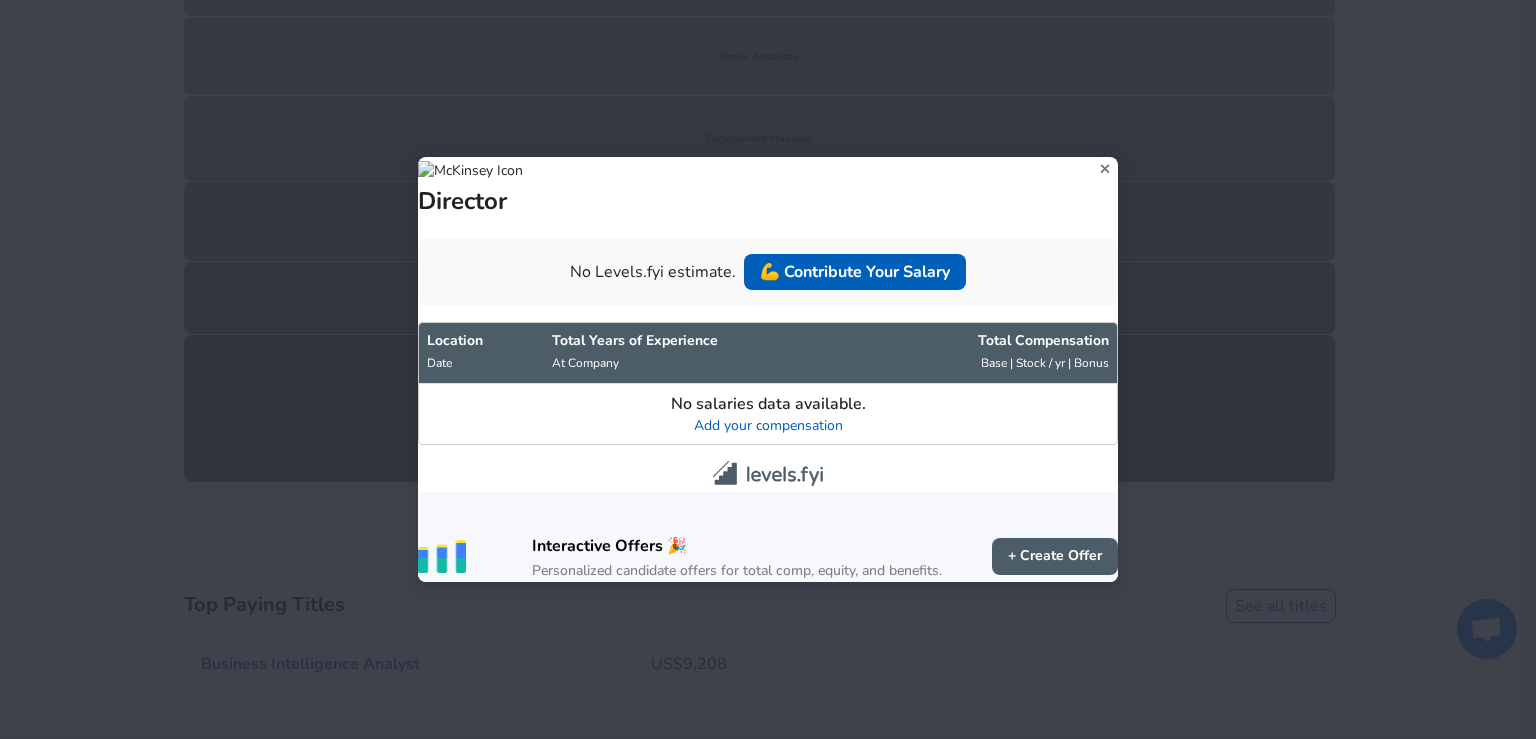 click on "Director No Levels.fyi estimate. 💪 Contribute Your Salary Location Date Total Years of Experience At Company Total Comp ensation Base | Stock / yr | Bonus No salaries data available. Add your compensation Interactive Offers 🎉 Personalized candidate offers for total comp, equity, and benefits. + Create Offer" at bounding box center (768, 369) 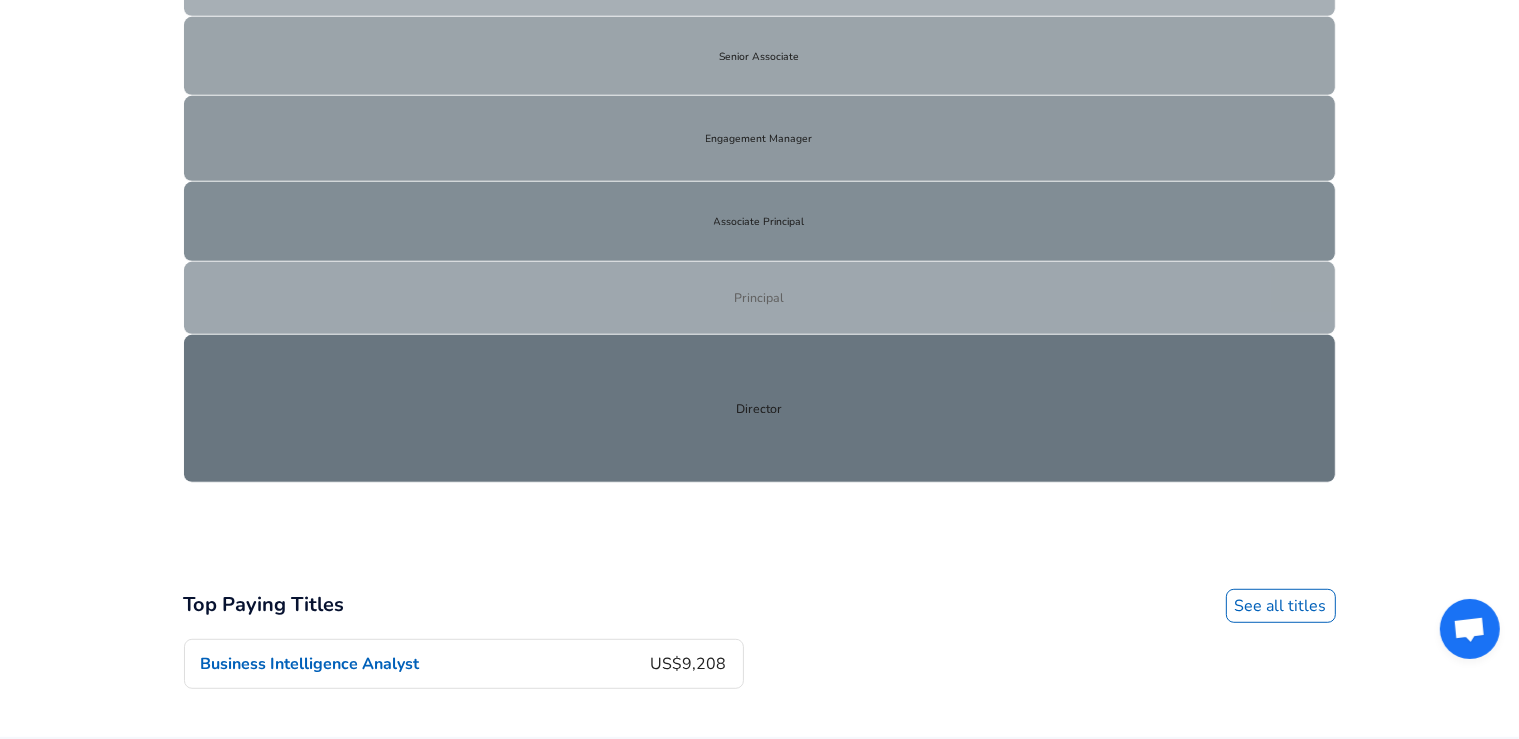 click on "Principal" at bounding box center [760, 298] 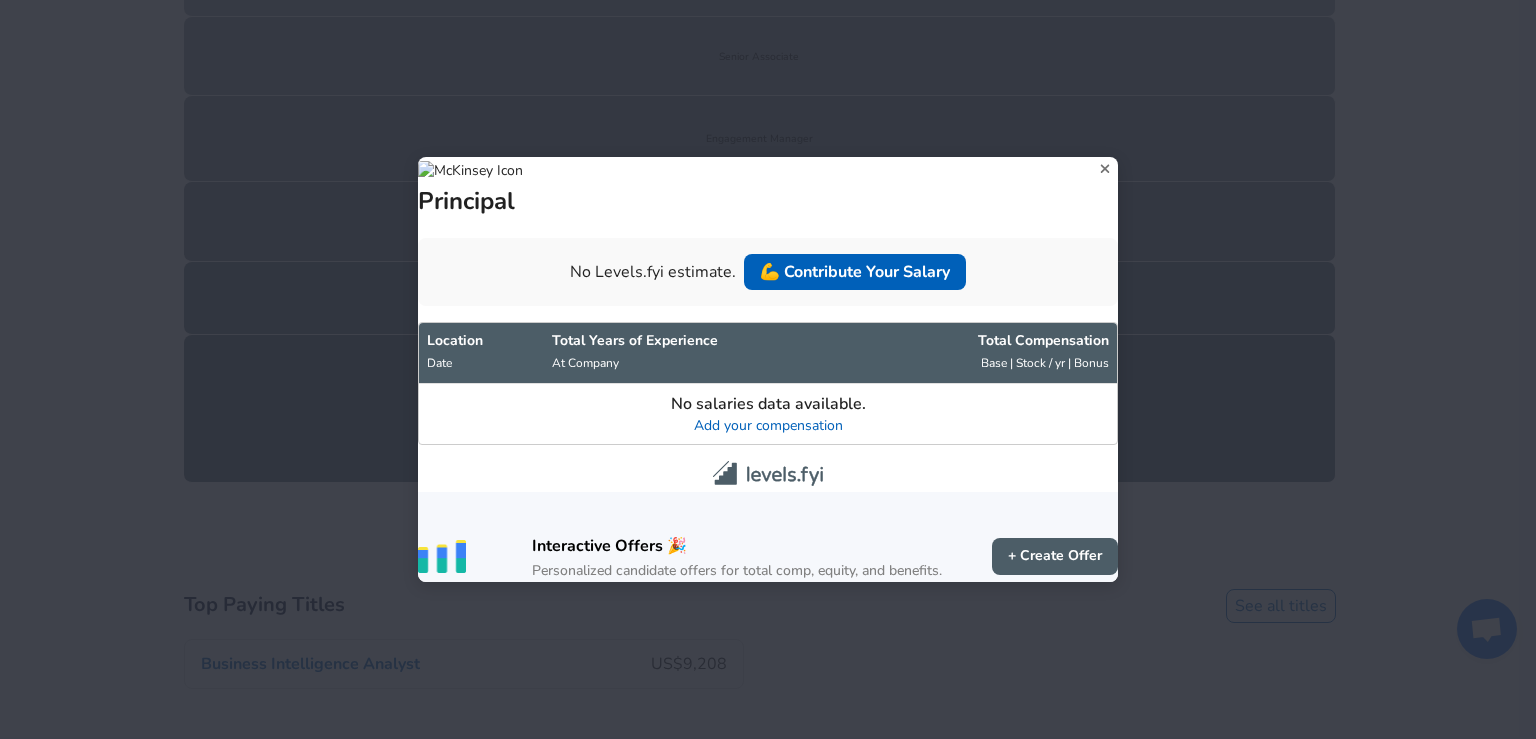 click on "Principal No Levels.fyi estimate. 💪 Contribute Your Salary Location Date Total Years of Experience At Company Total Comp ensation Base | Stock / yr | Bonus No salaries data available. Add your compensation Interactive Offers 🎉 Personalized candidate offers for total comp, equity, and benefits. + Create Offer" at bounding box center (768, 369) 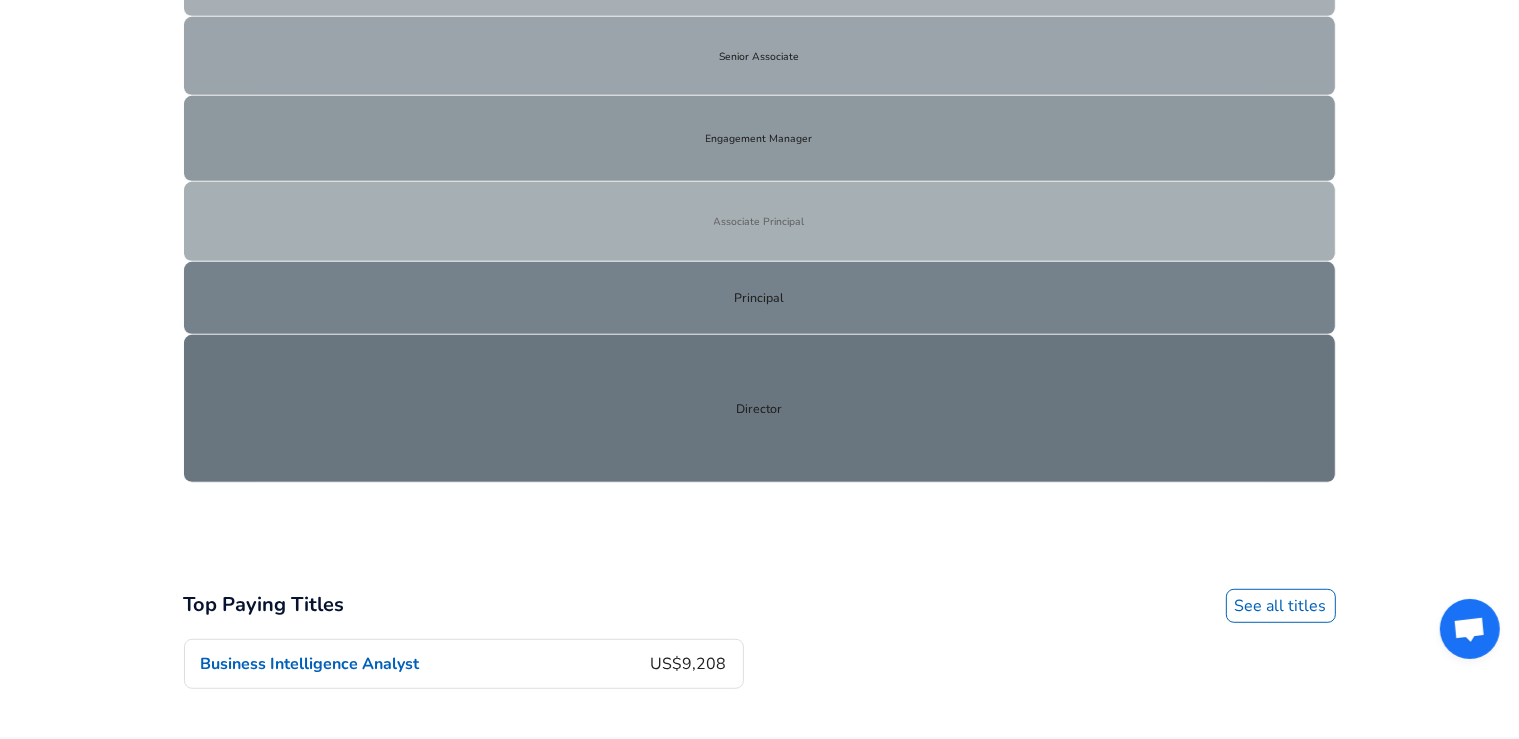 click on "Associate Principal" at bounding box center [760, 222] 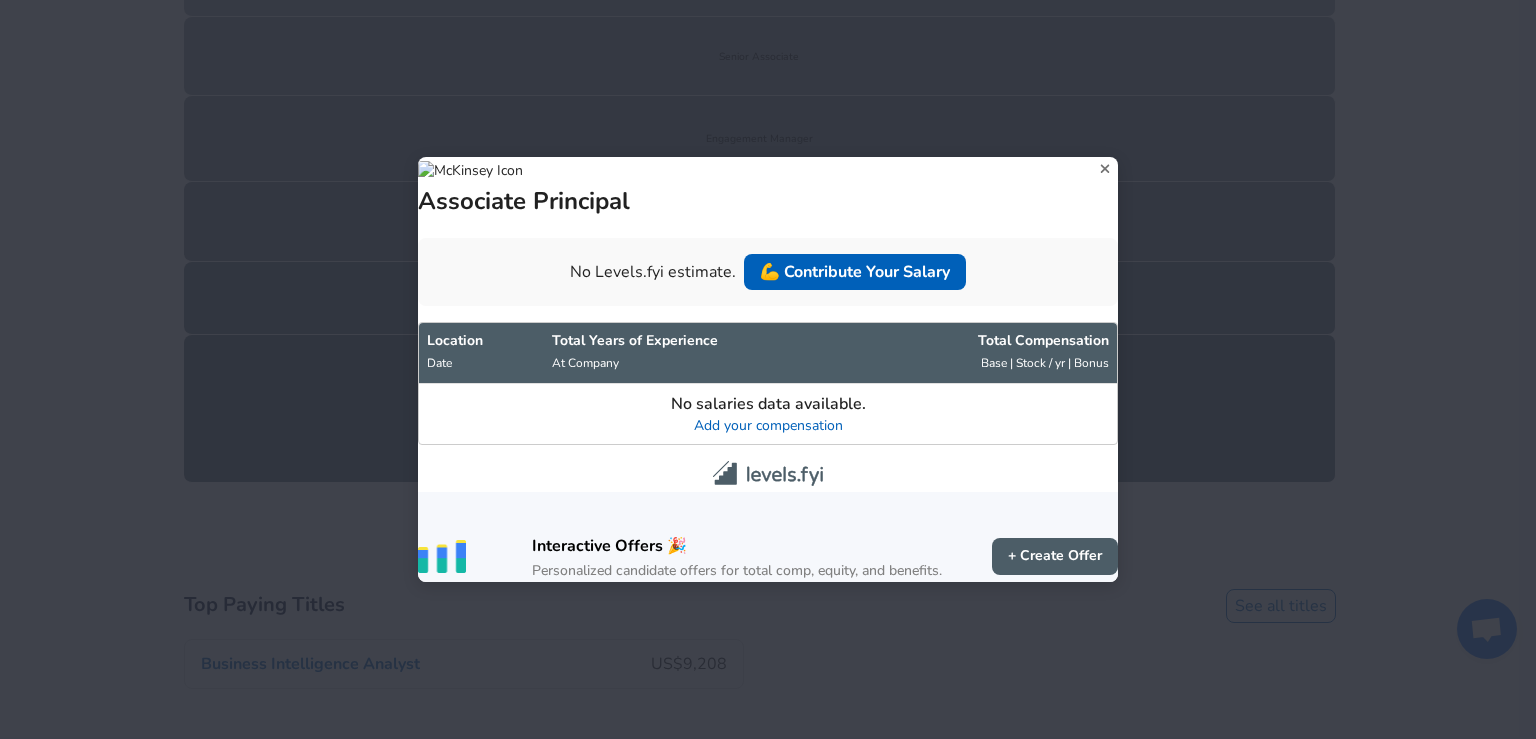 click on "Associate Principal No Levels.fyi estimate. 💪 Contribute Your Salary Location Date Total Years of Experience At Company Total Comp ensation Base | Stock / yr | Bonus No salaries data available. Add your compensation Interactive Offers 🎉 Personalized candidate offers for total comp, equity, and benefits. + Create Offer" at bounding box center [768, 369] 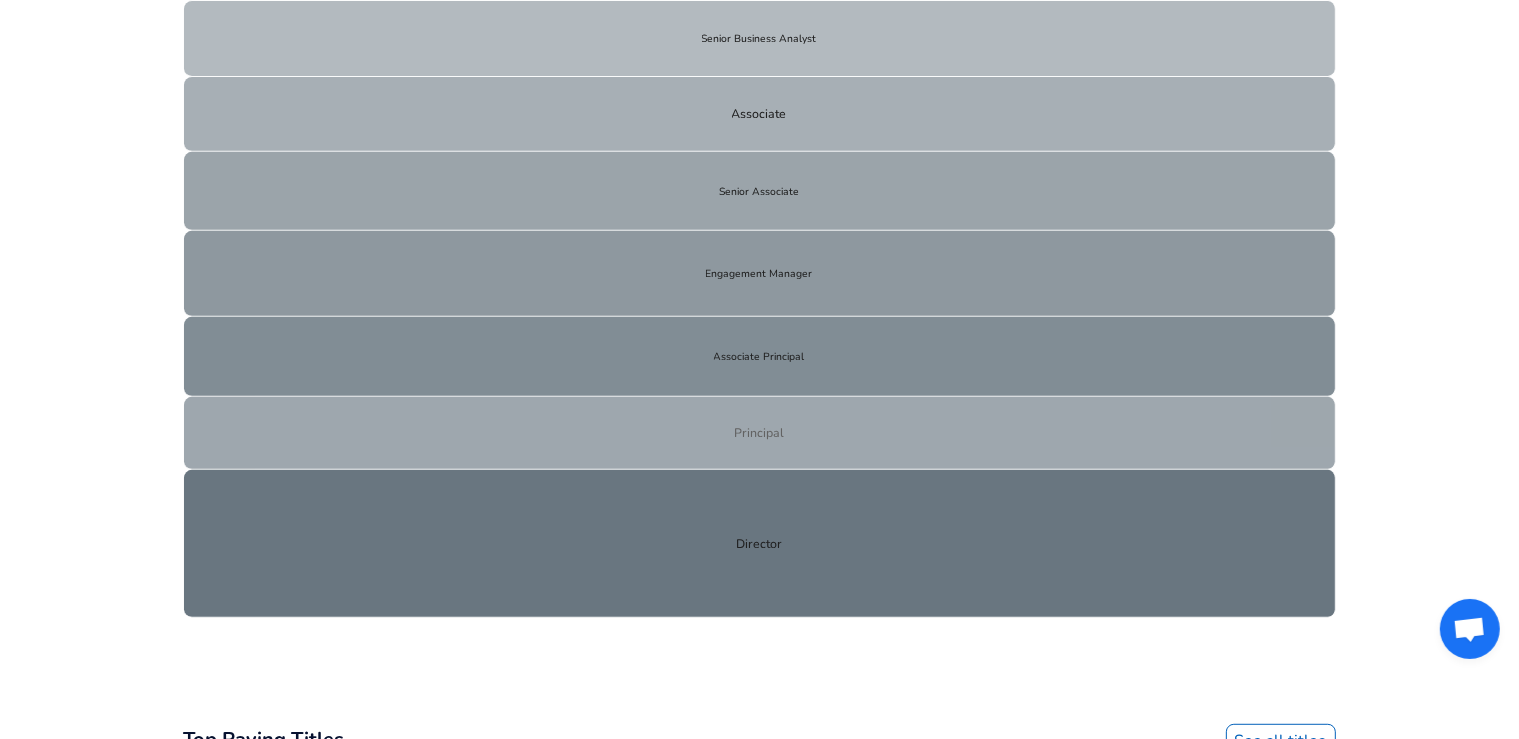 scroll, scrollTop: 823, scrollLeft: 0, axis: vertical 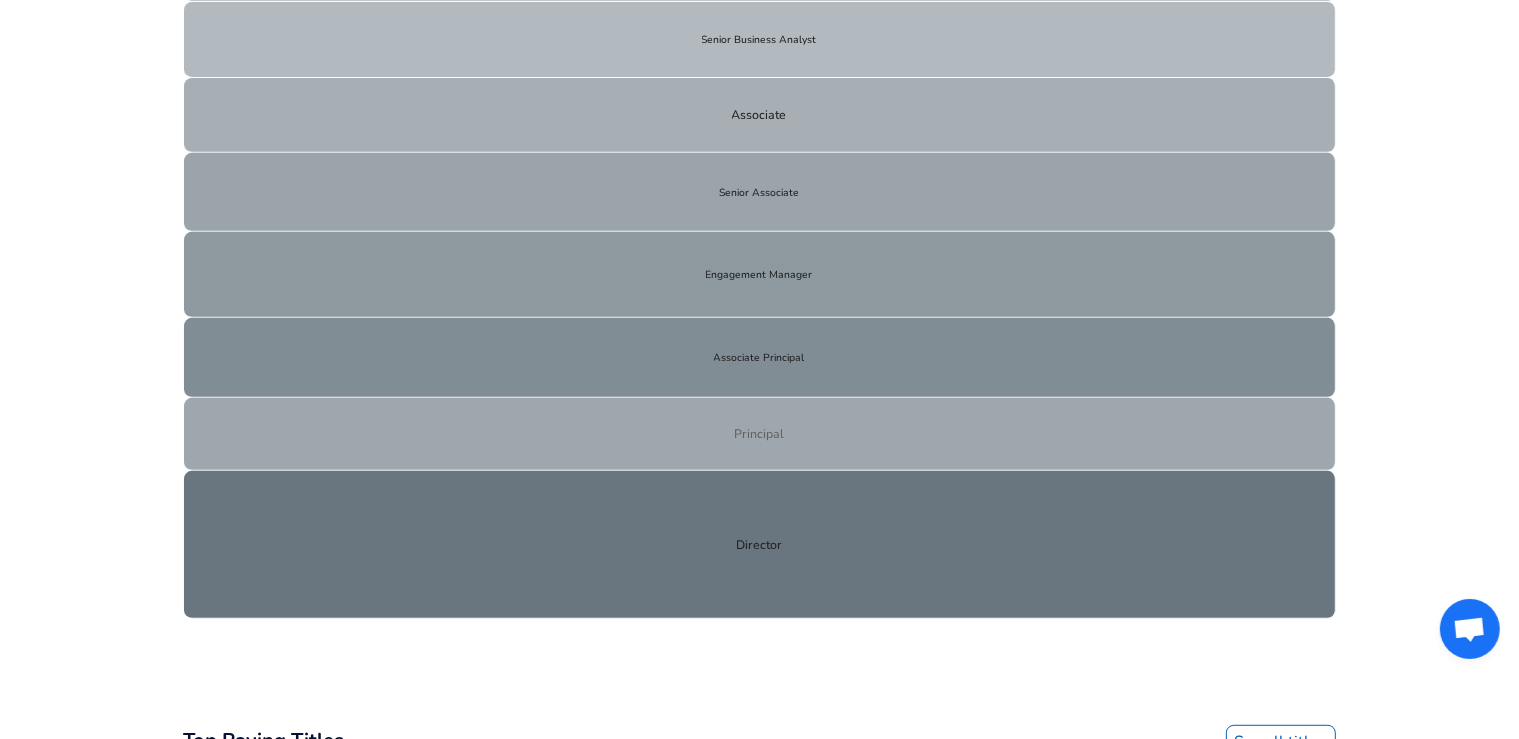 click on "Engagement Manager" at bounding box center [760, 275] 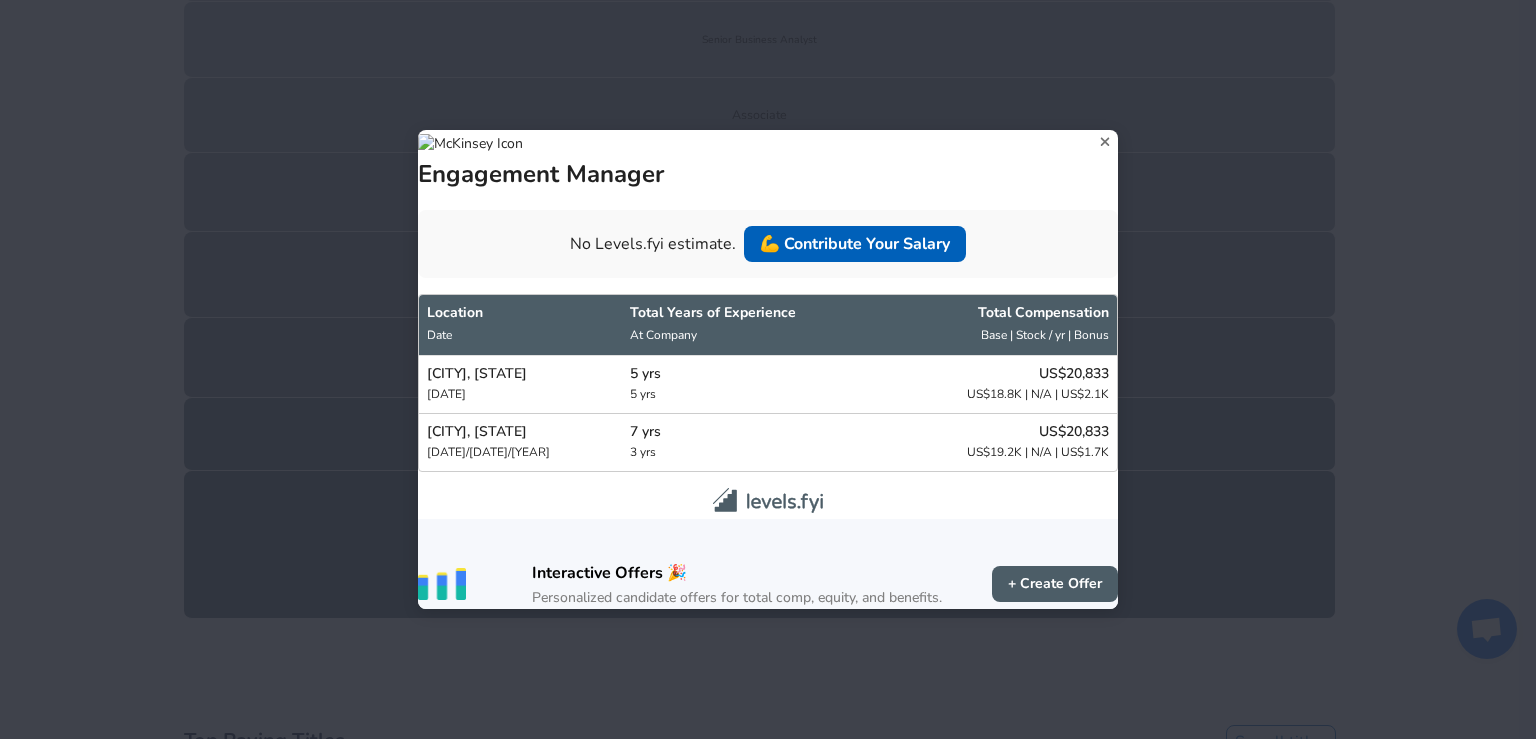 click on "Base | Stock / yr | Bonus [LOCATION] [DATE] [YEAR] [YEAR] US$[NUMBER] US$[NUMBER] | N/A | US$[NUMBER] [LOCATION] [DATE] [YEAR] [YEAR] US$[NUMBER] US$[NUMBER] | N/A | US$[NUMBER]" at bounding box center (768, 369) 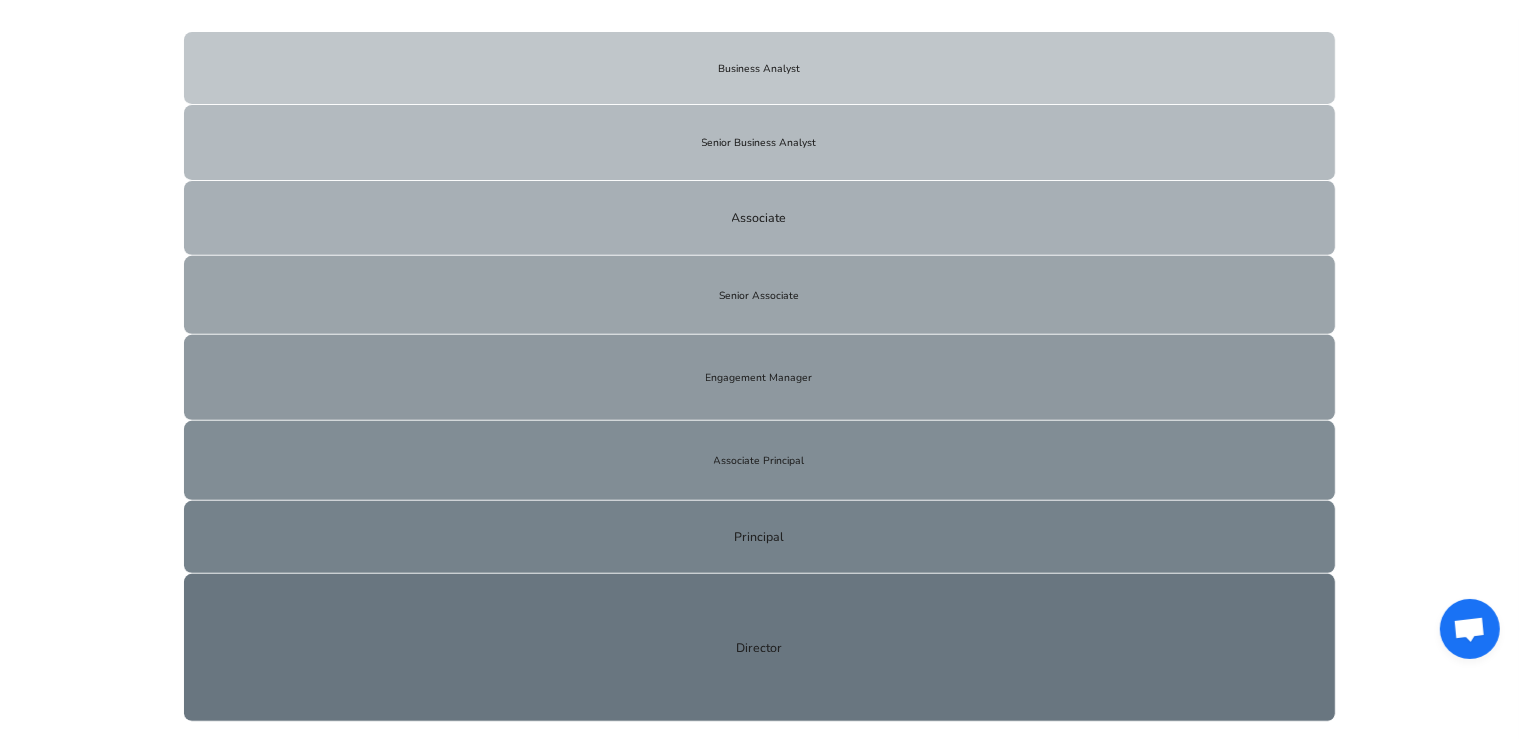 scroll, scrollTop: 712, scrollLeft: 0, axis: vertical 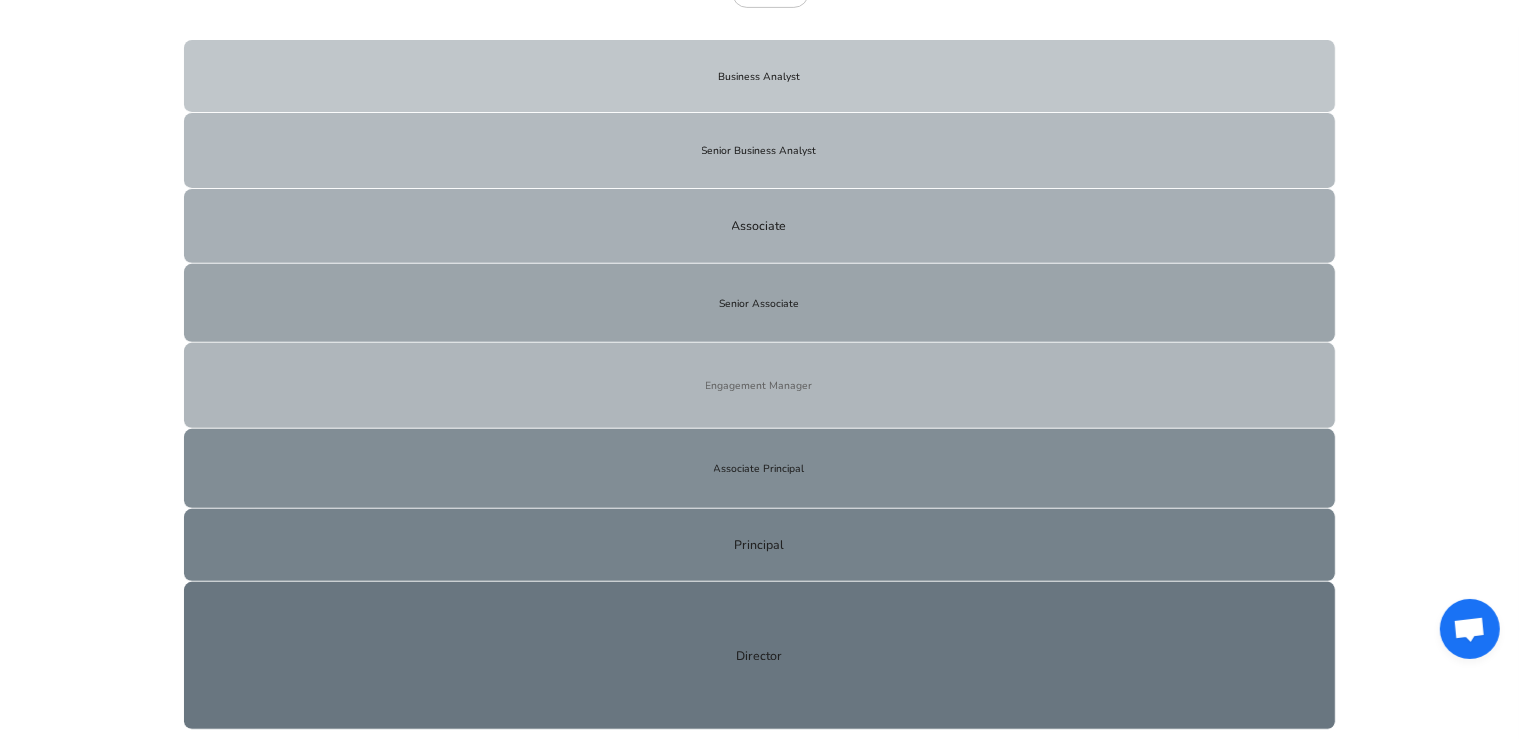 click on "Engagement Manager" at bounding box center [760, 386] 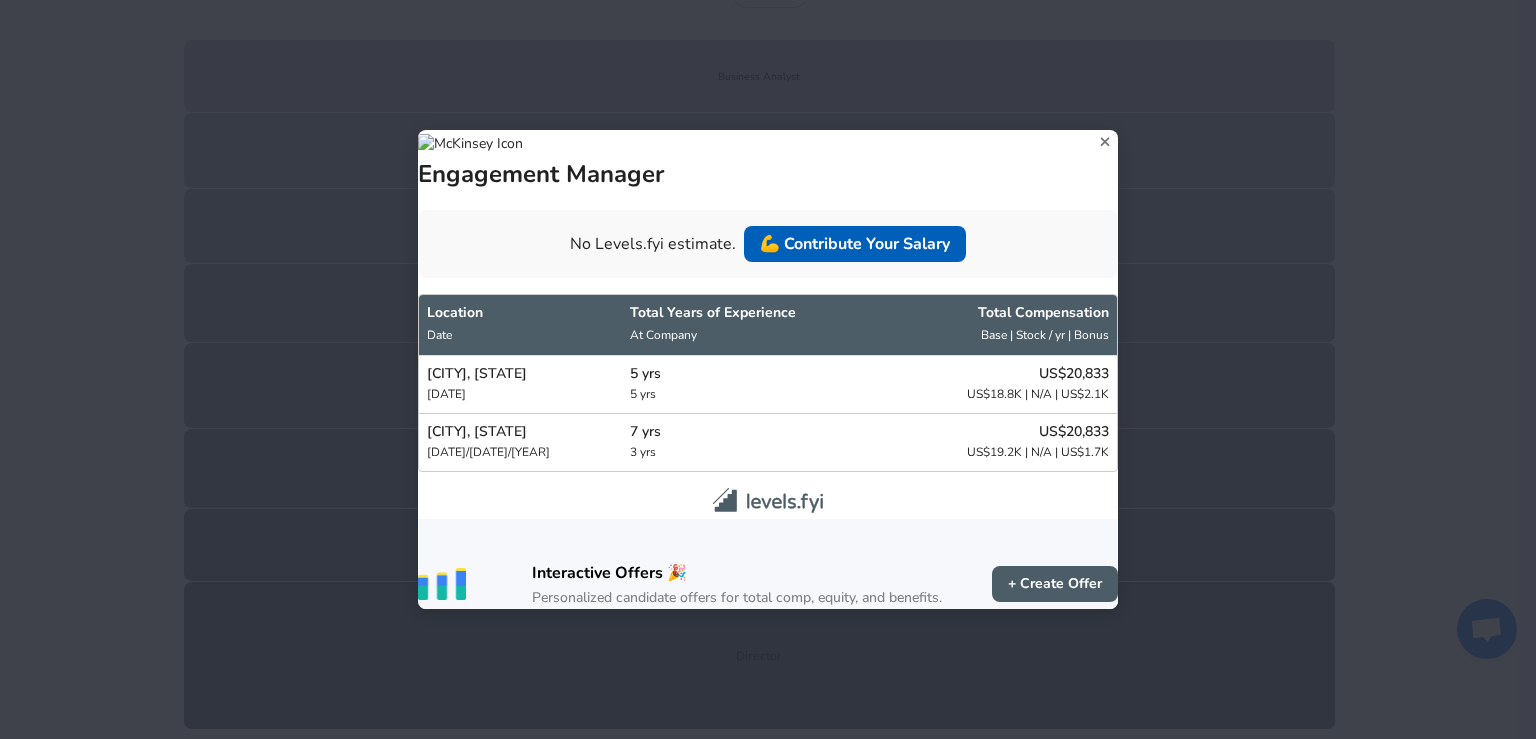 click on "Base | Stock / yr | Bonus [LOCATION] [DATE] [YEAR] [YEAR] US$[NUMBER] US$[NUMBER] | N/A | US$[NUMBER] [LOCATION] [DATE] [YEAR] [YEAR] US$[NUMBER] US$[NUMBER] | N/A | US$[NUMBER]" at bounding box center [768, 369] 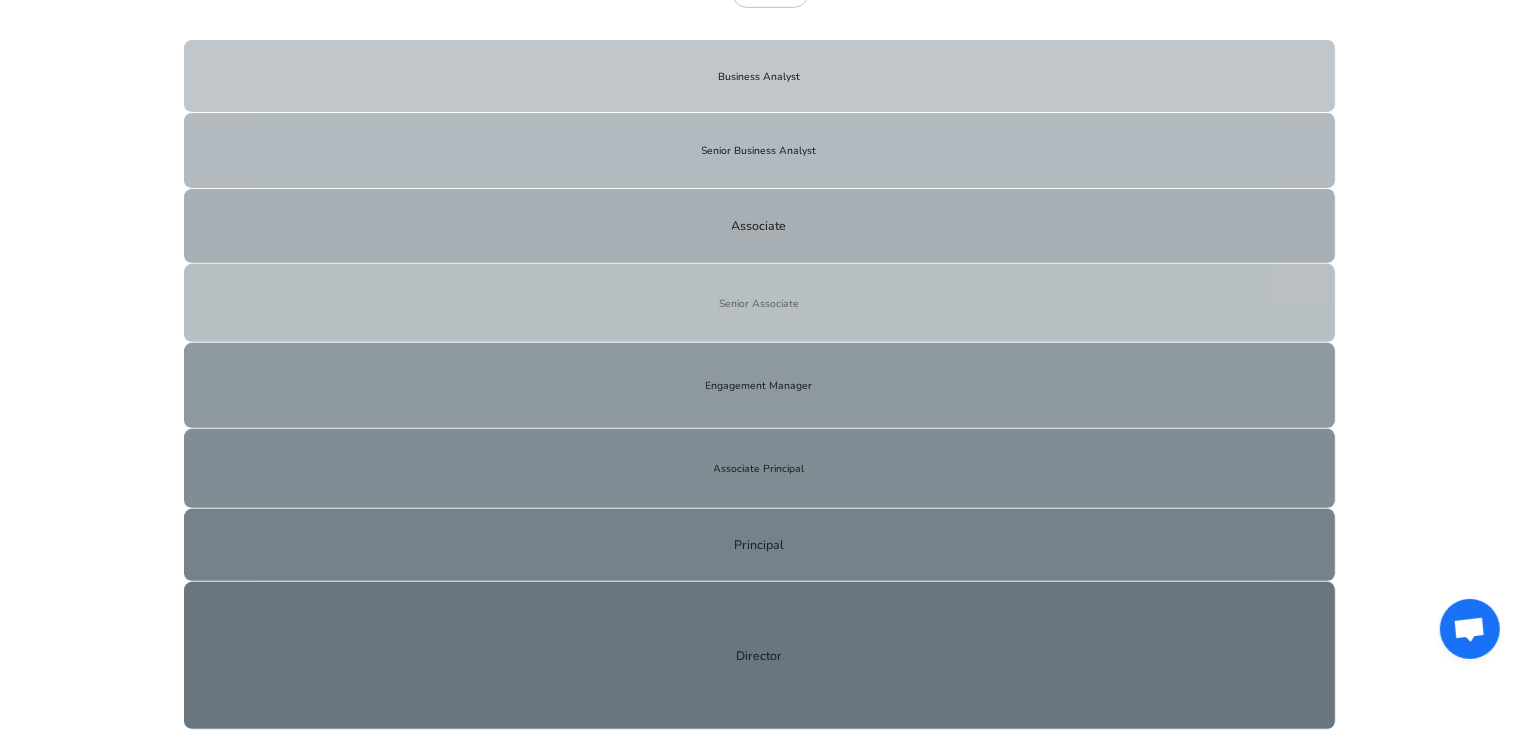click on "Senior Associate" at bounding box center (760, 303) 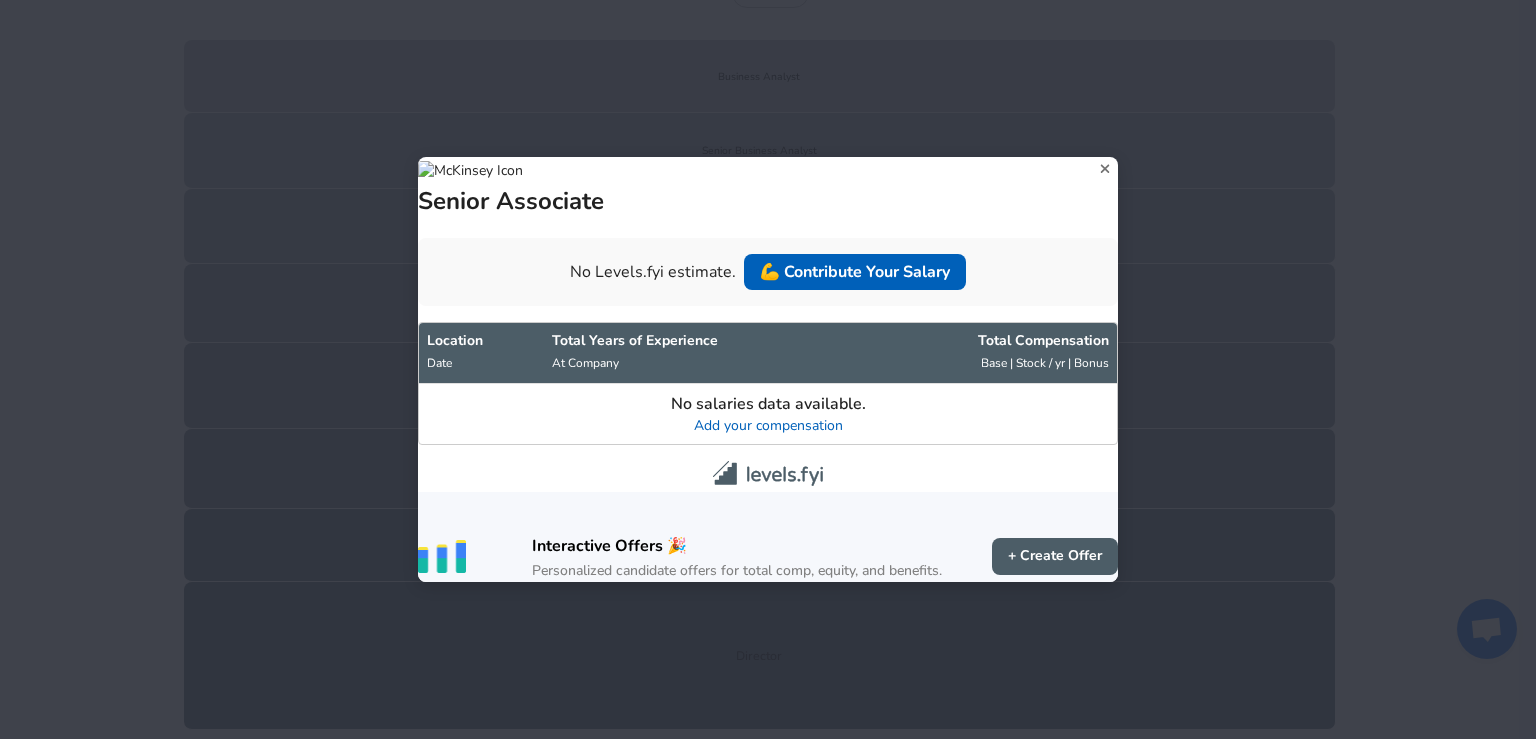 click on "Senior Associate No Levels.fyi estimate. 💪 Contribute Your Salary Location Date Total Years of Experience At Company Total Comp ensation Base | Stock / yr | Bonus No salaries data available. Add your compensation Interactive Offers 🎉 Personalized candidate offers for total comp, equity, and benefits. + Create Offer" at bounding box center [768, 369] 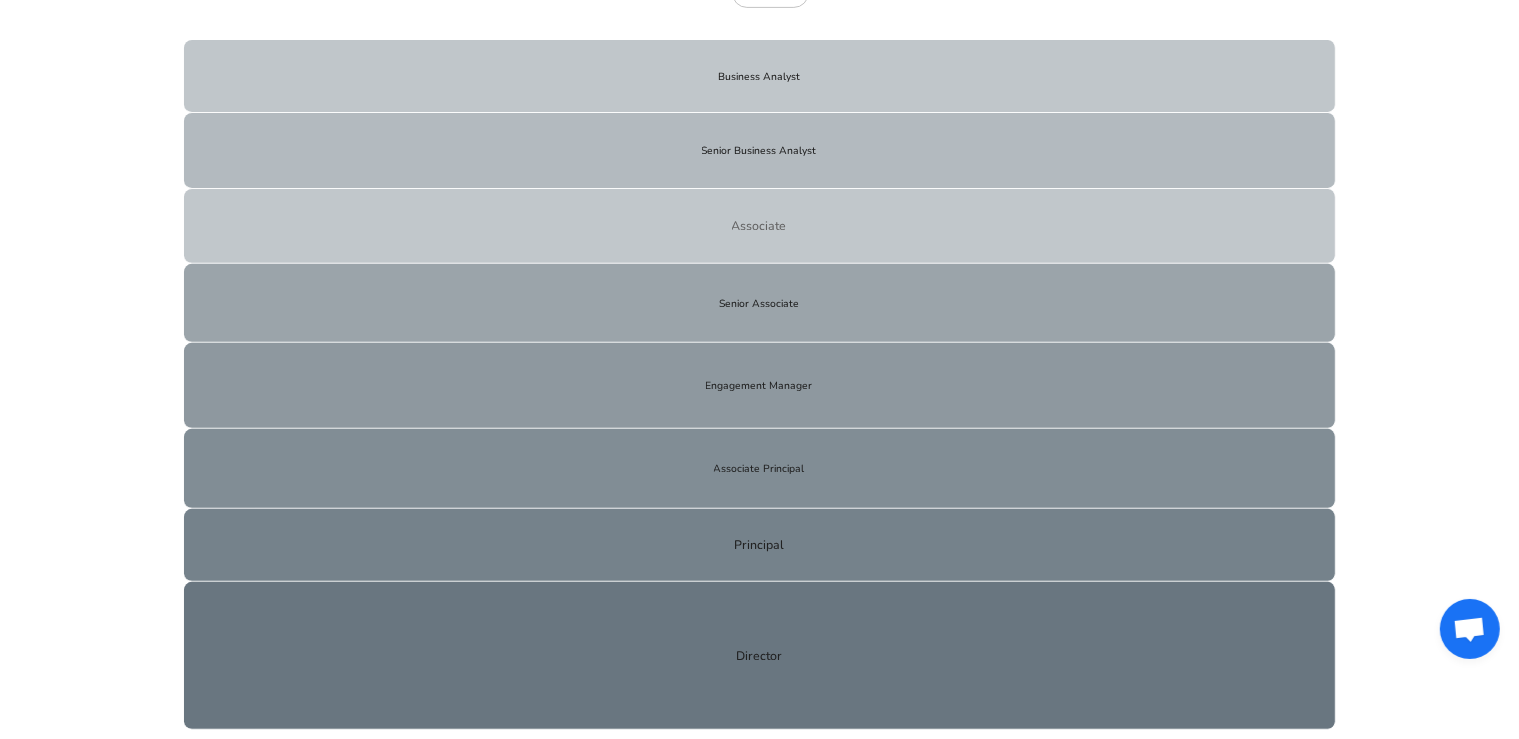 click on "Associate" at bounding box center [760, 226] 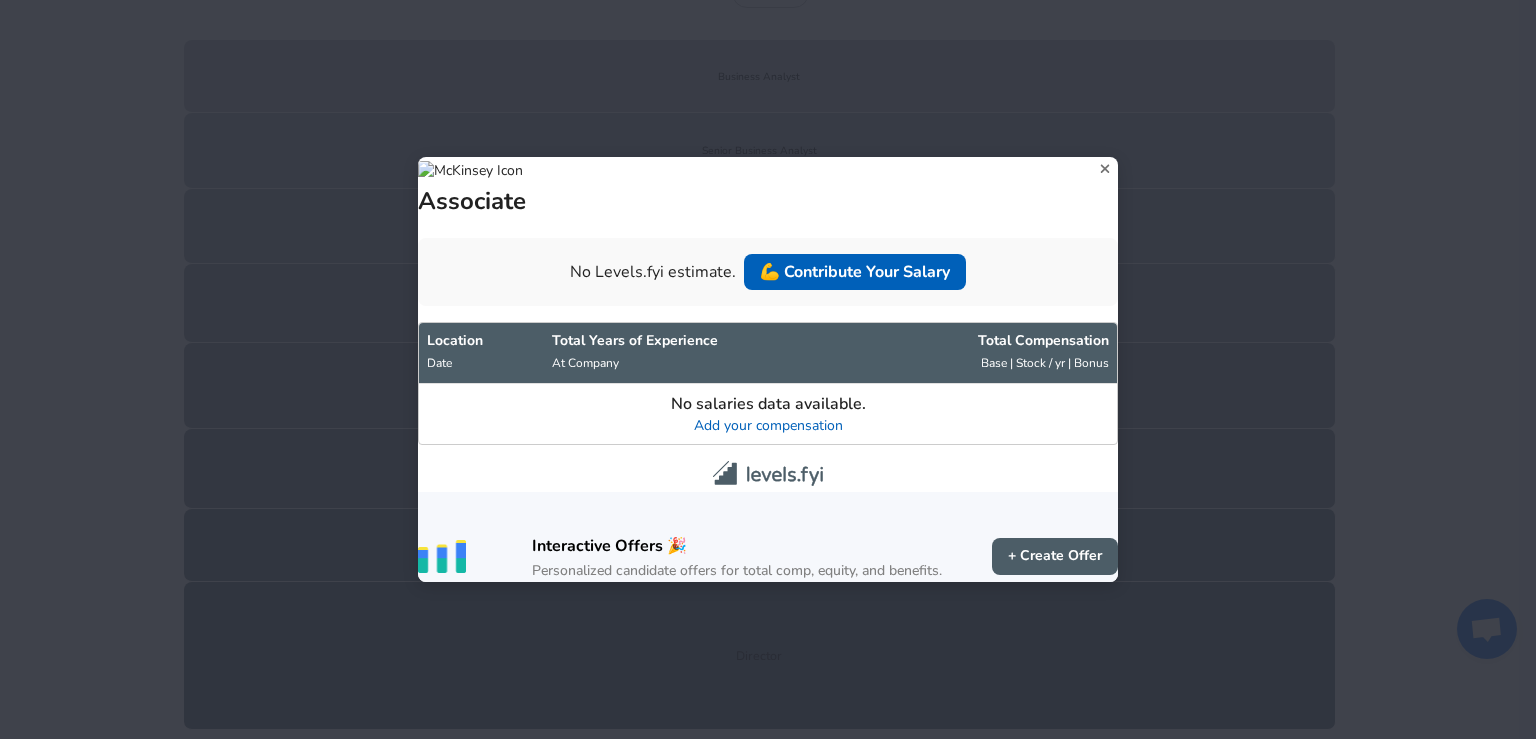 click on "Associate No Levels.fyi estimate. 💪 Contribute Your Salary Location Date Total Years of Experience At Company Total Comp ensation Base | Stock / yr | Bonus No salaries data available. Add your compensation Interactive Offers 🎉 Personalized candidate offers for total comp, equity, and benefits. + Create Offer" at bounding box center [768, 369] 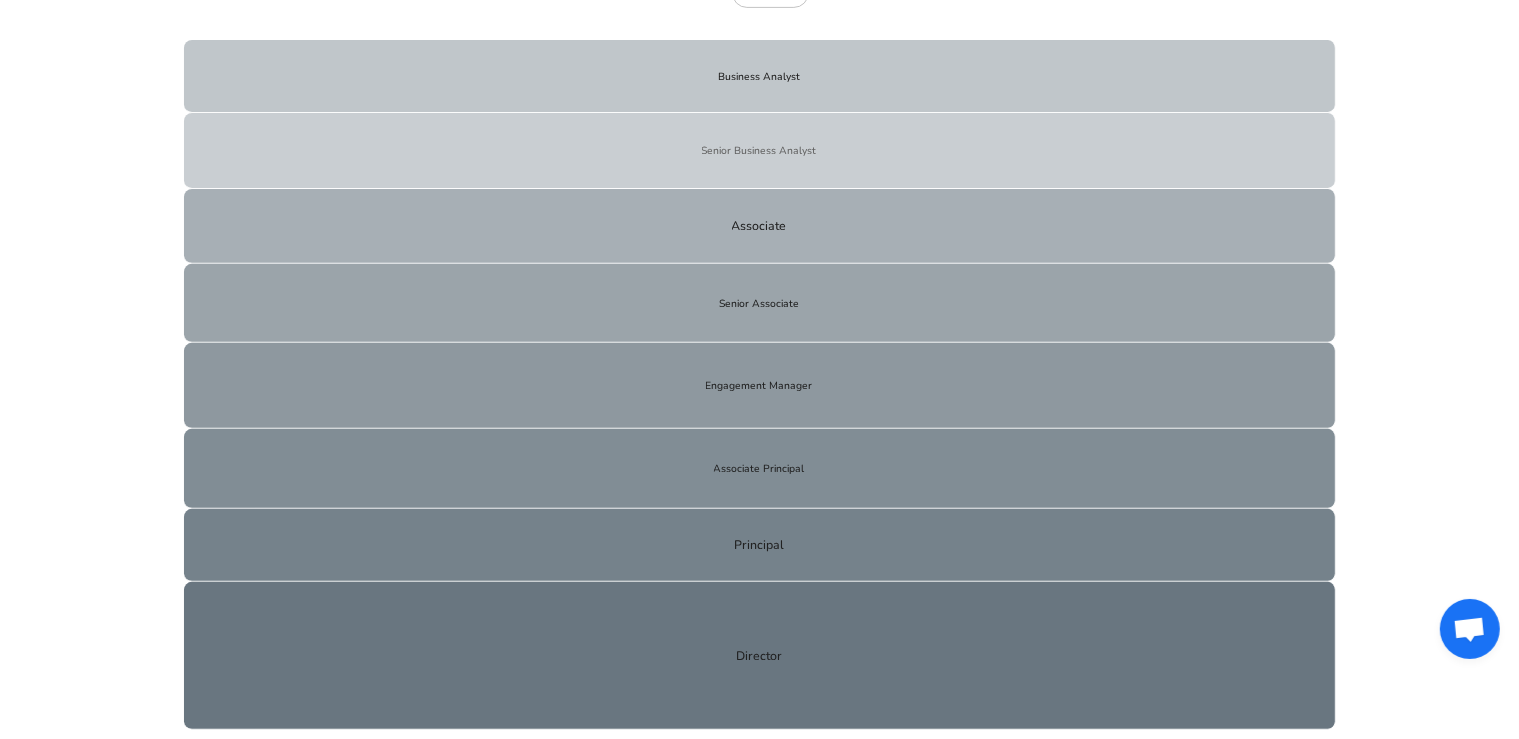 click on "Senior Business Analyst" at bounding box center (760, 151) 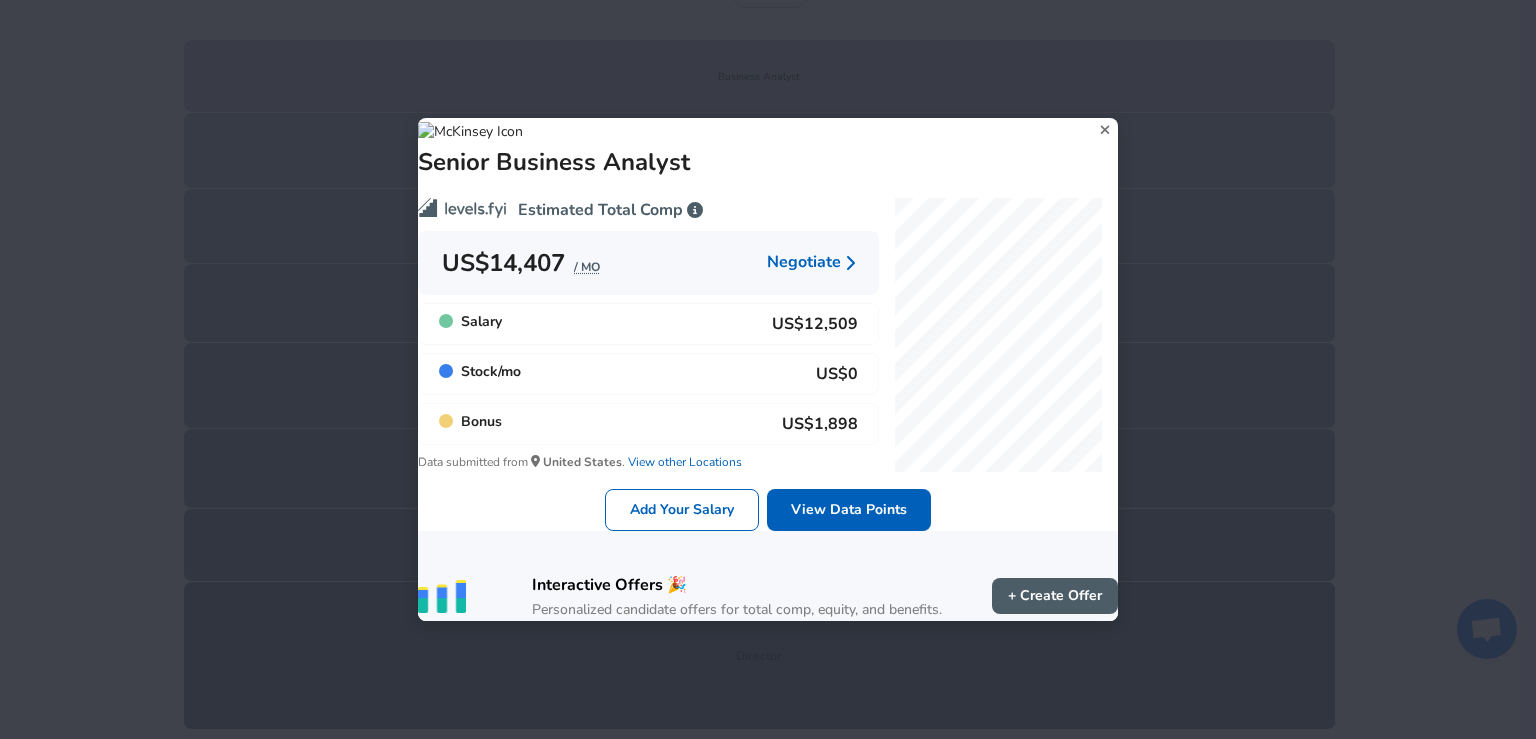 click on "Senior Business Analyst Estimated Total Comp   US$14,407   / MO Negotiate   Salary US$12,509 Stock / mo US$0 Bonus US$1,898 Data submitted from     [COUNTRY] .   View other Locations Add Your Salary View Data Points Interactive Offers 🎉 Personalized candidate offers for total comp, equity, and benefits. + Create Offer" at bounding box center (768, 369) 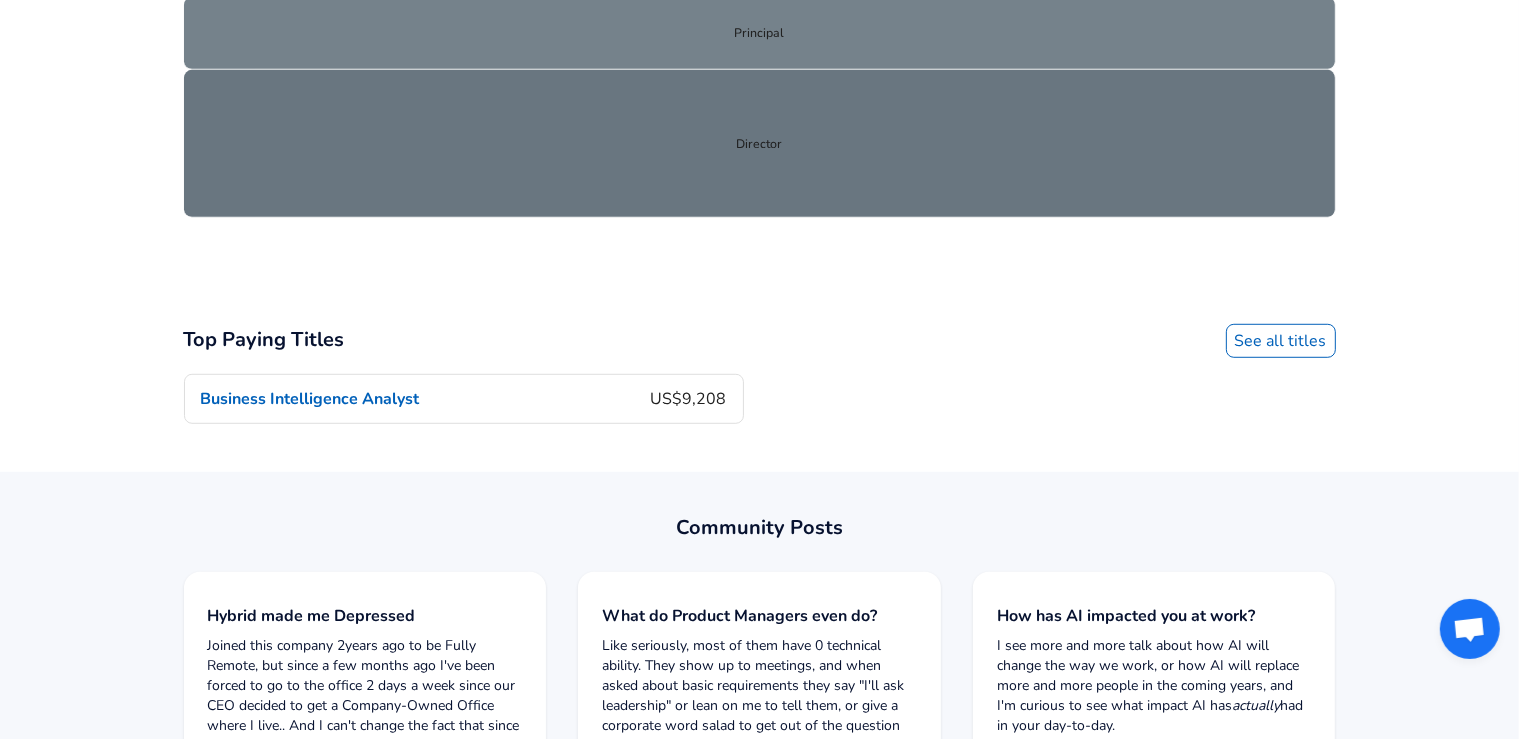 scroll, scrollTop: 1236, scrollLeft: 0, axis: vertical 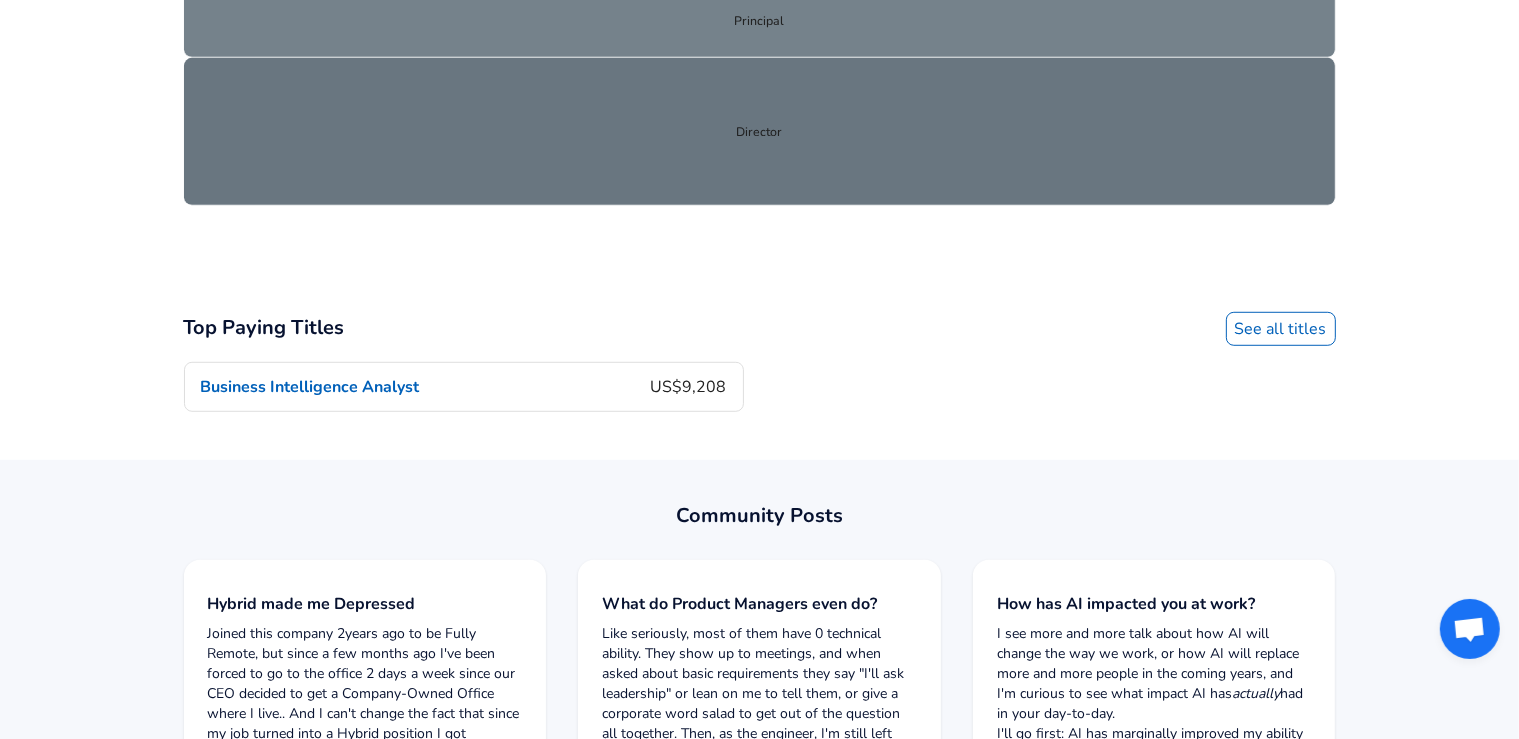 click on "See all titles" at bounding box center [1281, 329] 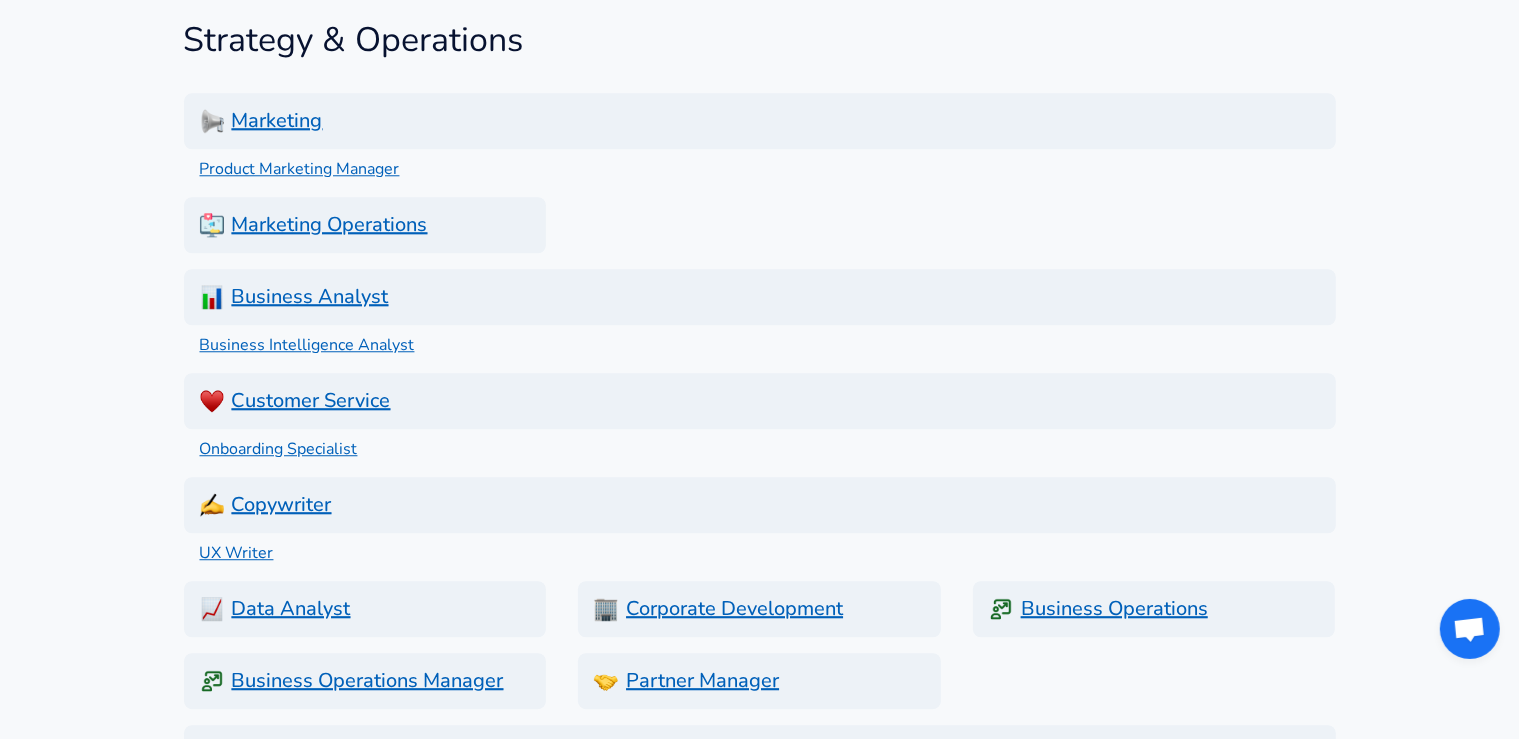 scroll, scrollTop: 5300, scrollLeft: 0, axis: vertical 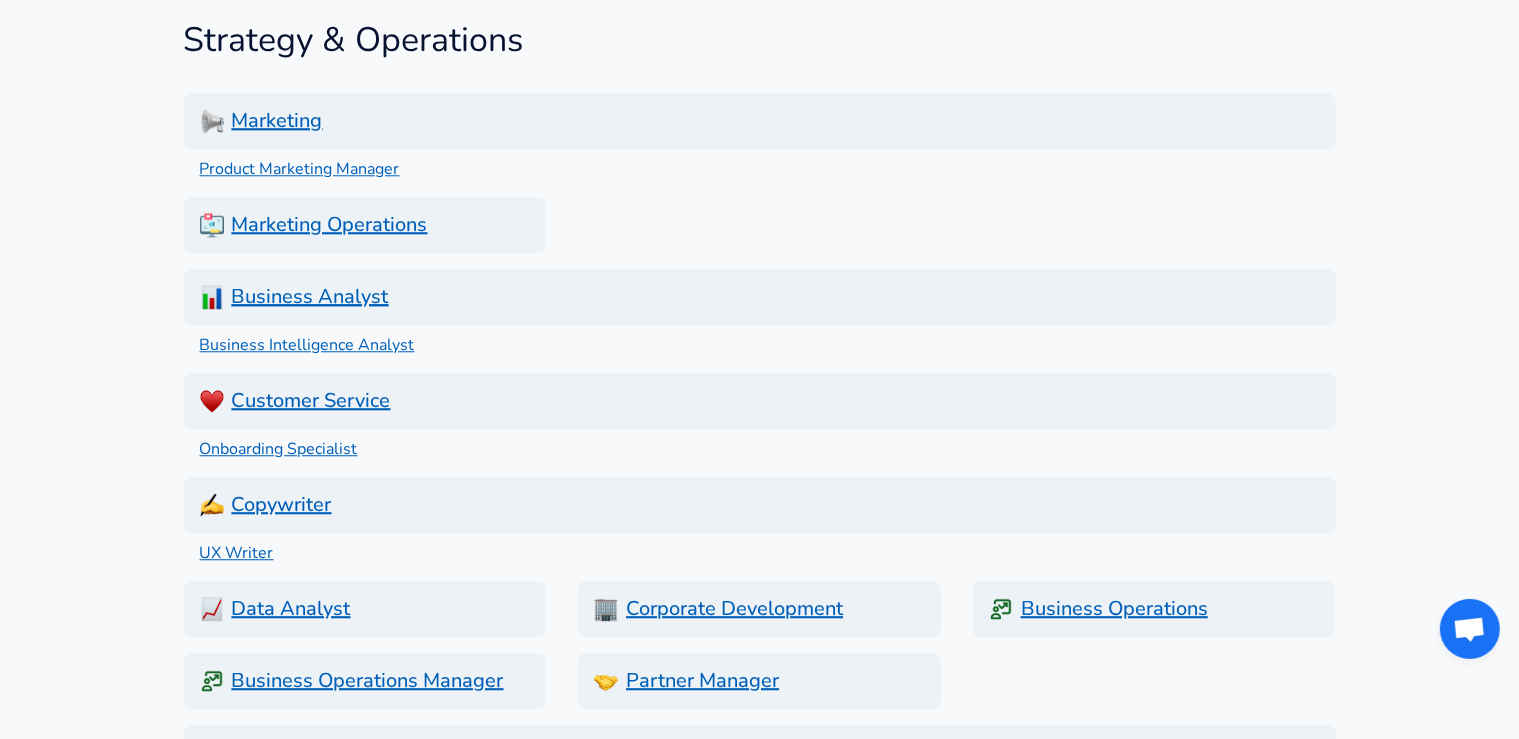 click on "Business Analyst" at bounding box center (760, 297) 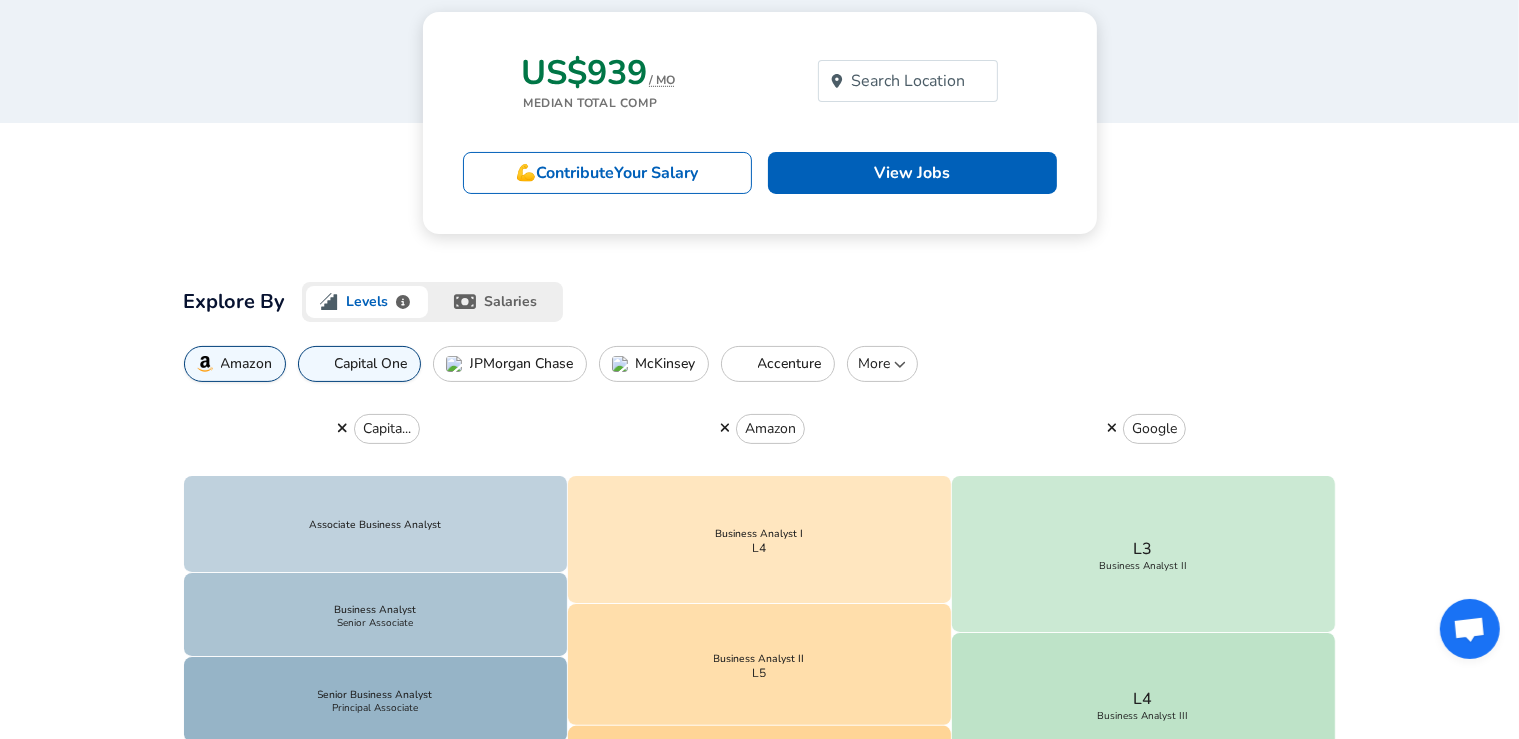 scroll, scrollTop: 280, scrollLeft: 0, axis: vertical 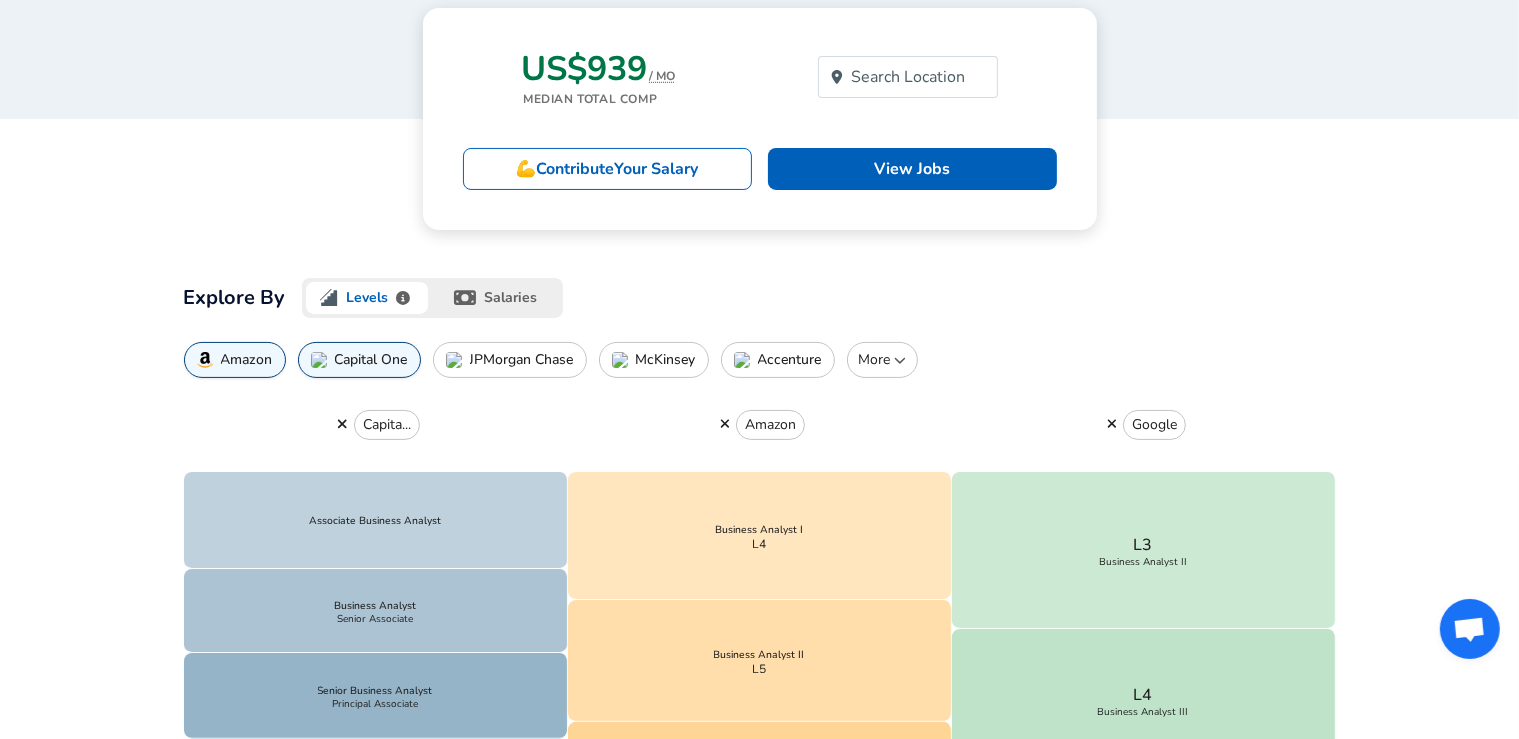 click 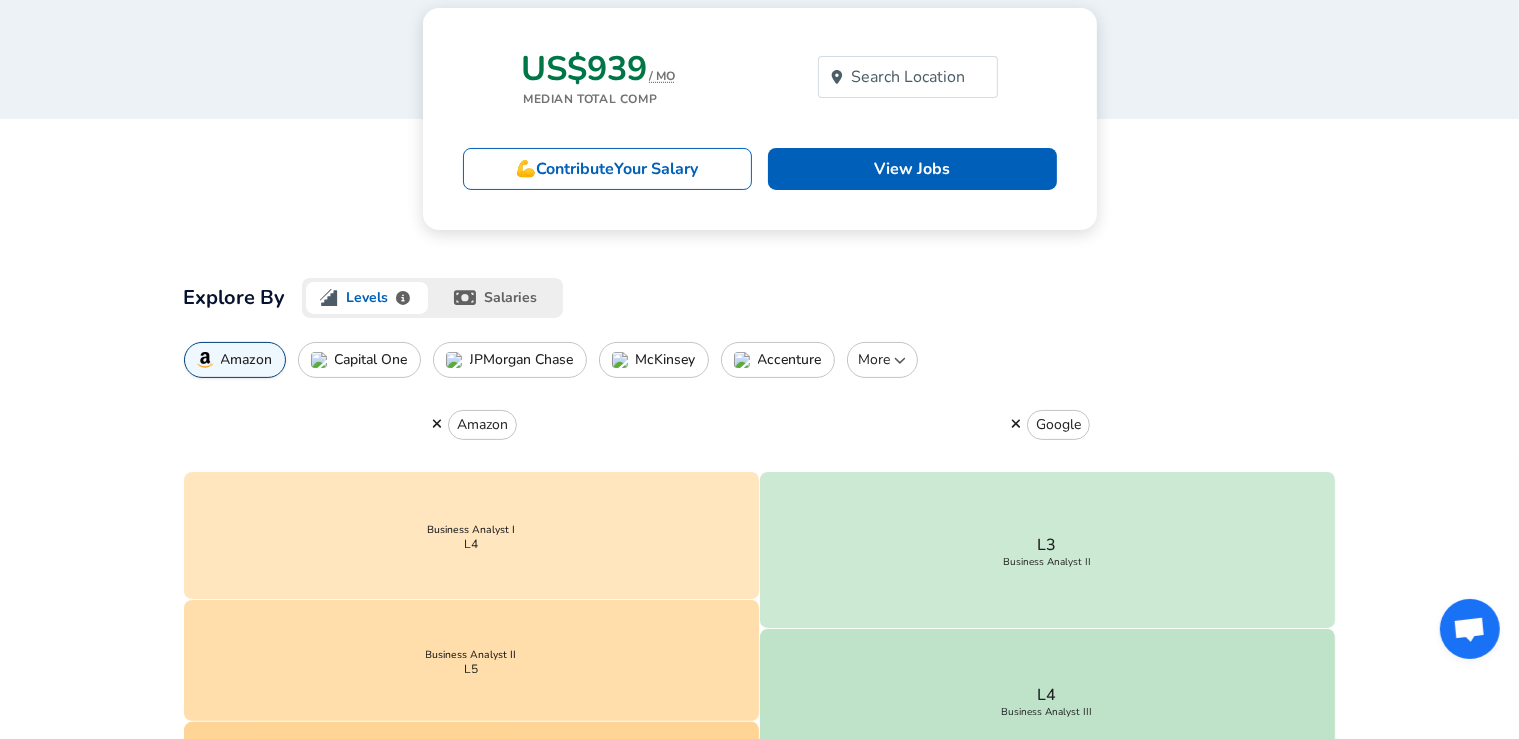 click 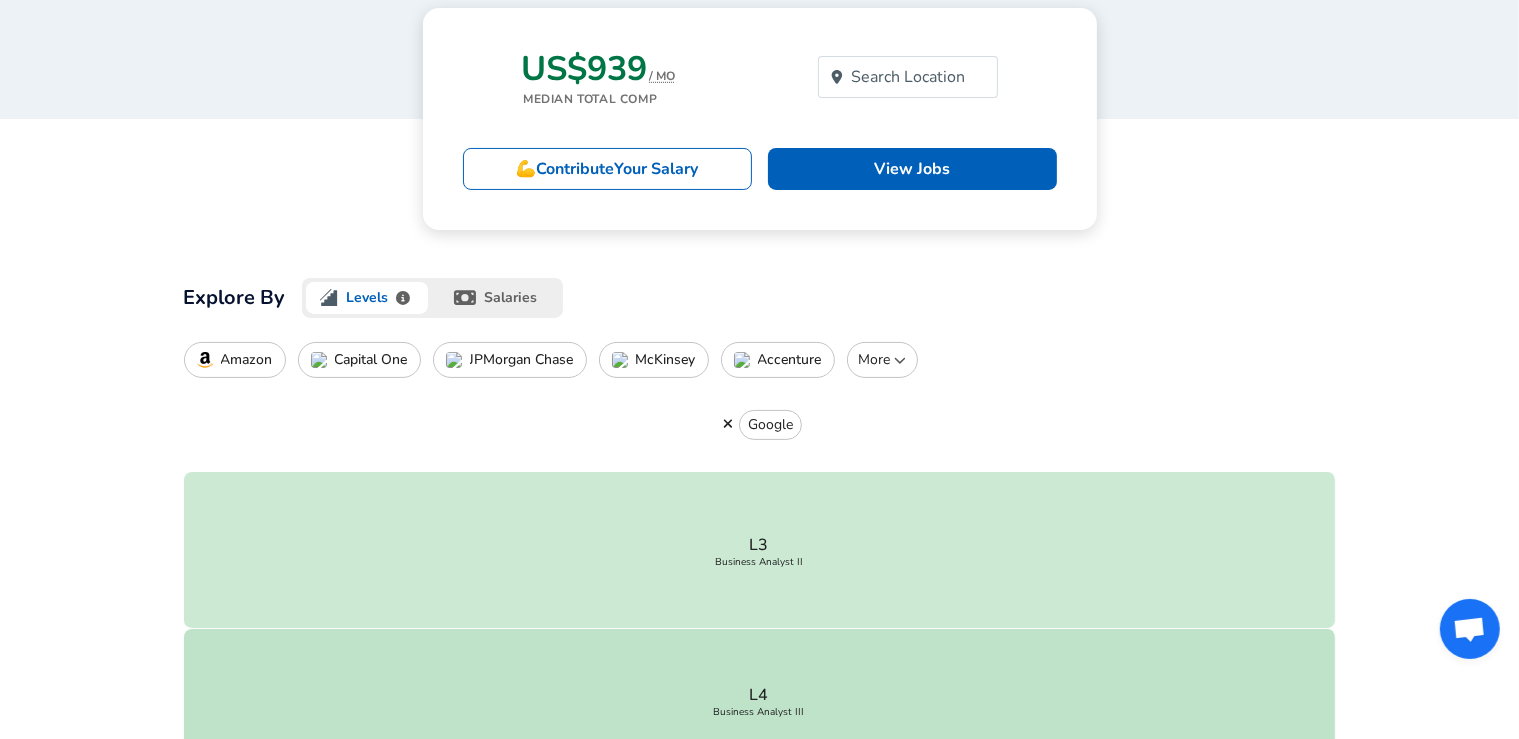 click 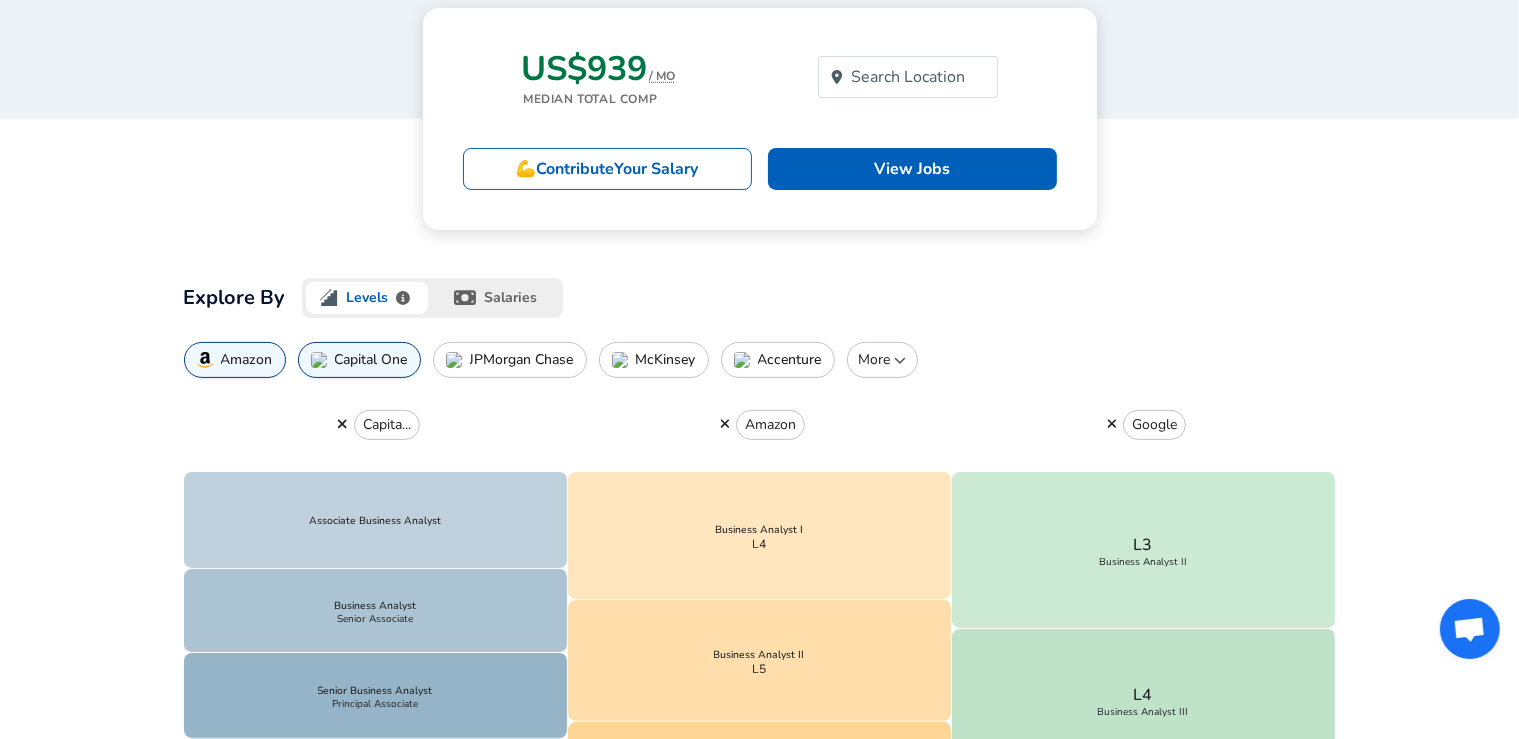 click 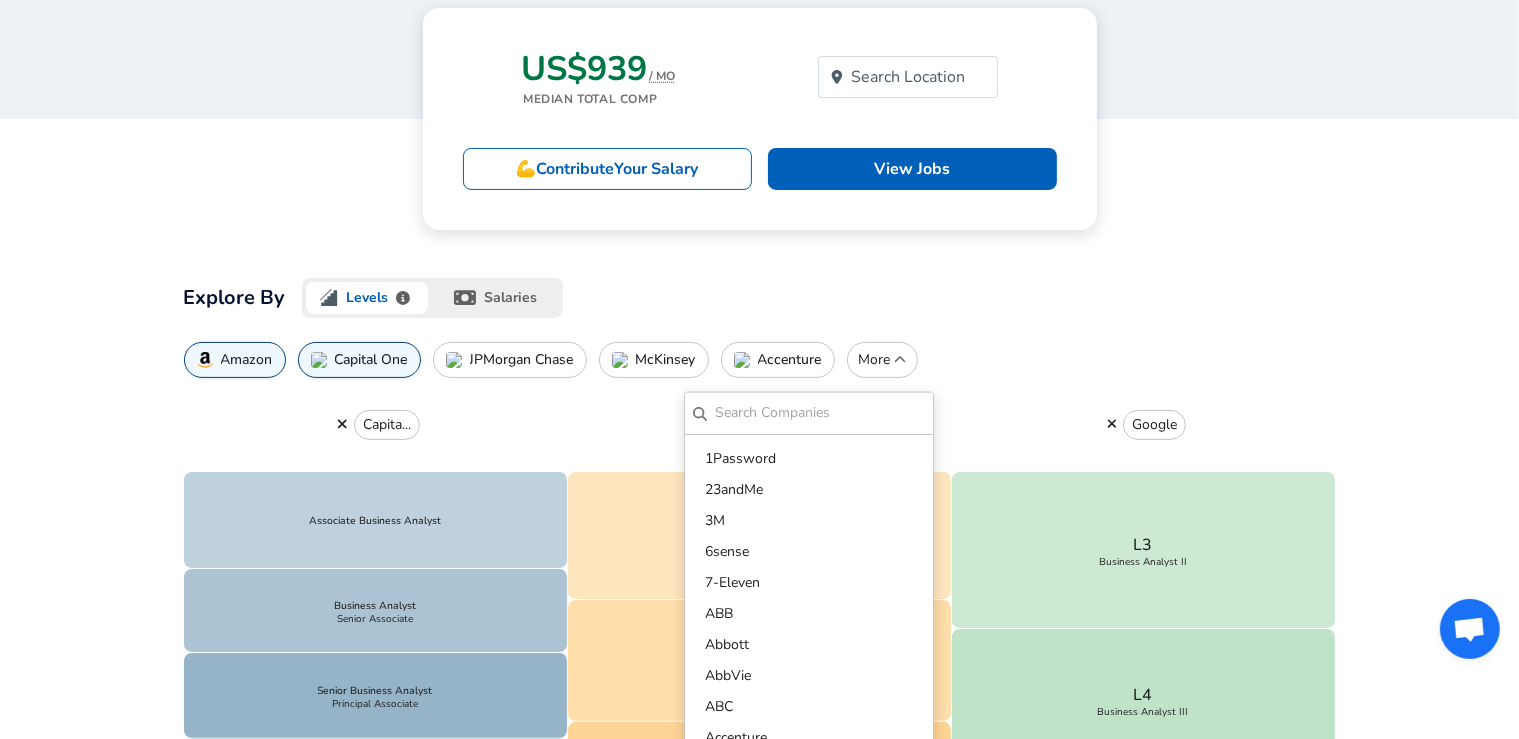 scroll, scrollTop: 492, scrollLeft: 0, axis: vertical 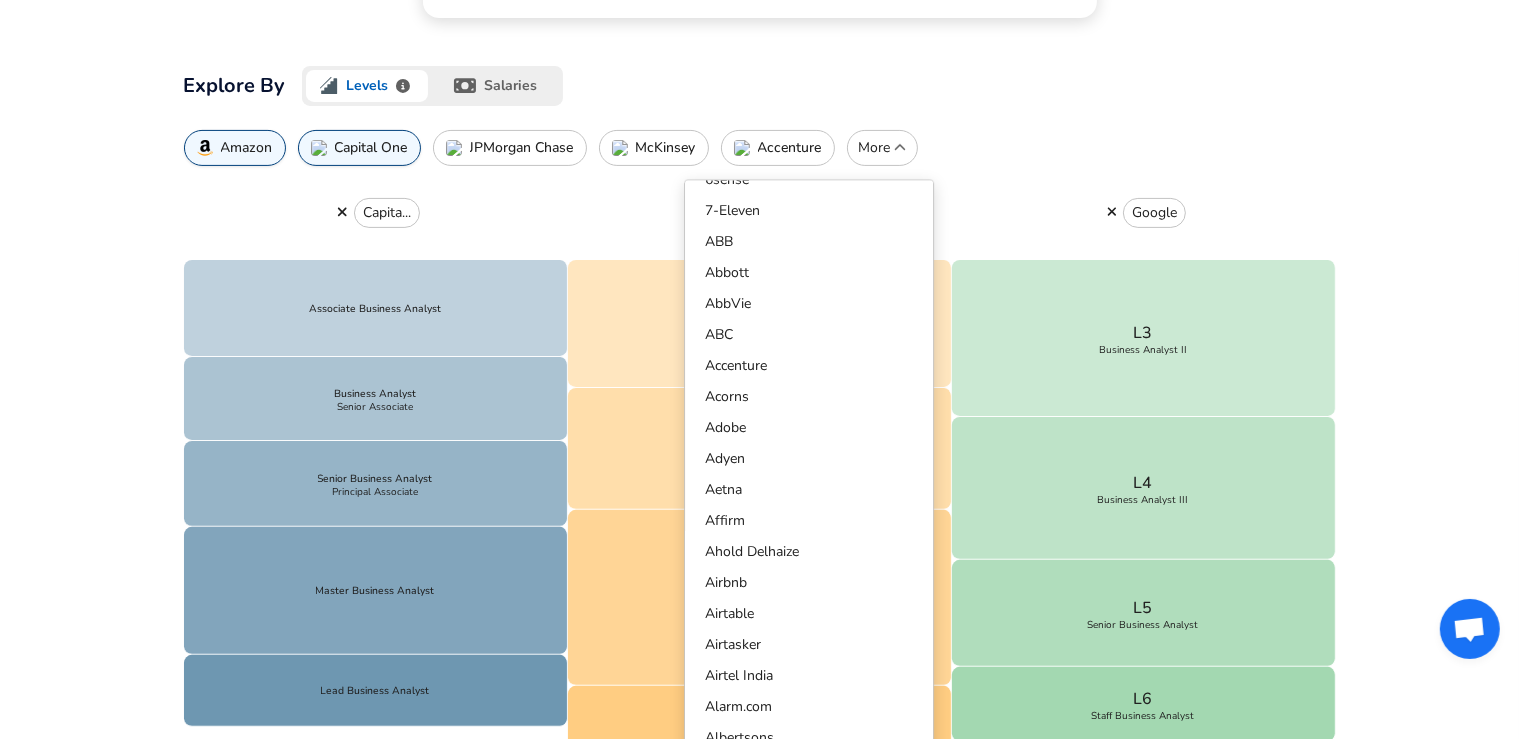 click on "For Employers $ USD / mo Change English (US) Change Login Sign Up All Data By Location By Company By Title Salary Calculator Chart Visualizations Verified Salaries Internships Negotiation Support Compare Benefits Who's Hiring 2024 Pay Report Top Paying Companies Integrate Blog Press Google Software Engineer Product Manager New York City Area Data Scientist View Individual Data Points Levels FYI Logo Salaries 📂 All Data 🌎 By Location 🏢 By Company 🖋 By Title 🏭️ By Industry 📍 Salary Heatmap 📈 Chart Visualizations 🔥 Real-time Percentiles 🎓 Internships ❣️ Compare Benefits 🎬 2024 Pay Report 🏆 Top Paying Companies 💸 Calculate Meeting Cost #️⃣ Salary Calculator Contribute Add Salary Add Company Benefits Add Level Mapping Jobs Services Candidate Services 💵 Negotiation Coaching 📄 Resume Review 🎁 Gift a Resume Review For Employers Interactive Offers Real-time Percentiles 🔥 Compensation Benchmarking For Academic Research / MO" at bounding box center [759, 1380] 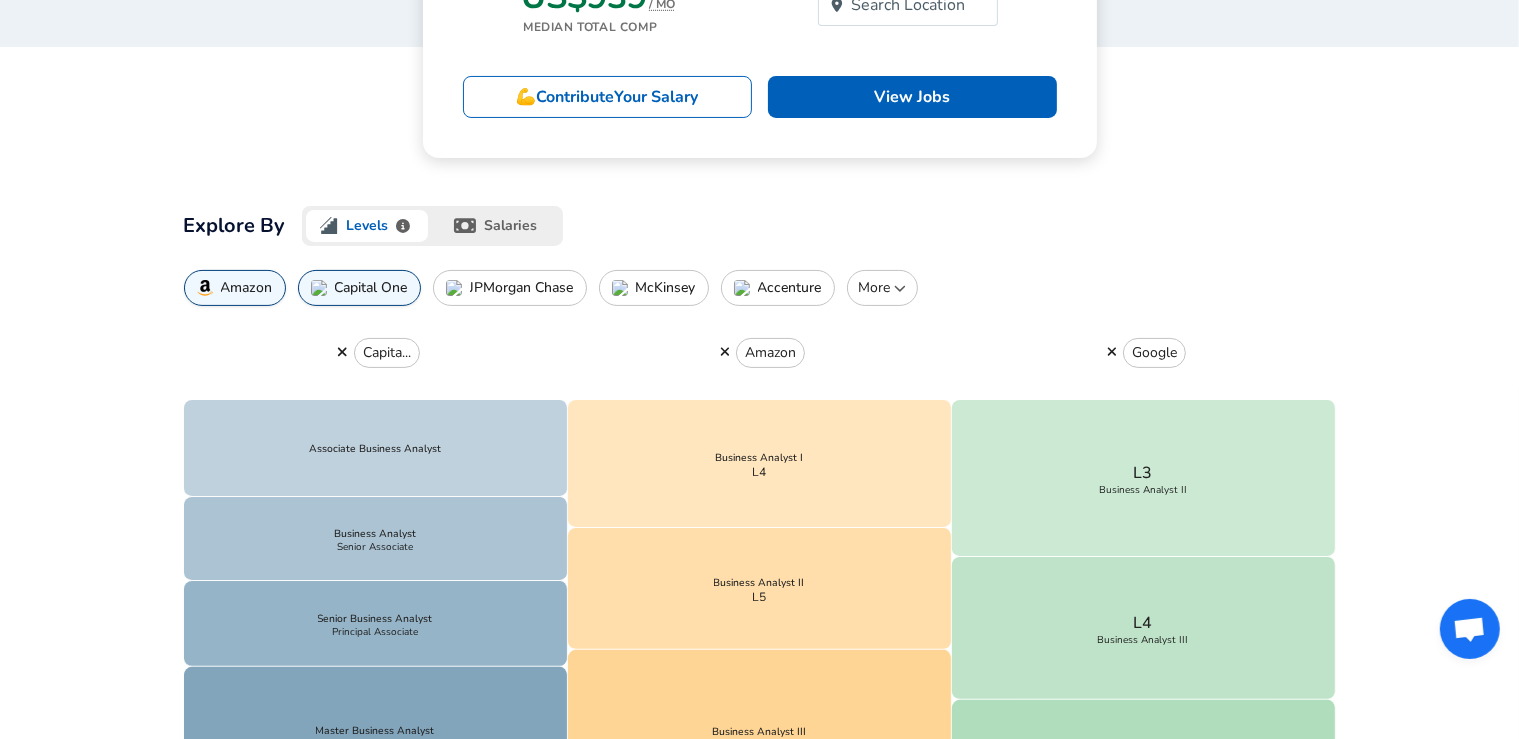 scroll, scrollTop: 248, scrollLeft: 0, axis: vertical 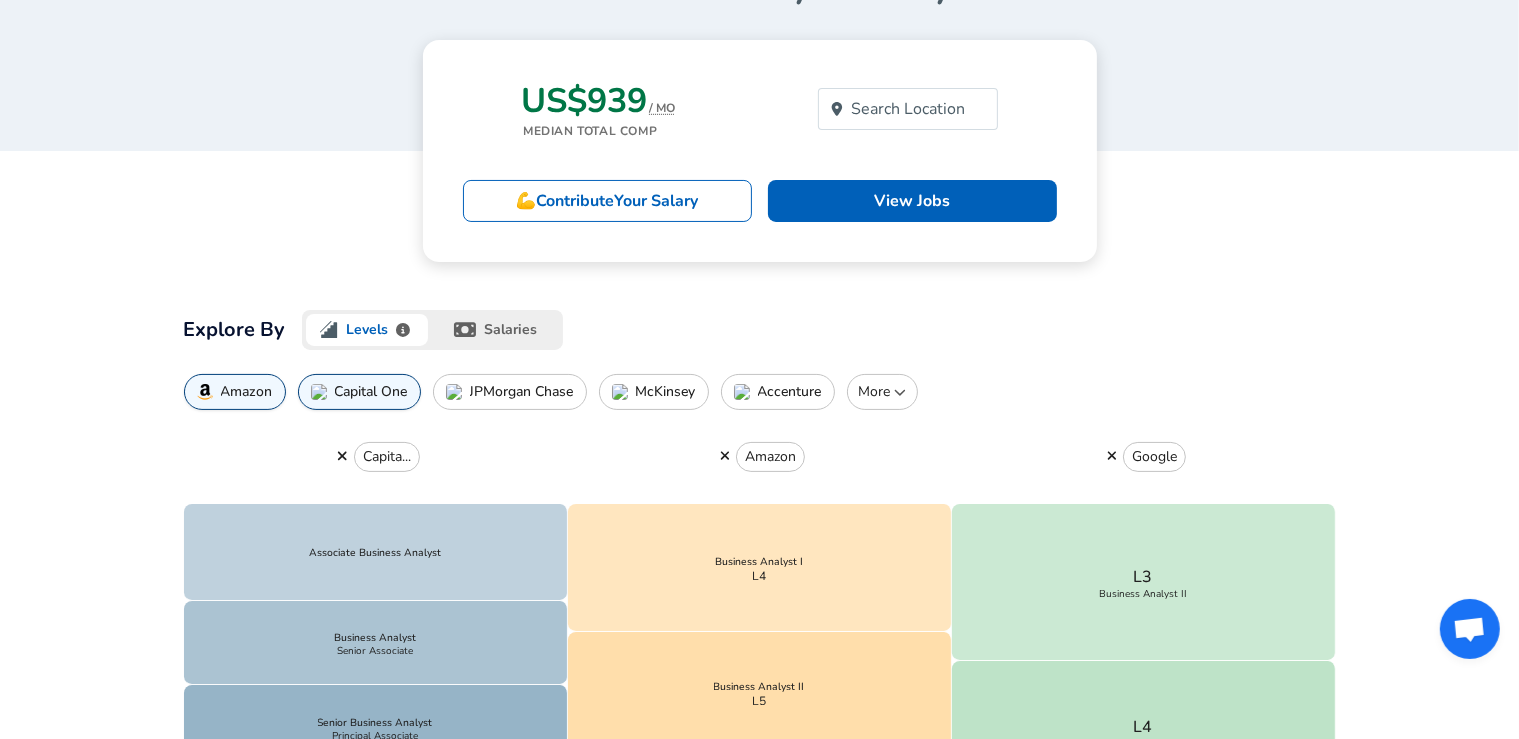 click on "salaries" at bounding box center [497, 330] 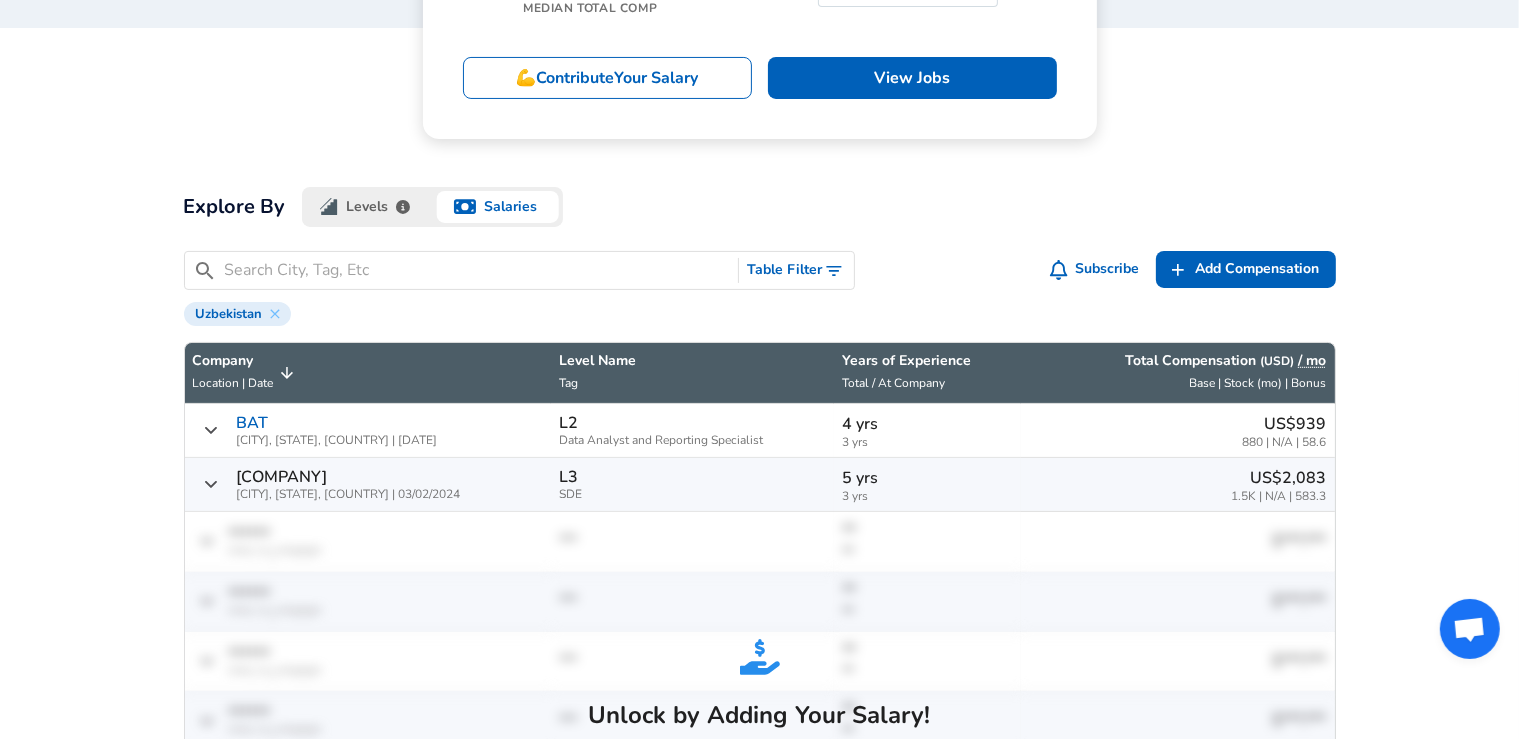 scroll, scrollTop: 364, scrollLeft: 0, axis: vertical 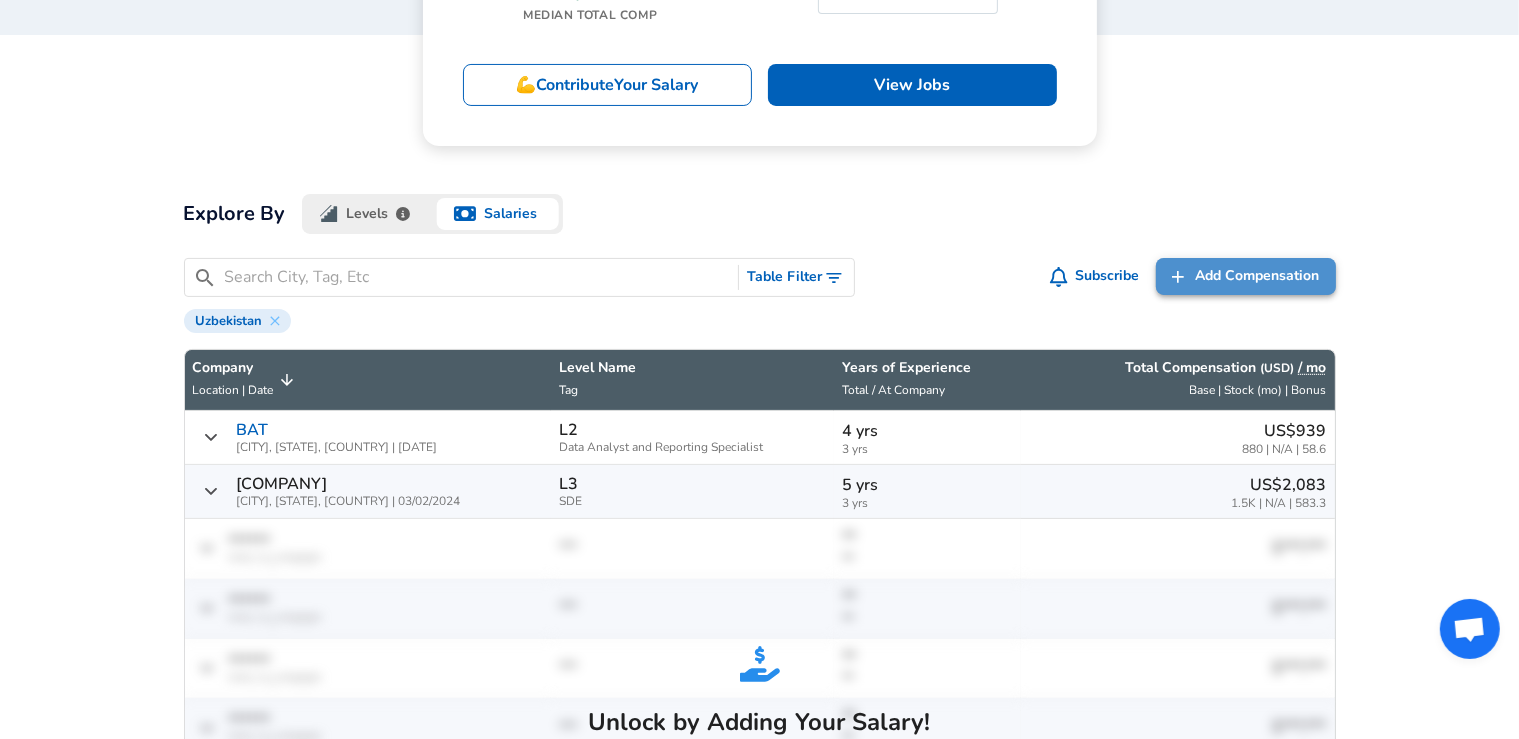click on "Add Compensation" at bounding box center (1258, 276) 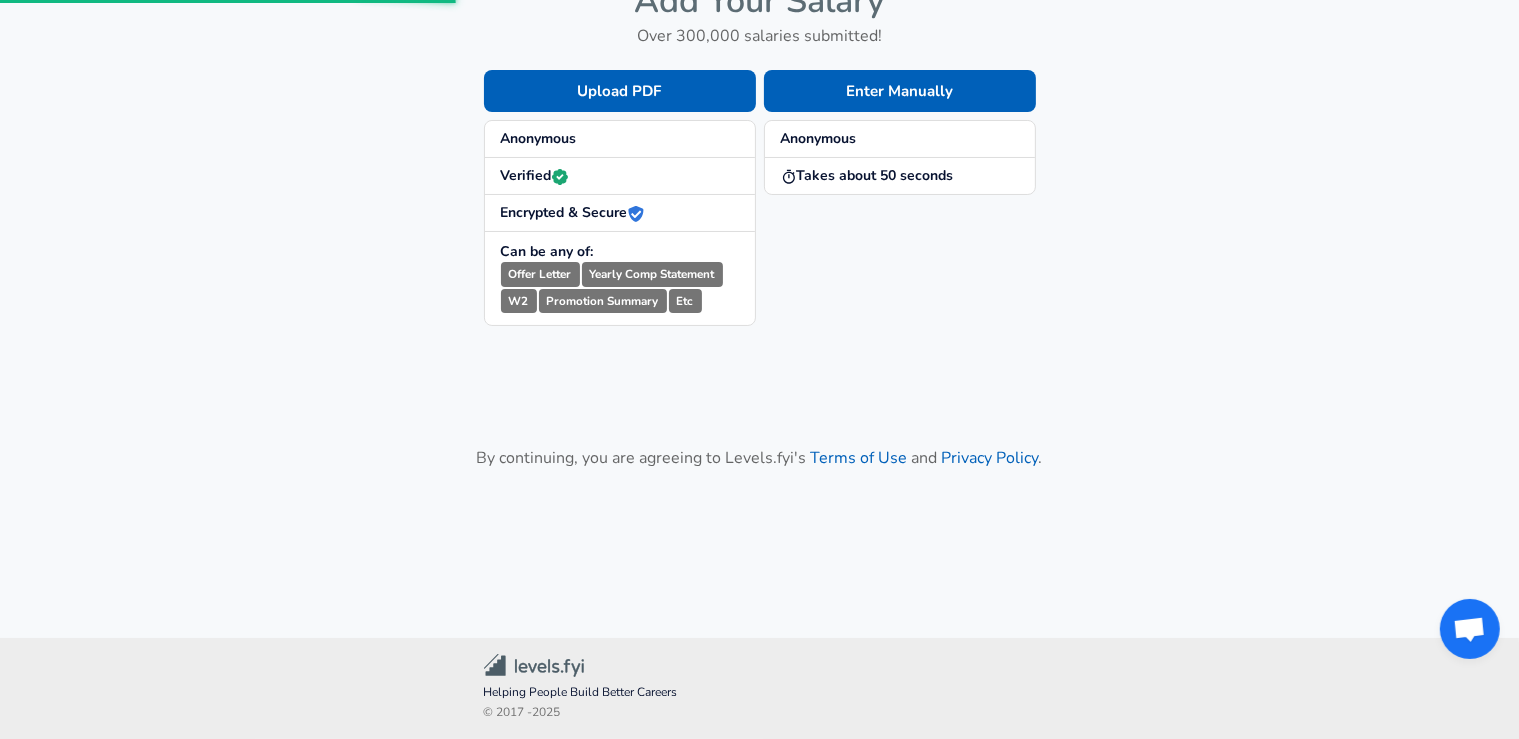scroll, scrollTop: 0, scrollLeft: 0, axis: both 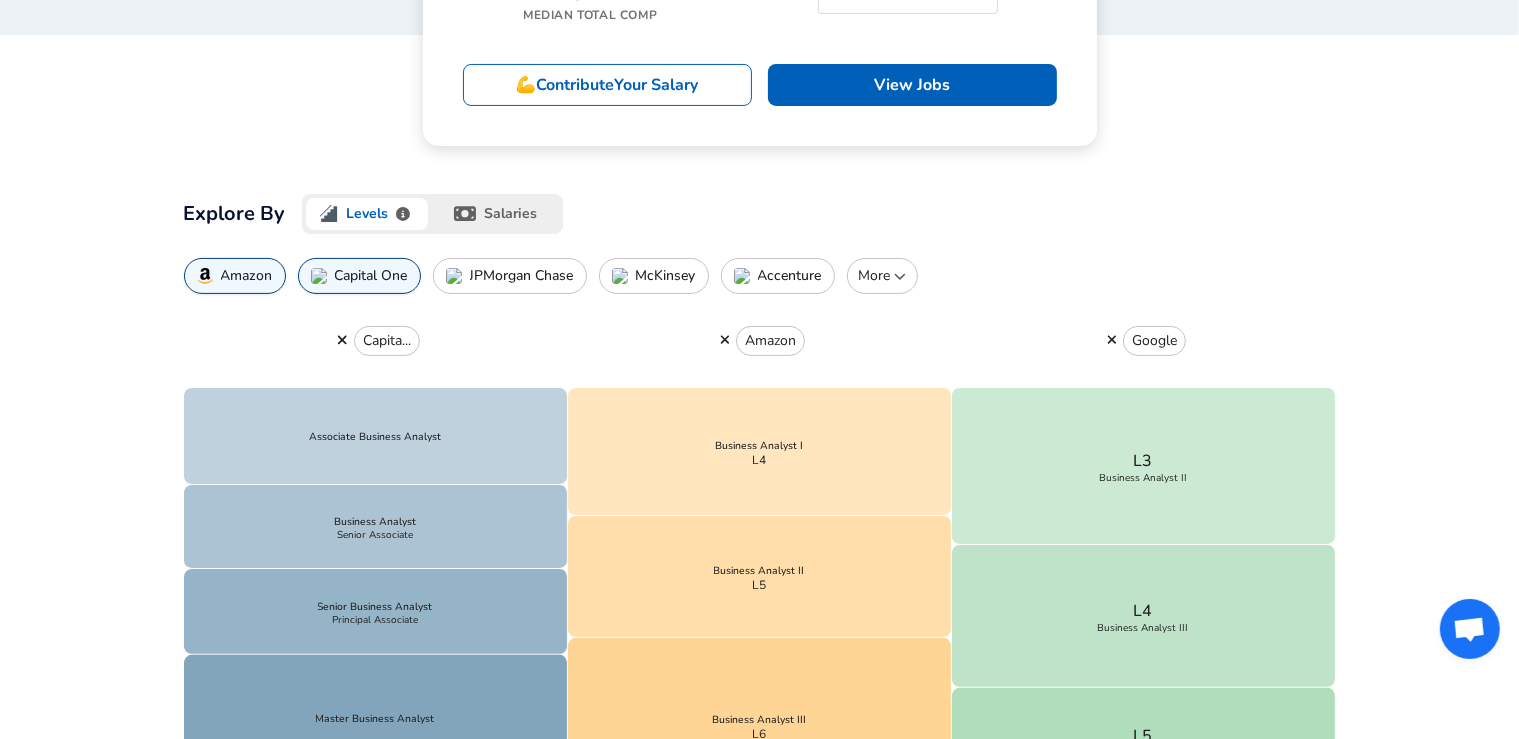 click on "salaries" at bounding box center (497, 214) 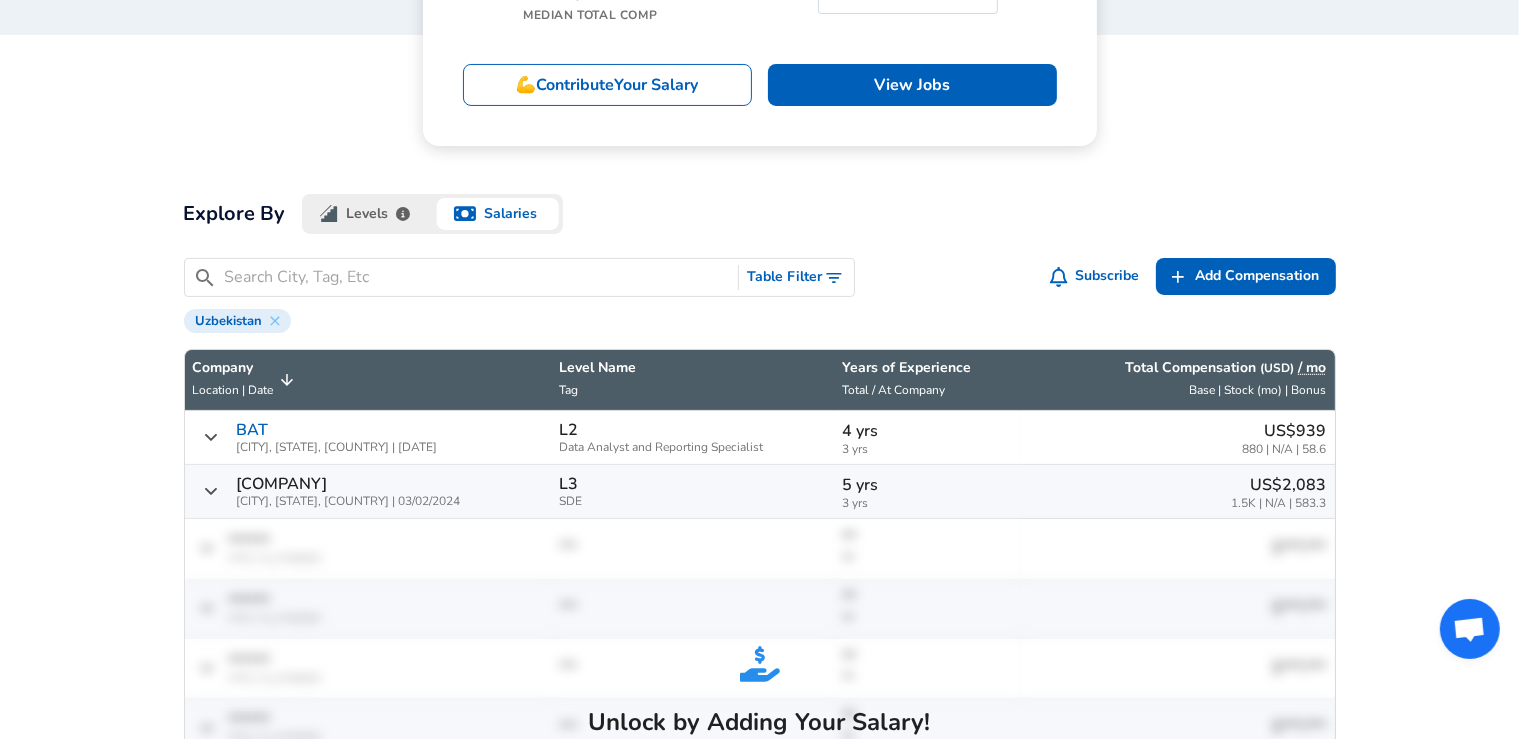 click at bounding box center (478, 277) 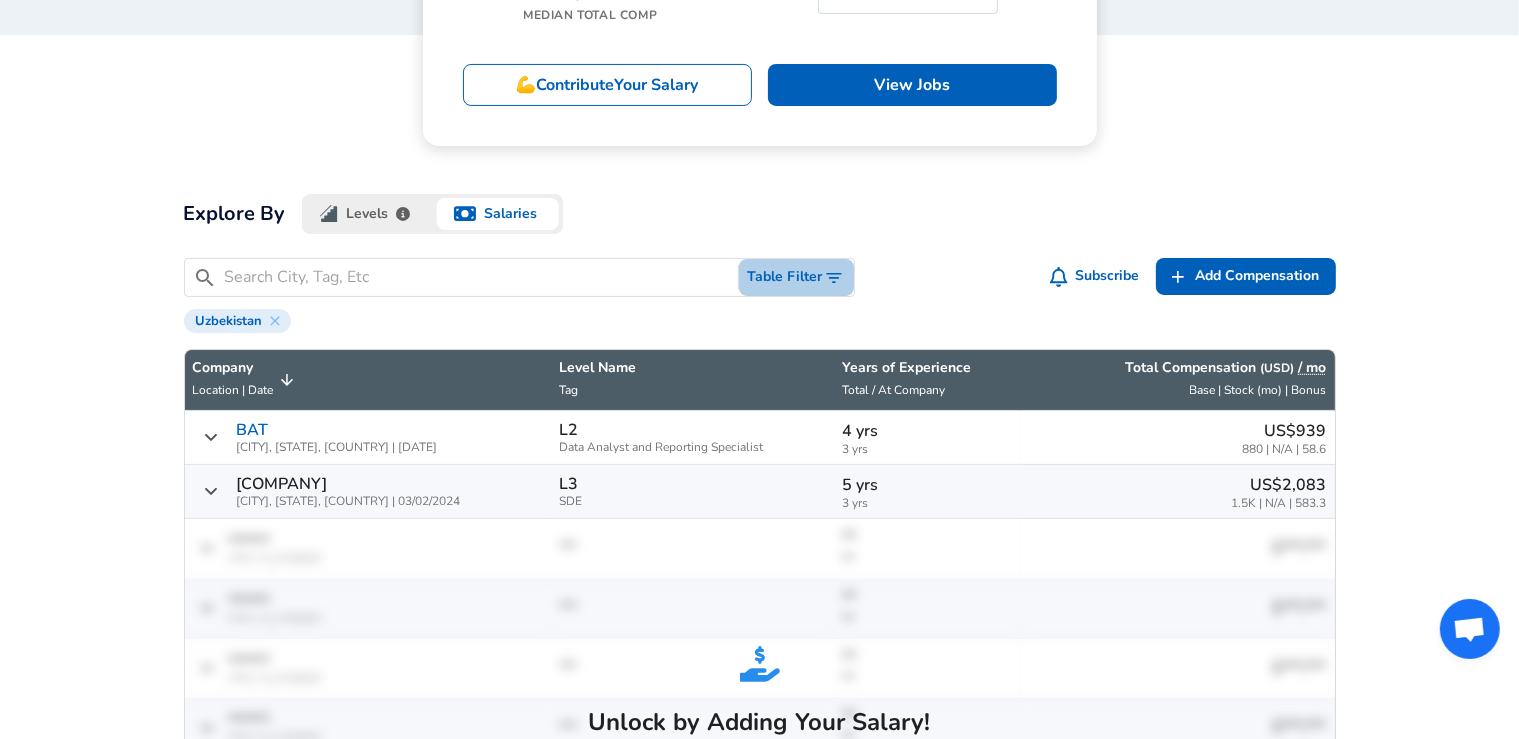 click on "Table Filter" at bounding box center [796, 277] 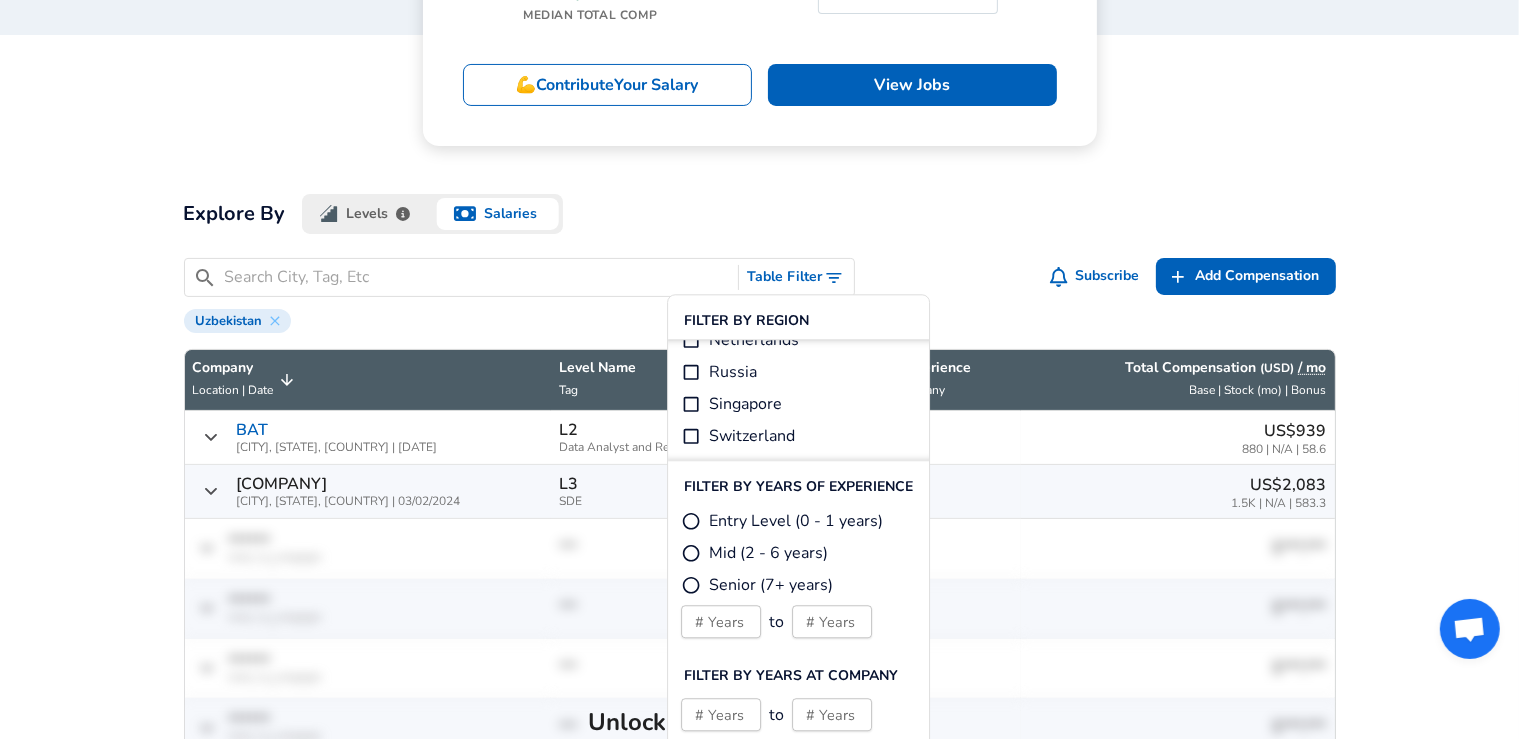 scroll, scrollTop: 540, scrollLeft: 0, axis: vertical 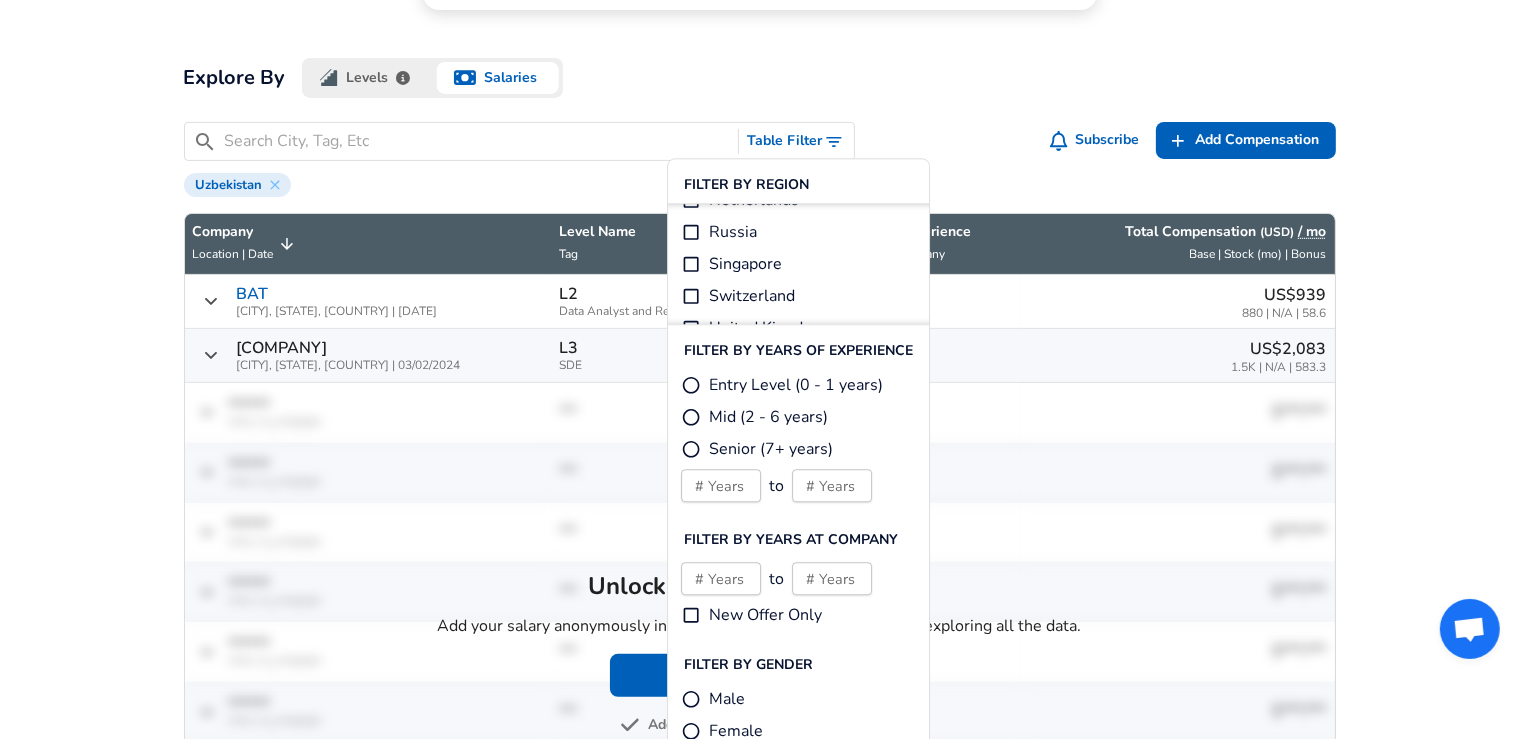 click on "Entry Level (0 - 1 years)" at bounding box center [691, 385] 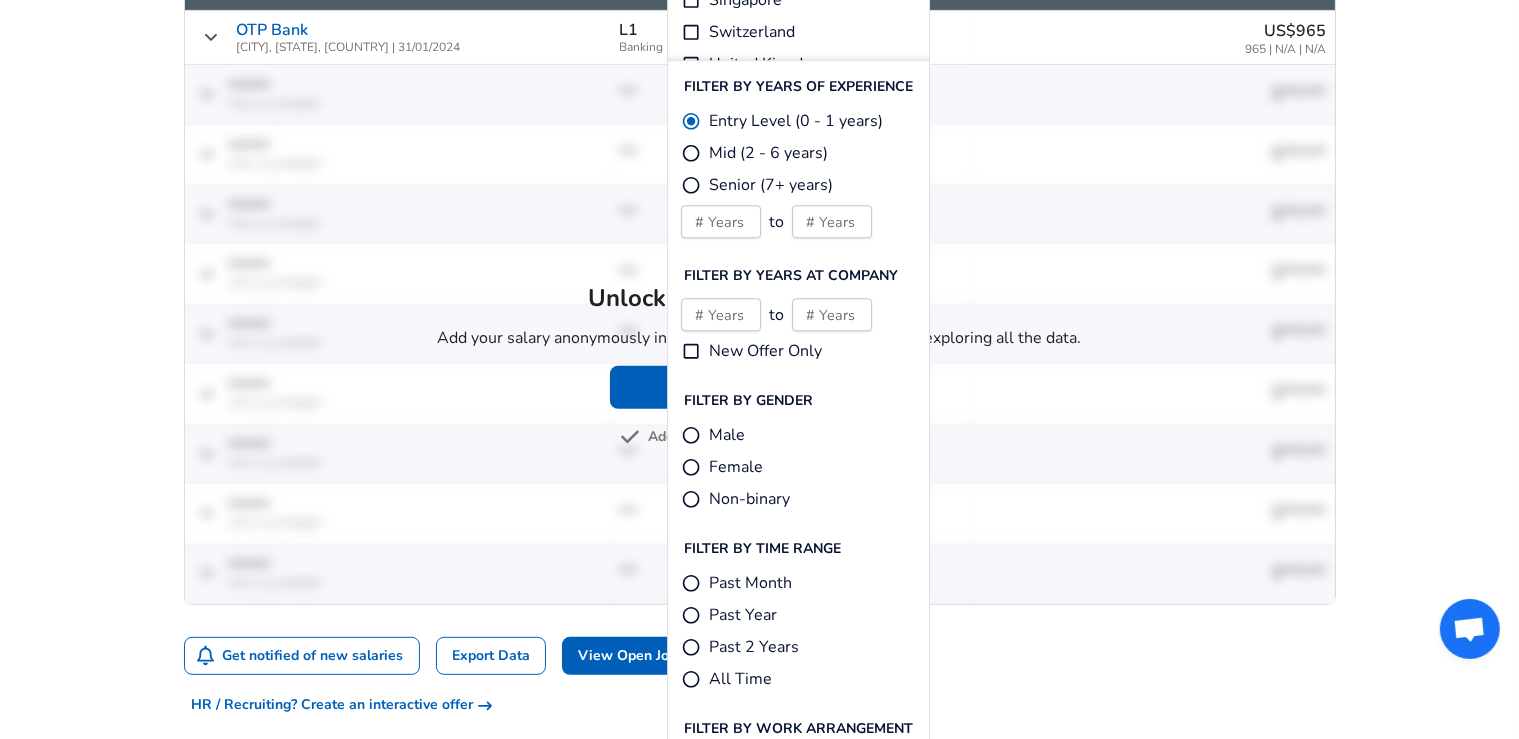 scroll, scrollTop: 802, scrollLeft: 0, axis: vertical 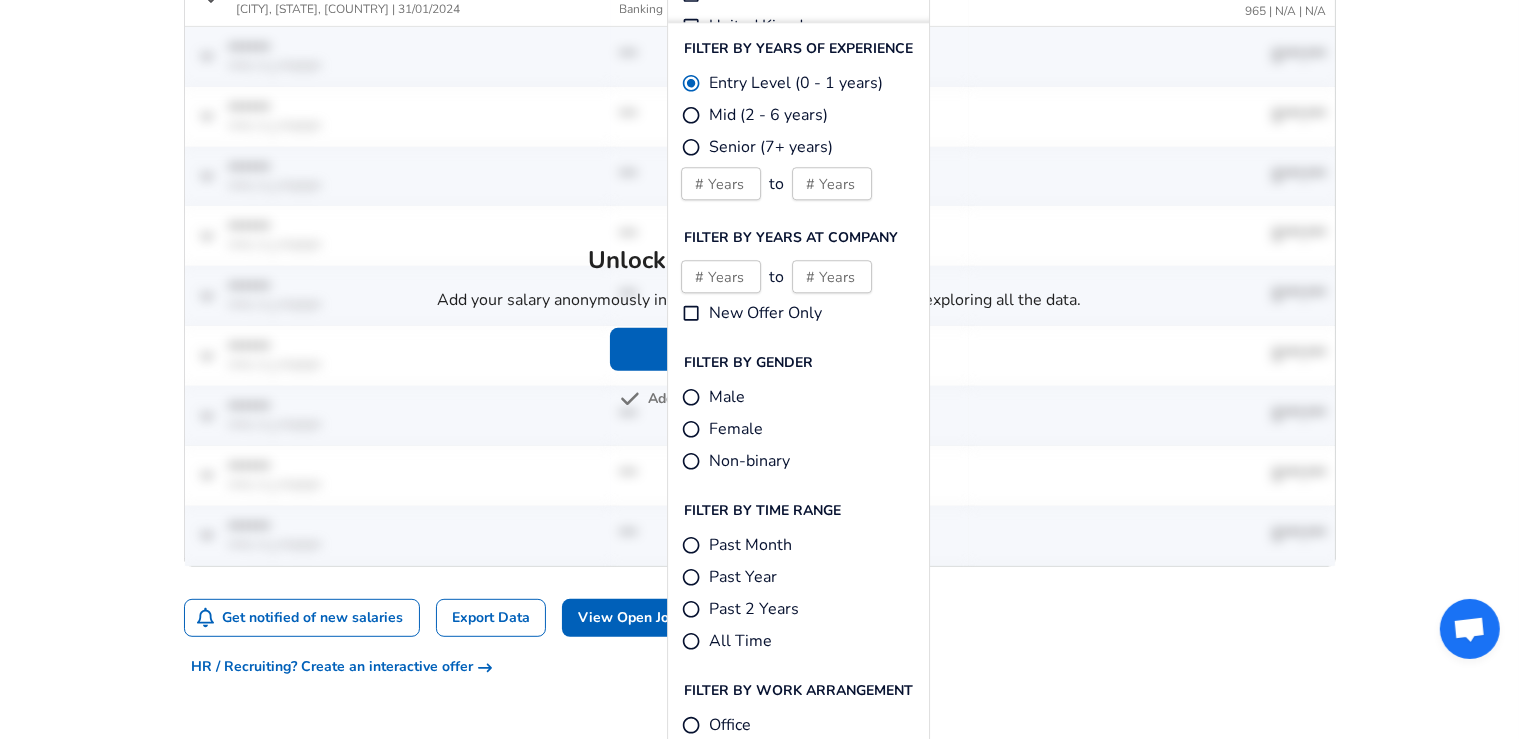 click on "Male" at bounding box center [691, 397] 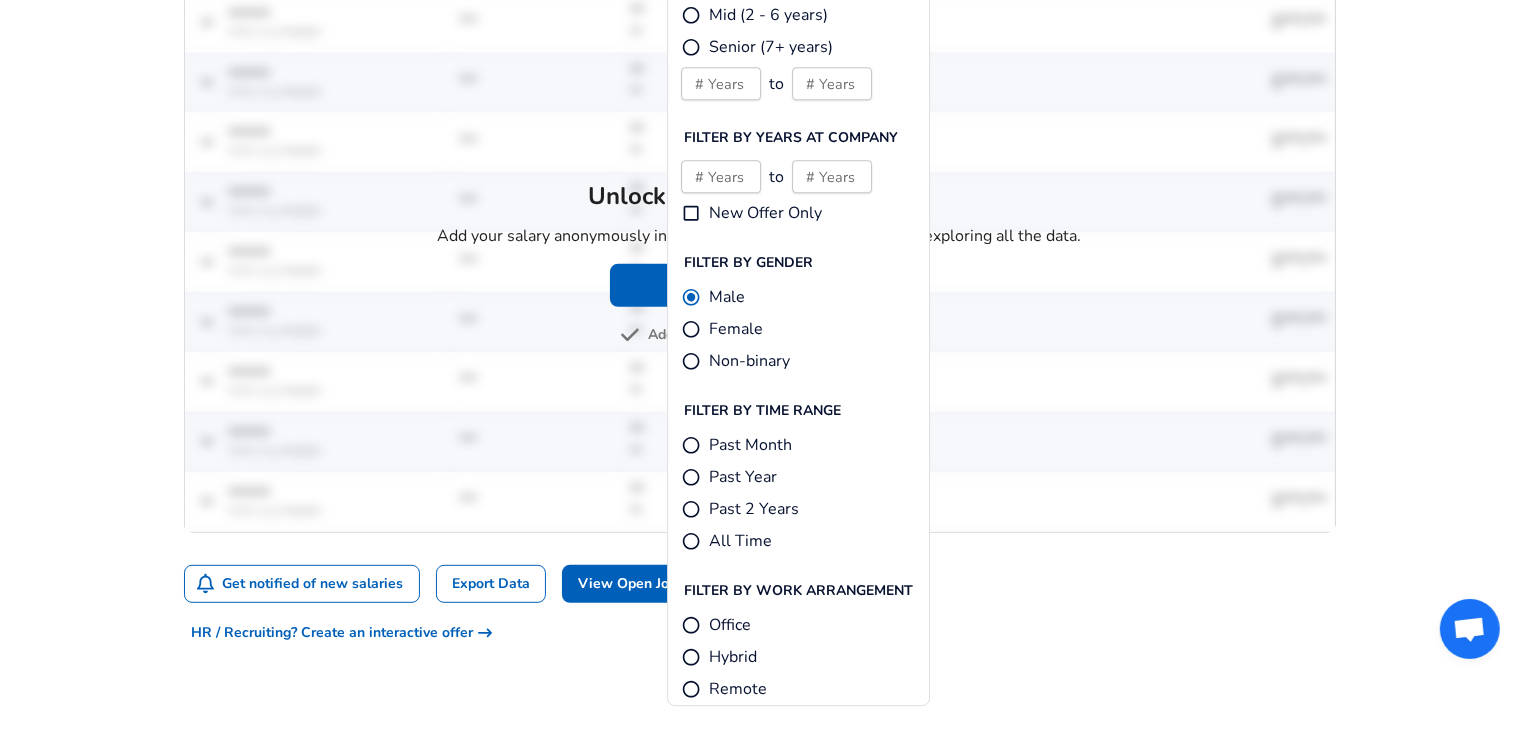 scroll, scrollTop: 903, scrollLeft: 0, axis: vertical 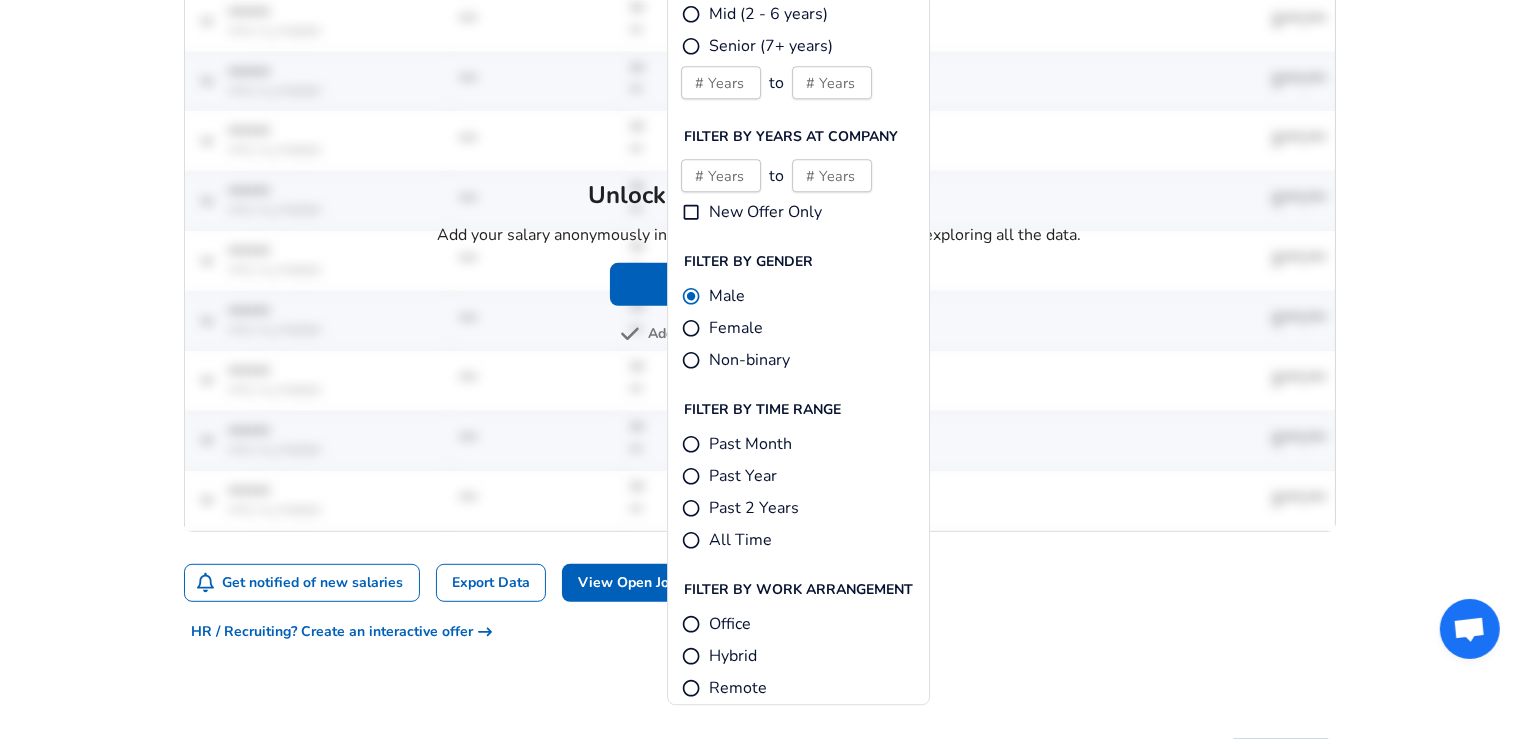 click on "For Employers $ USD / mo Change English (US) Change Login Sign Up All Data By Location By Company By Title Salary Calculator Chart Visualizations Verified Salaries Internships Negotiation Support Compare Benefits Who's Hiring 2024 Pay Report Top Paying Companies Integrate Blog Press Google Software Engineer Product Manager New York City Area Data Scientist View Individual Data Points Levels FYI Logo Salaries 📂 All Data 🌎 By Location 🏢 By Company 🖋 By Title 🏭️ By Industry 📍 Salary Heatmap 📈 Chart Visualizations 🔥 Real-time Percentiles 🎓 Internships ❣️ Compare Benefits 🎬 2024 Pay Report 🏆 Top Paying Companies 💸 Calculate Meeting Cost #️⃣ Salary Calculator Contribute Add Salary Add Company Benefits Add Level Mapping Jobs Services Candidate Services 💵 Negotiation Coaching 📄 Resume Review 🎁 Gift a Resume Review For Employers Interactive Offers Real-time Percentiles 🔥 Compensation Benchmarking For Academic Research / MO" at bounding box center [759, 1016] 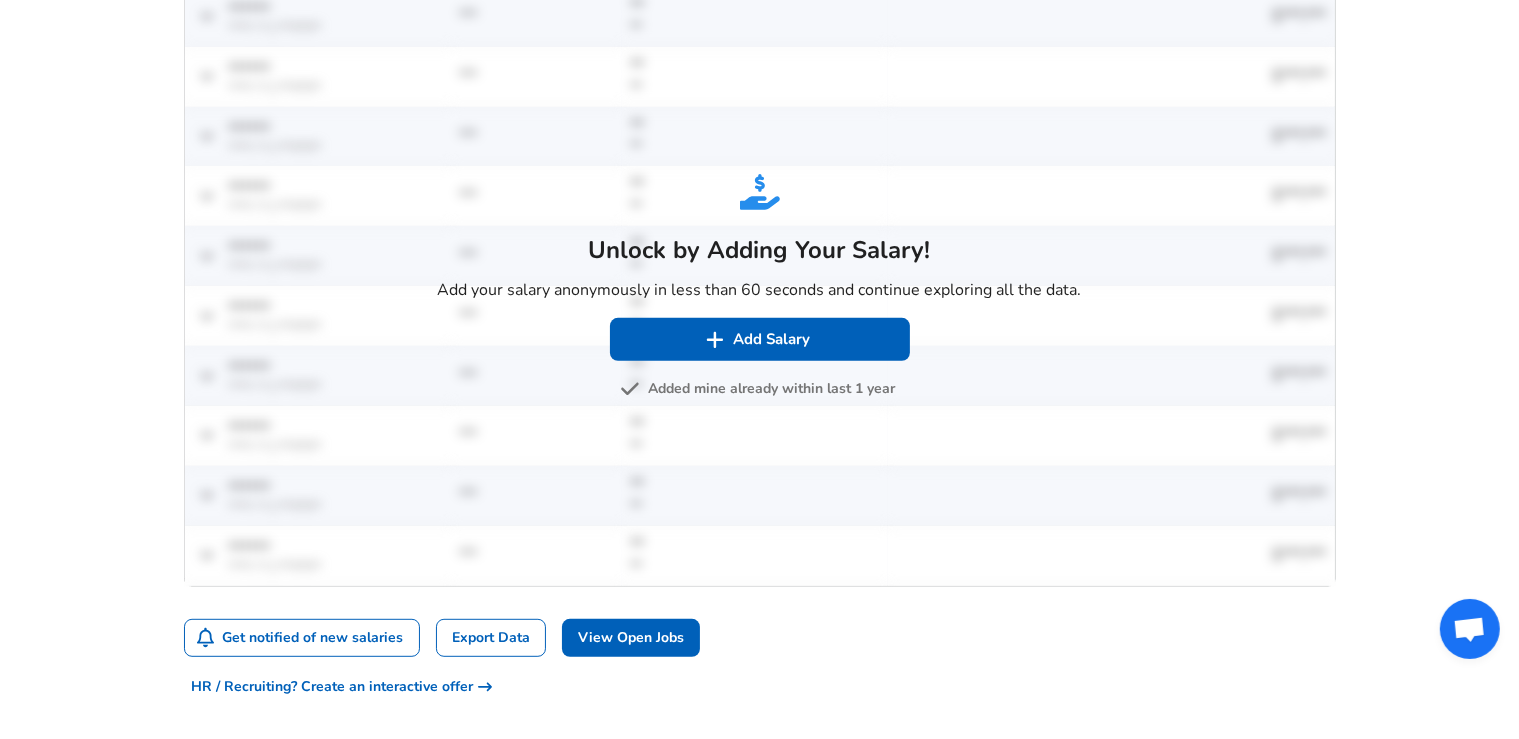 scroll, scrollTop: 1024, scrollLeft: 0, axis: vertical 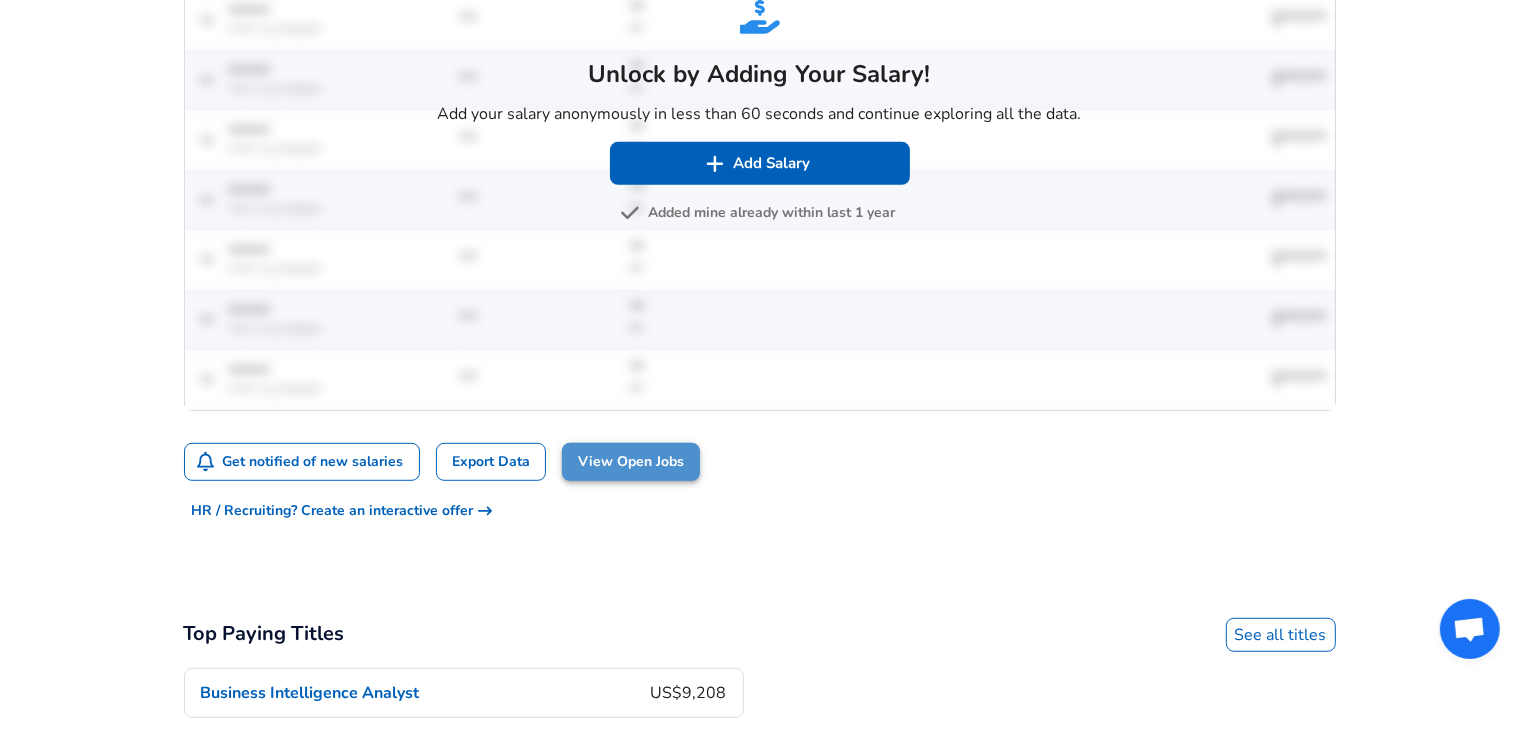 click on "View Open Jobs" at bounding box center [631, 462] 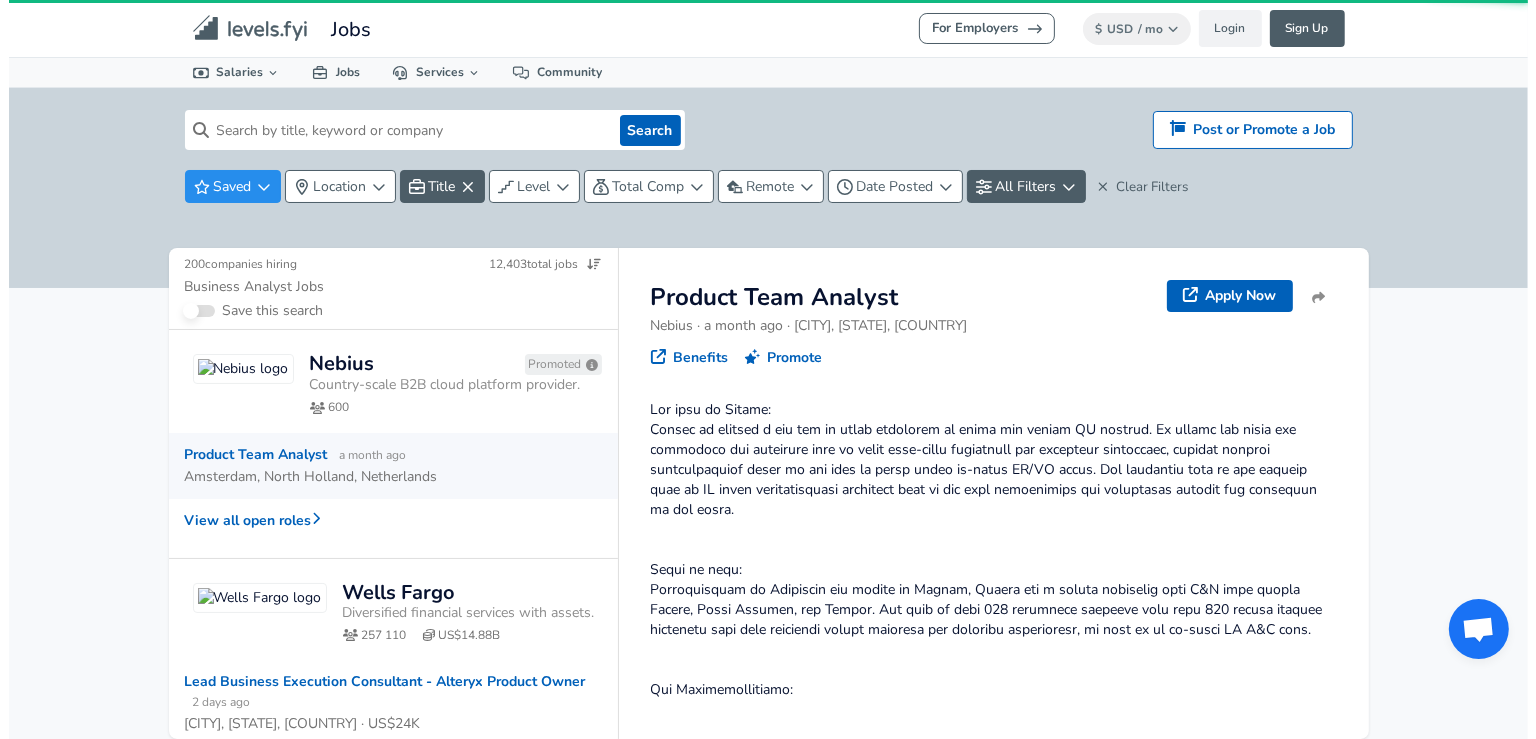 scroll, scrollTop: 0, scrollLeft: 0, axis: both 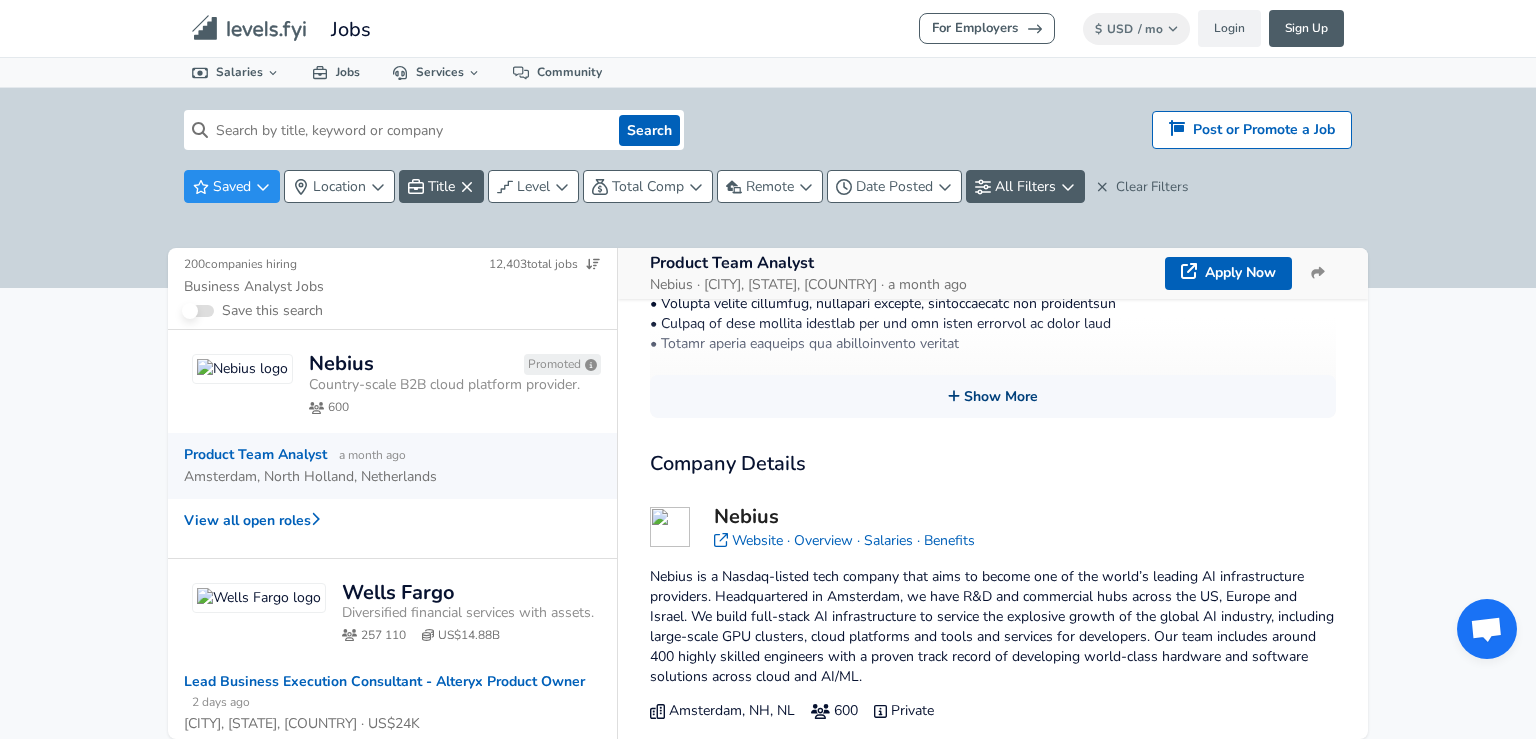 click on "Show More" at bounding box center (993, 396) 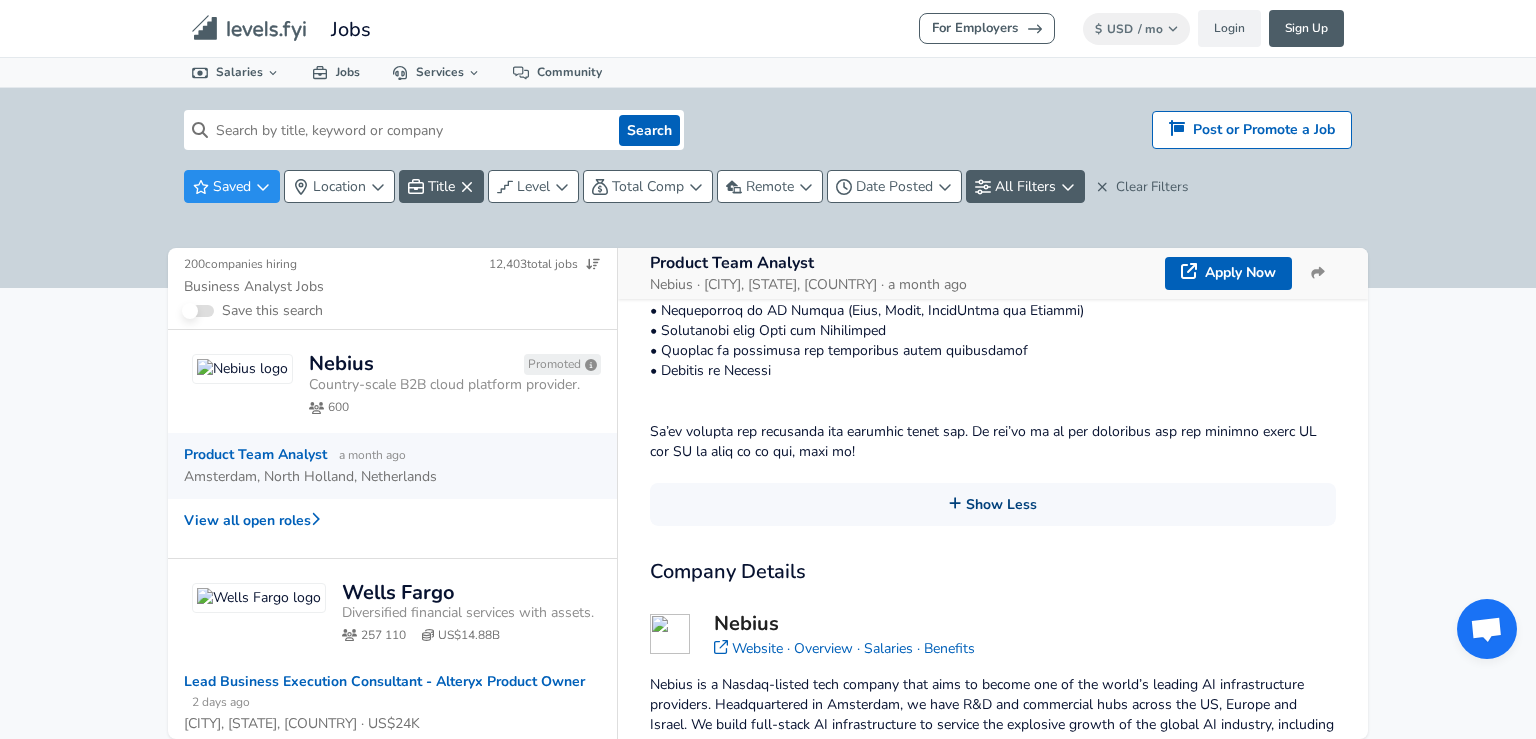 scroll, scrollTop: 947, scrollLeft: 0, axis: vertical 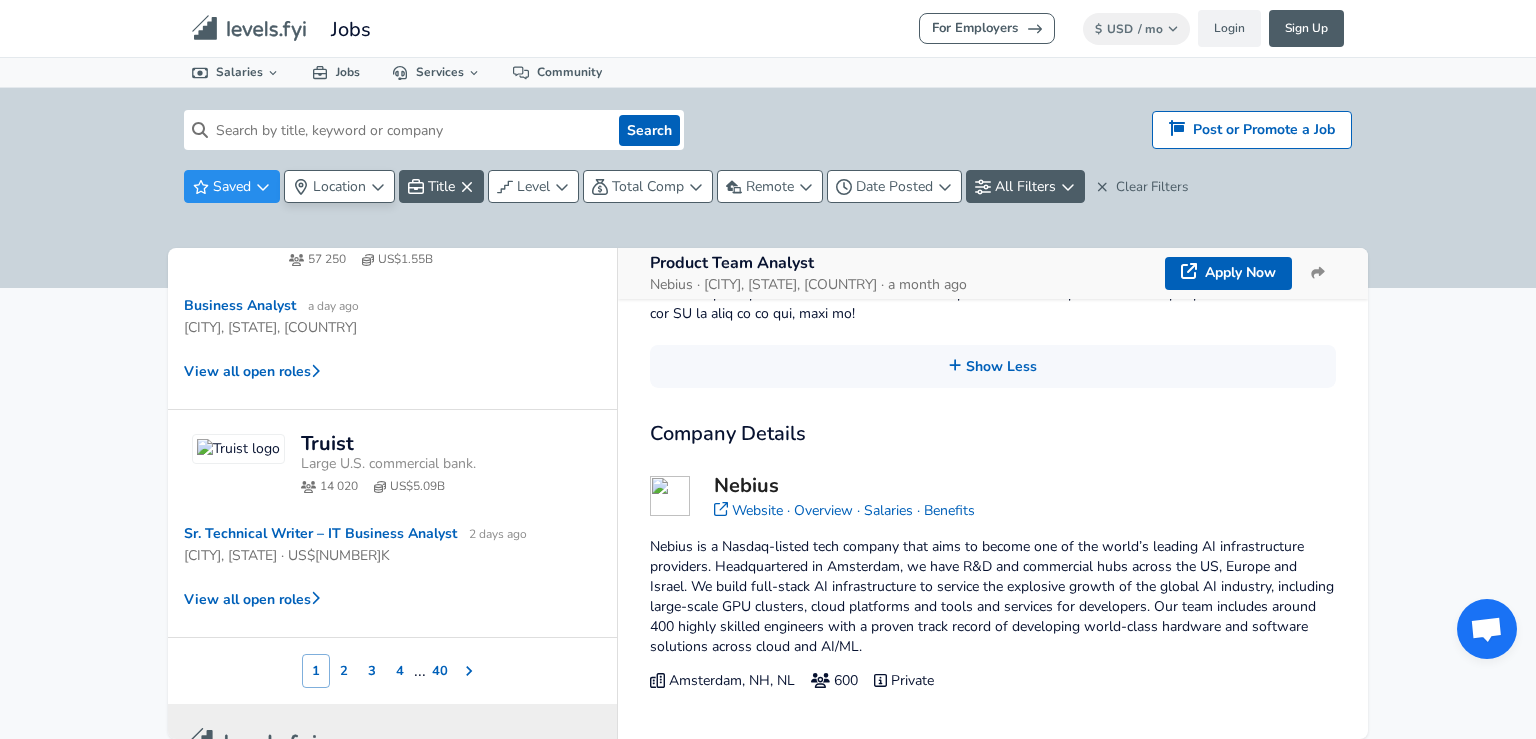 click on "Location" at bounding box center [339, 186] 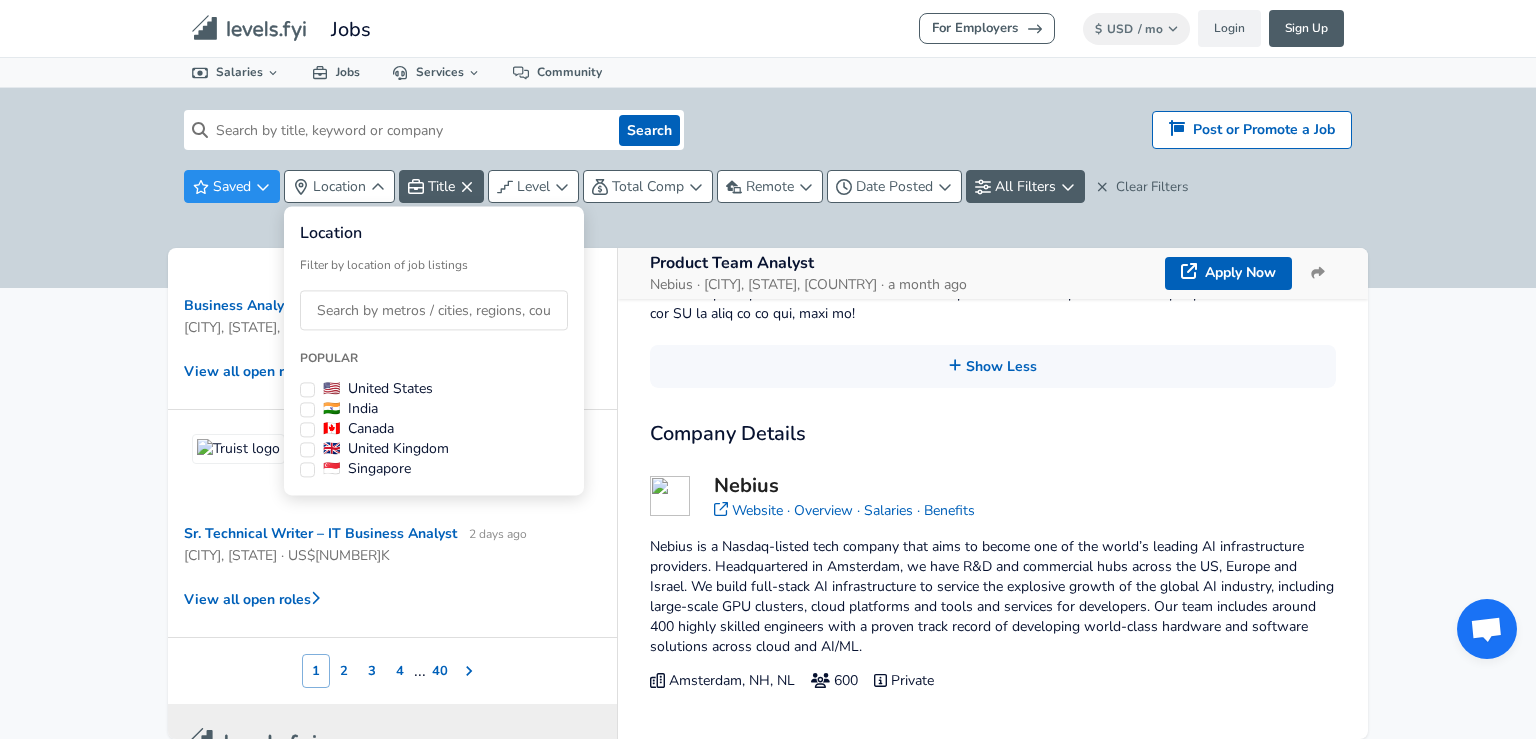 click at bounding box center [434, 310] 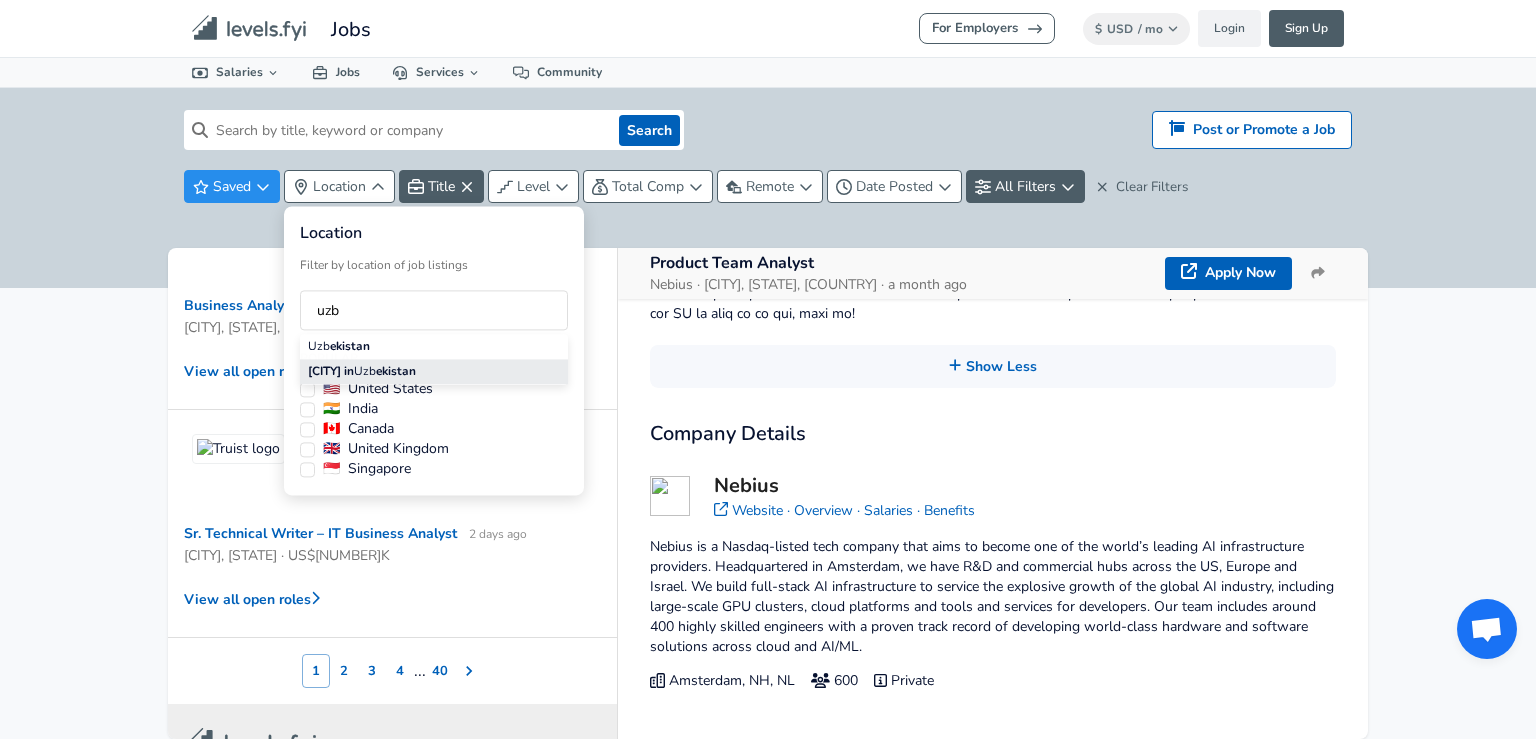 type on "uzb" 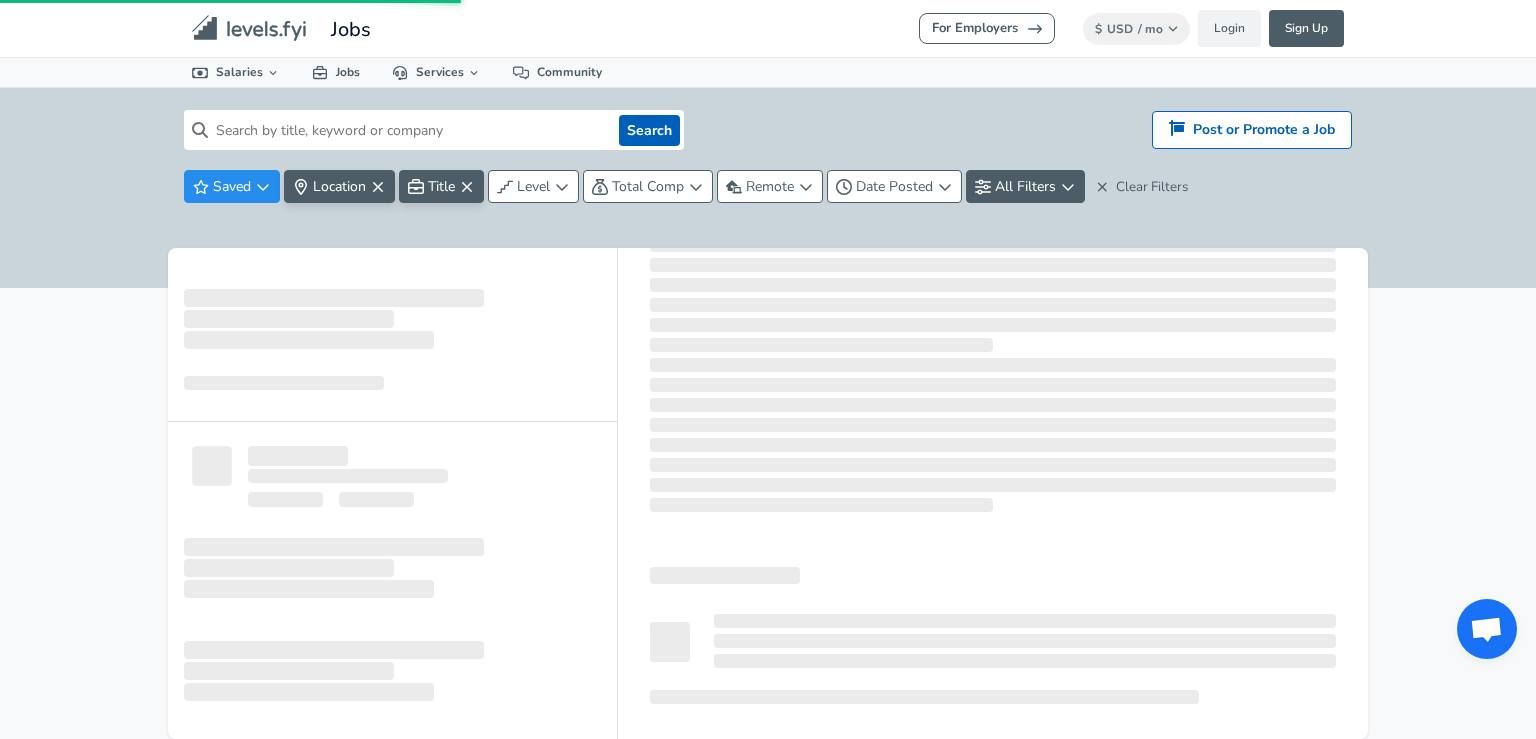 click on "For Employers $ USD / mo Change Login Sign Up All Data By Location By Company By Title Salary Calculator Chart Visualizations Verified Salaries Internships Negotiation Support Compare Benefits Who's Hiring 2024 Pay Report Top Paying Companies Integrate Blog Press Jobs Levels FYI Logo Salaries 📂   All Data 🌎   By Location 🏢   By Company 🖋    By Title 🏭️    By Industry 📍   Salary Heatmap 📈   Chart Visualizations 🔥   Real-time Percentiles 🎓   Internships ❣️   Compare Benefits 🎬   2024 Pay Report 🏆   Top Paying Companies 💸   Calculate Meeting Cost #️⃣   Salary Calculator Contribute Add Salary Add Company Benefits Add Level Mapping Jobs Services Candidate Services 💵  Negotiation Coaching 📄  Resume Review 🎁  Gift a Resume Review For Employers Interactive Offers Real-time Percentiles  🔥 Compensation Benchmarking For Academic Research Compensation Dataset Community Search Hiring?   Post or Promote   a job Post or Promote a Job Saved Location Title Level ‌" at bounding box center (768, 369) 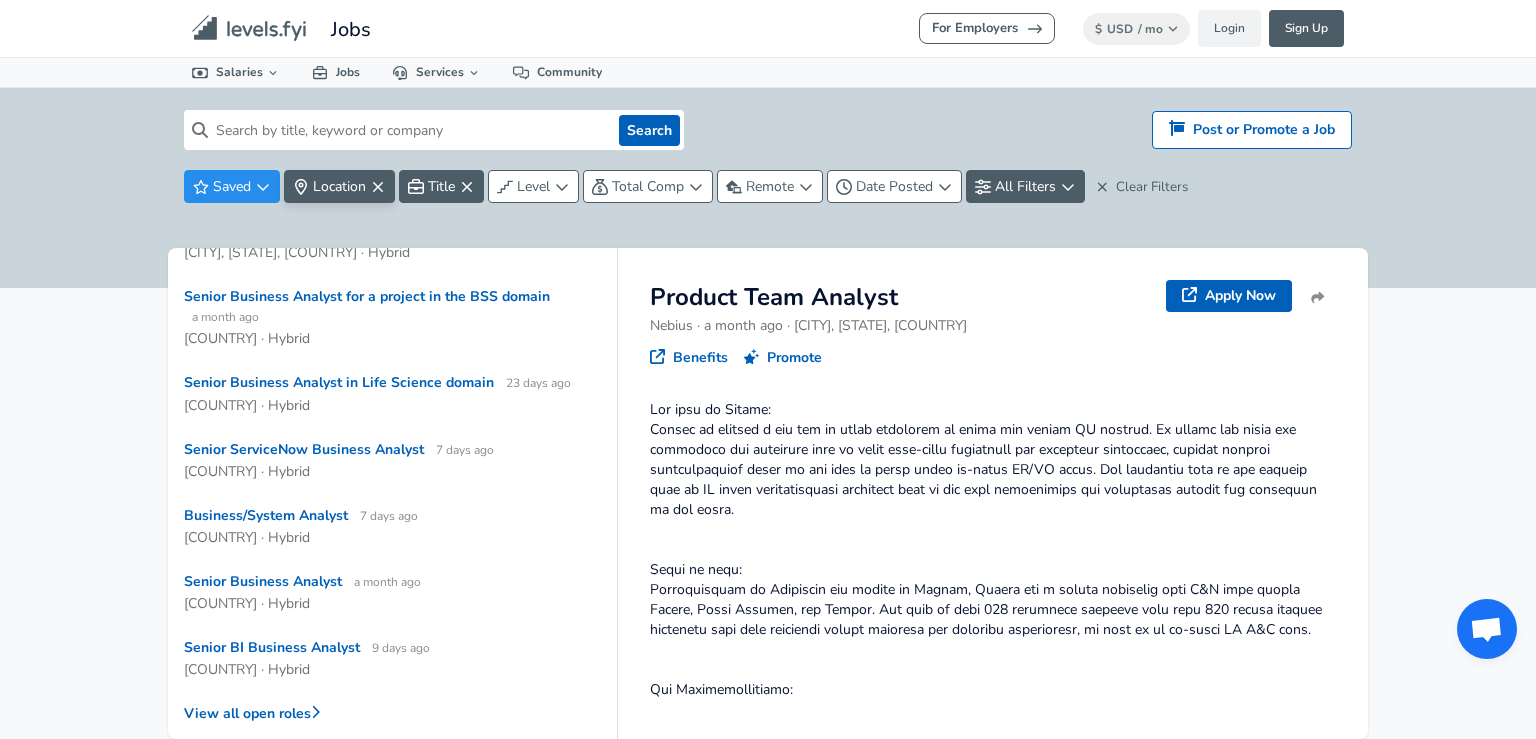 scroll, scrollTop: 0, scrollLeft: 0, axis: both 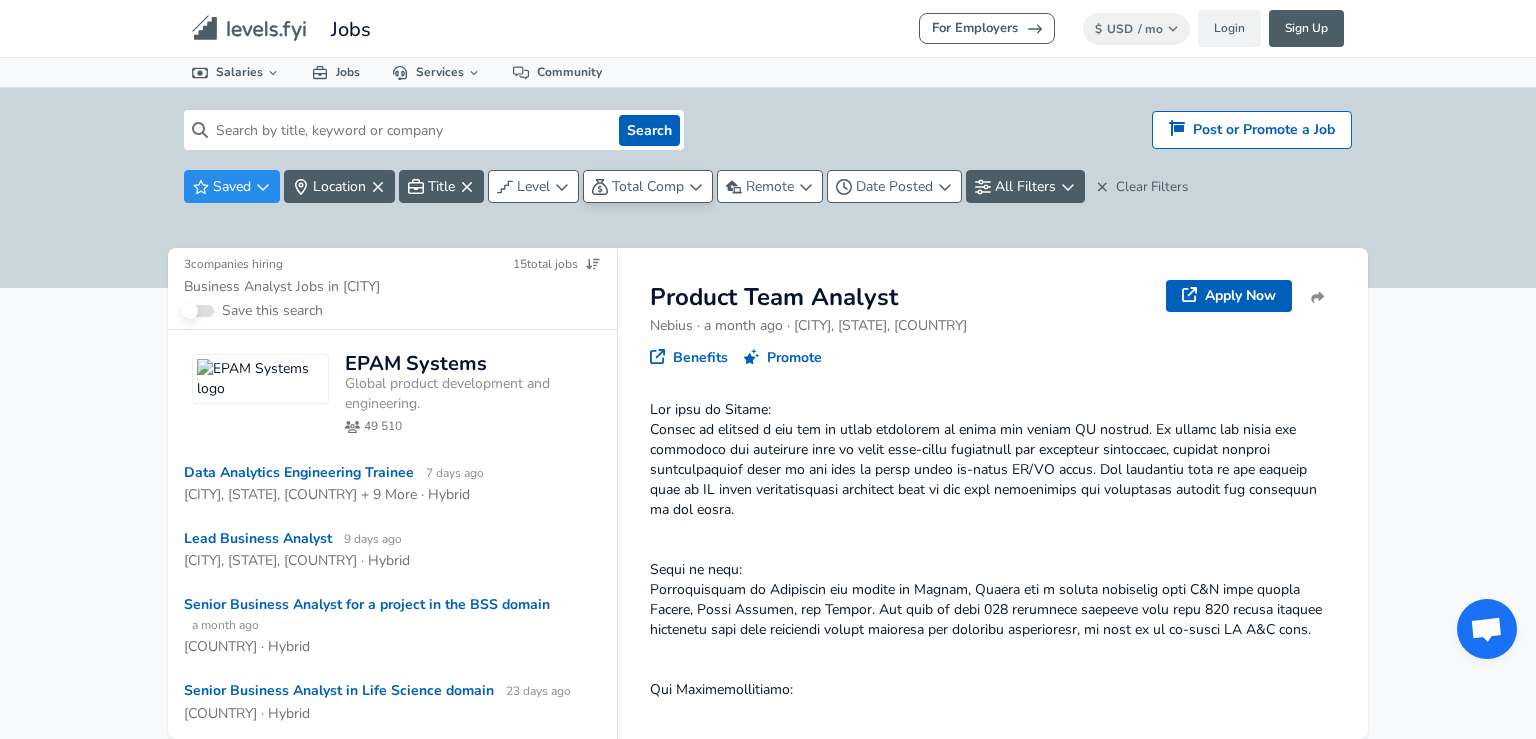 click on "Total Comp" at bounding box center (648, 186) 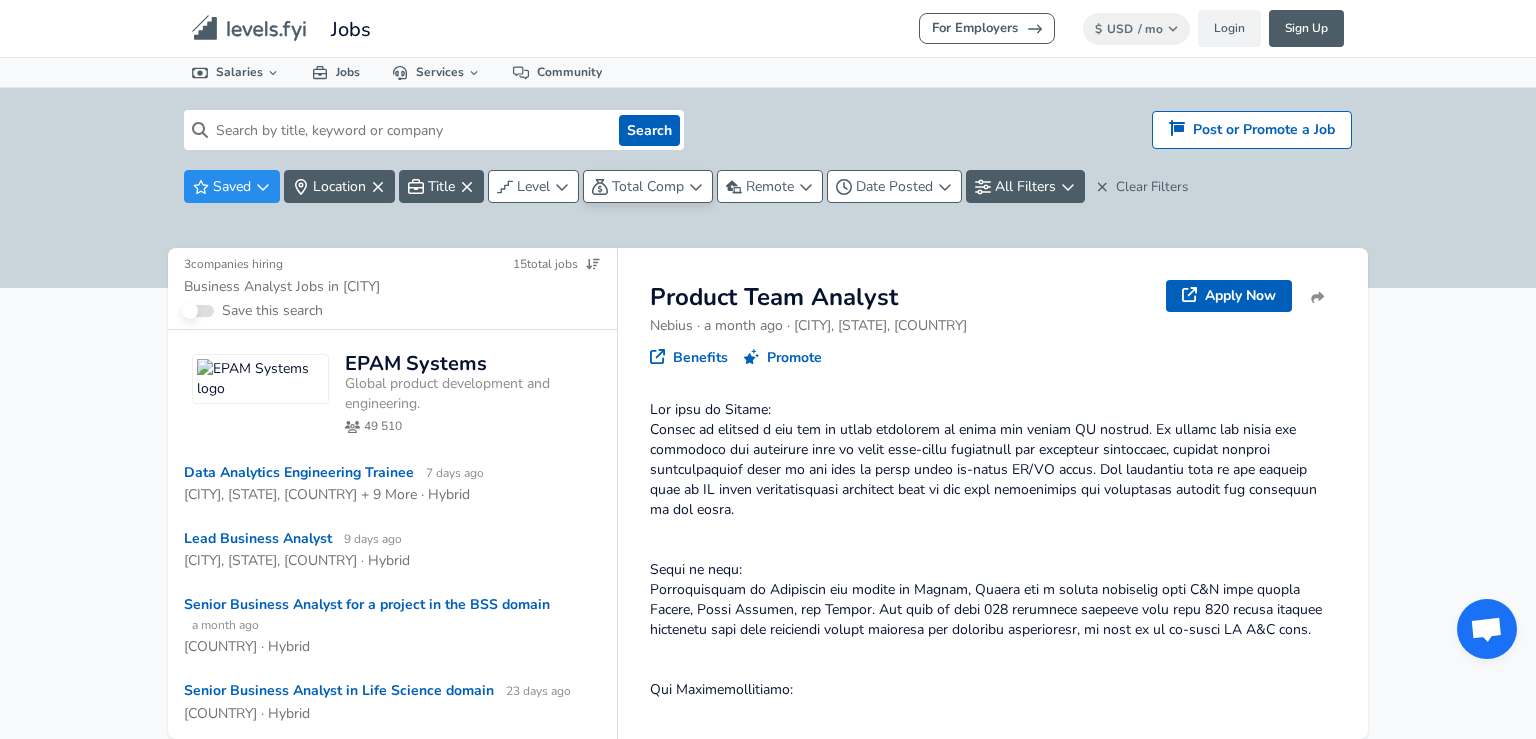 click on "For Employers $ USD / mo Change Login Sign Up All Data By Location By Company By Title Salary Calculator Chart Visualizations Verified Salaries Internships Negotiation Support Compare Benefits Who's Hiring 2024 Pay Report Top Paying Companies Integrate Blog Press Jobs Levels FYI Logo Salaries 📂   All Data 🌎   By Location 🏢   By Company 🖋    By Title 🏭️    By Industry 📍   Salary Heatmap 📈   Chart Visualizations 🔥   Real-time Percentiles 🎓   Internships ❣️   Compare Benefits 🎬   2024 Pay Report 🏆   Top Paying Companies 💸   Calculate Meeting Cost #️⃣   Salary Calculator Contribute Add Salary Add Company Benefits Add Level Mapping Jobs Services Candidate Services 💵  Negotiation Coaching 📄  Resume Review 🎁  Gift a Resume Review For Employers Interactive Offers Real-time Percentiles  🔥 Compensation Benchmarking For Academic Research Compensation Dataset Community Search Hiring?   Post or Promote   a job Post or Promote a Job Saved Location Title Level 3 15" at bounding box center (768, 369) 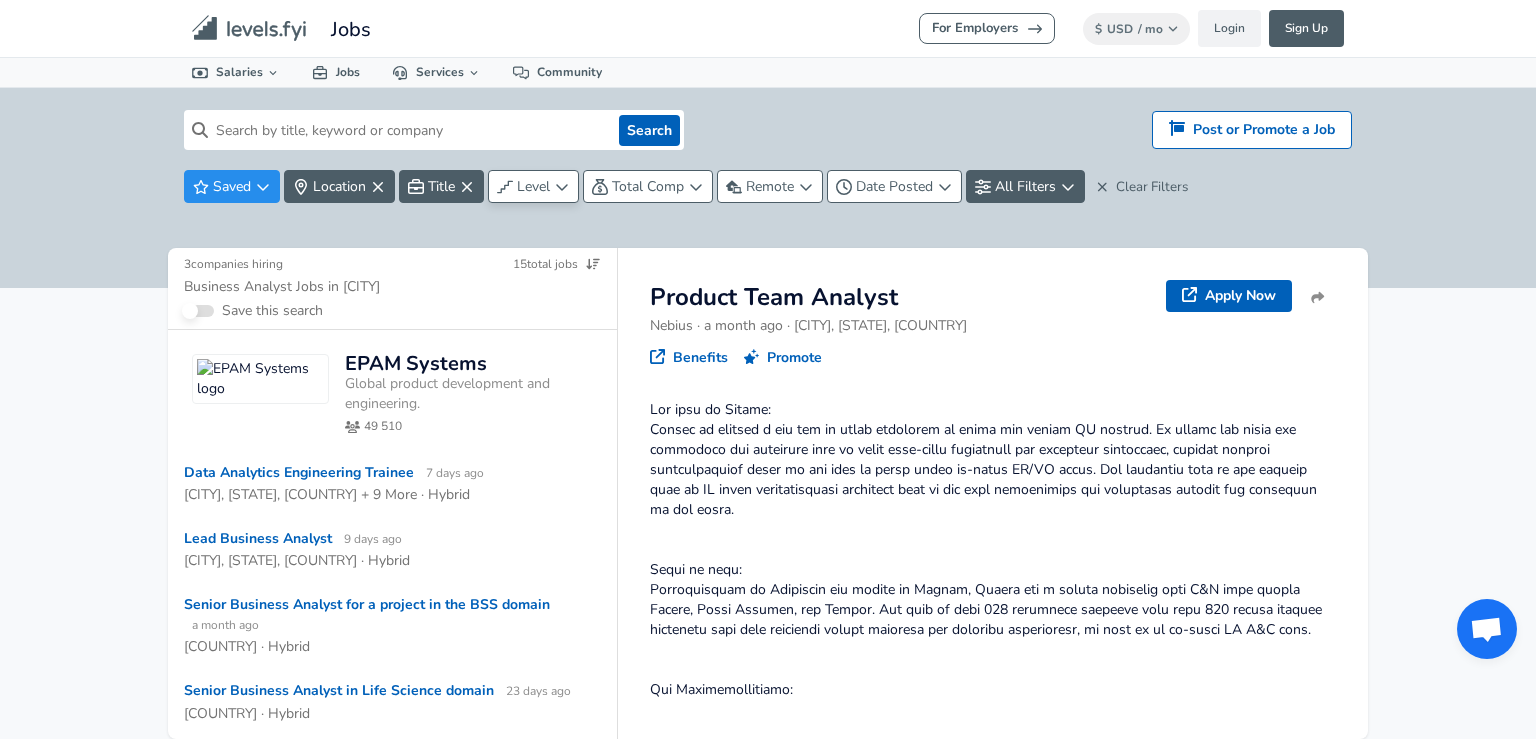 click 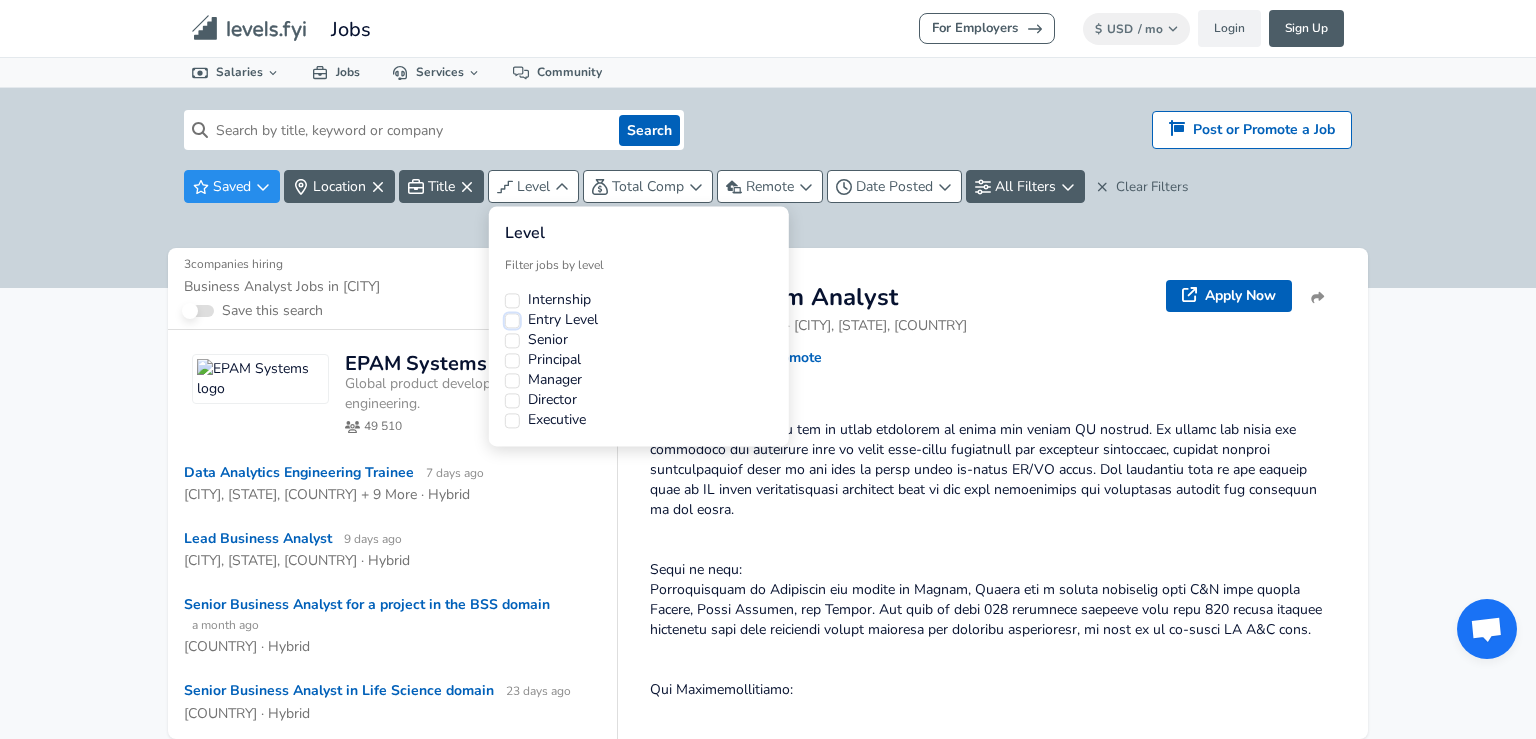 click on "Entry Level" at bounding box center [512, 320] 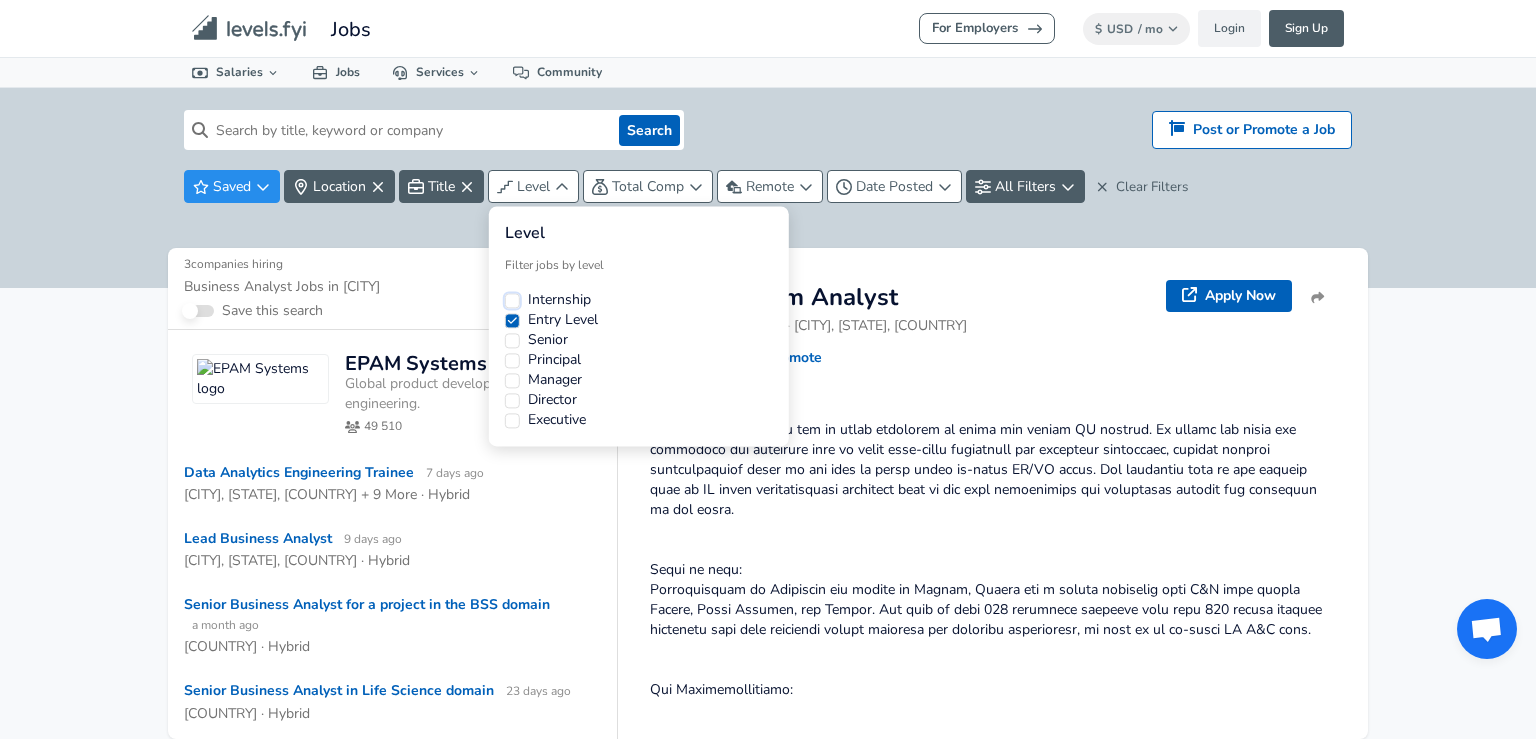click on "Internship" at bounding box center [512, 300] 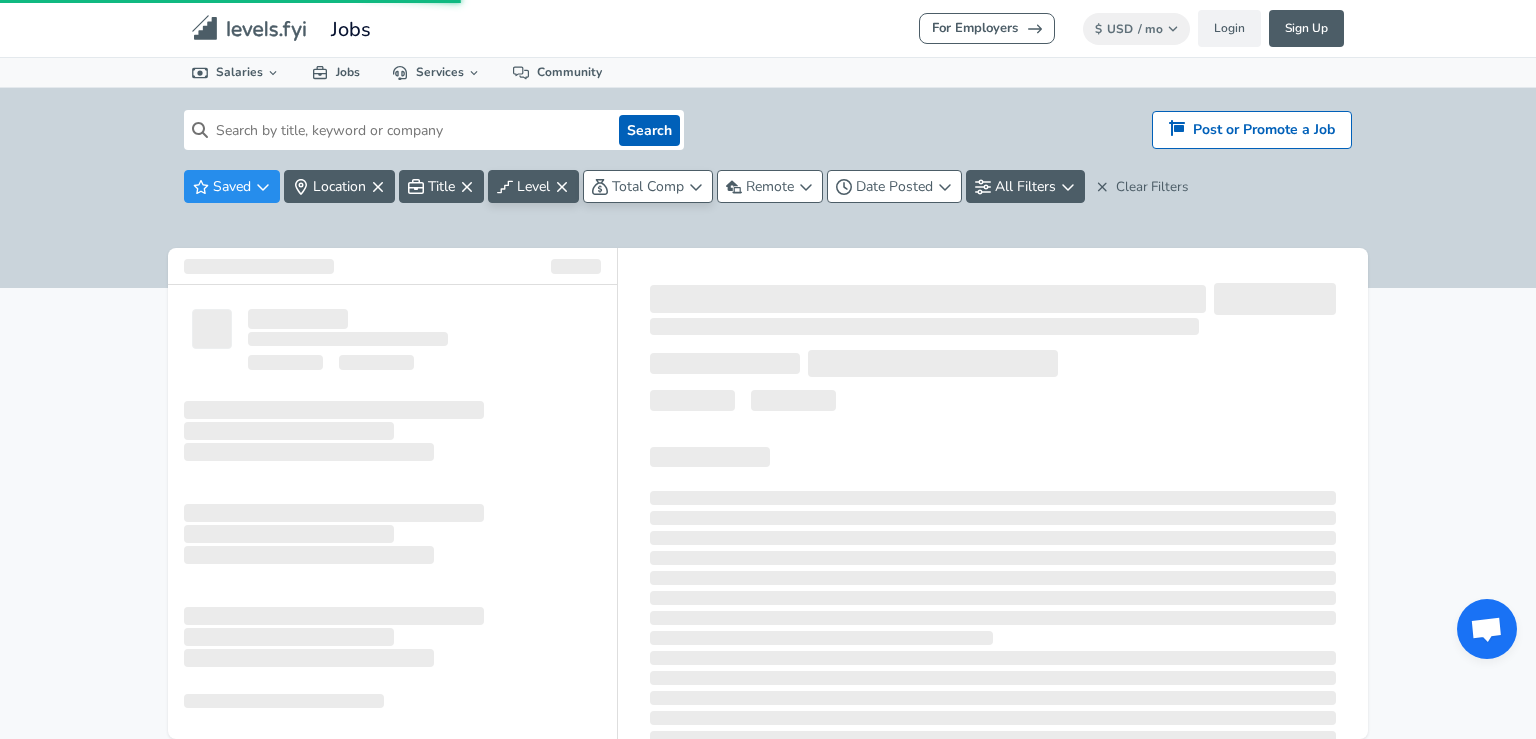 click on "For Employers $ USD / mo Change Login Sign Up All Data By Location By Company By Title Salary Calculator Chart Visualizations Verified Salaries Internships Negotiation Support Compare Benefits Who's Hiring 2024 Pay Report Top Paying Companies Integrate Blog Press Jobs Levels FYI Logo Salaries 📂   All Data 🌎   By Location 🏢   By Company 🖋    By Title 🏭️    By Industry 📍   Salary Heatmap 📈   Chart Visualizations 🔥   Real-time Percentiles 🎓   Internships ❣️   Compare Benefits 🎬   2024 Pay Report 🏆   Top Paying Companies 💸   Calculate Meeting Cost #️⃣   Salary Calculator Contribute Add Salary Add Company Benefits Add Level Mapping Jobs Services Candidate Services 💵  Negotiation Coaching 📄  Resume Review 🎁  Gift a Resume Review For Employers Interactive Offers Real-time Percentiles  🔥 Compensation Benchmarking For Academic Research Compensation Dataset Community Search Hiring?   Post or Promote   a job Post or Promote a Job Saved Location Title Level ‌" at bounding box center [768, 369] 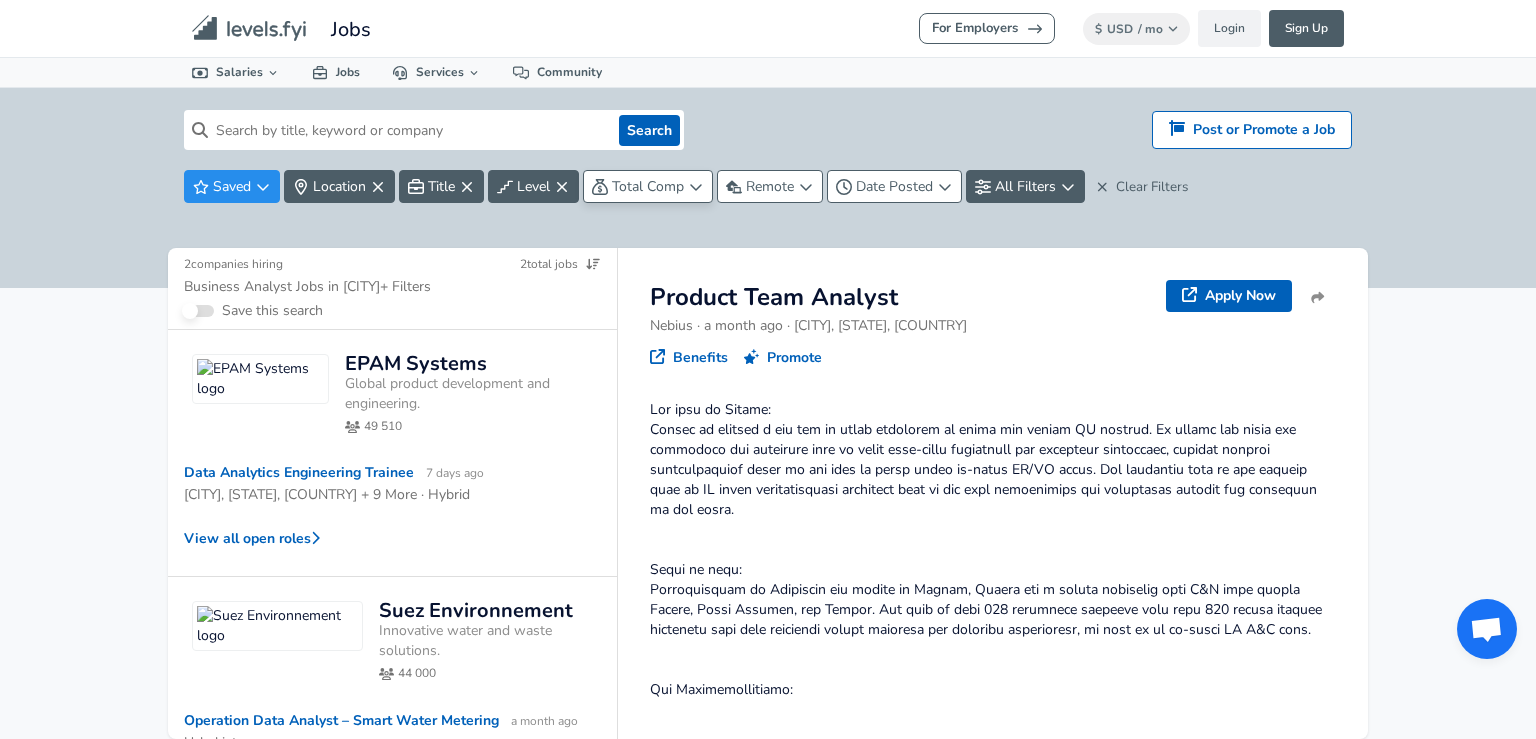 click on "Total Comp" at bounding box center [648, 186] 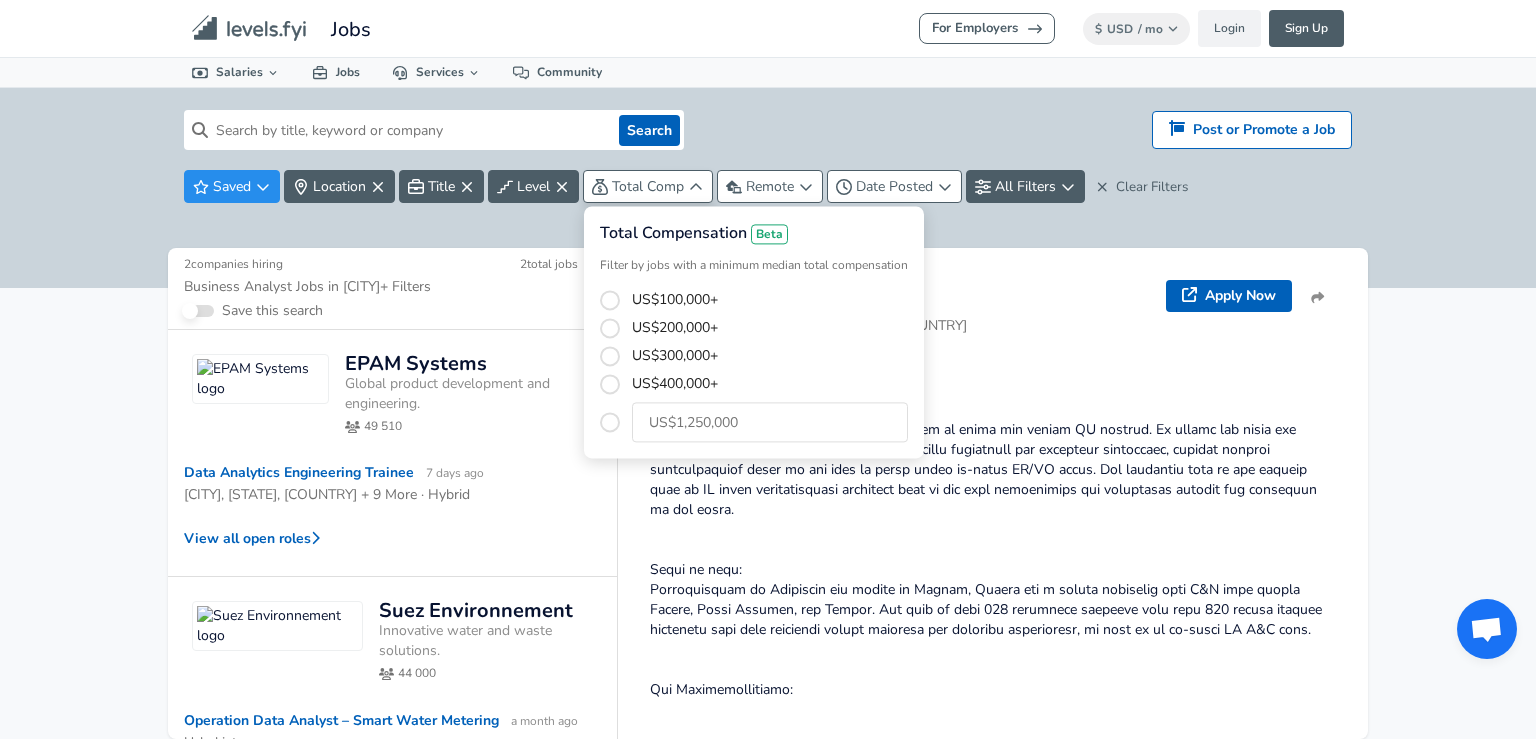 click on "For Employers $ USD / mo Change Login Sign Up All Data By Location By Company By Title Salary Calculator Chart Visualizations Verified Salaries Internships Negotiation Support Compare Benefits Who's Hiring 2024 Pay Report Top Paying Companies Integrate Blog Press Jobs Levels FYI Logo Salaries 📂 All Data 🌎 By Location 🏢 By Company 🖋 By Title 🏭️ By Industry 📍 Salary Heatmap 📈 Chart Visualizations 🔥 Real-time Percentiles 🎓 Internships ❣️ Compare Benefits 🎬 2024 Pay Report 🏆 Top Paying Companies 💸 Calculate Meeting Cost #️⃣ Salary Calculator Contribute Add Salary Add Company Benefits Add Level Mapping Jobs Services Candidate Services 💵 Negotiation Coaching 📄 Resume Review 🎁 Gift a Resume Review For Employers Interactive Offers Real-time Percentiles 🔥 Compensation Benchmarking For Academic Research / MO" at bounding box center [768, 369] 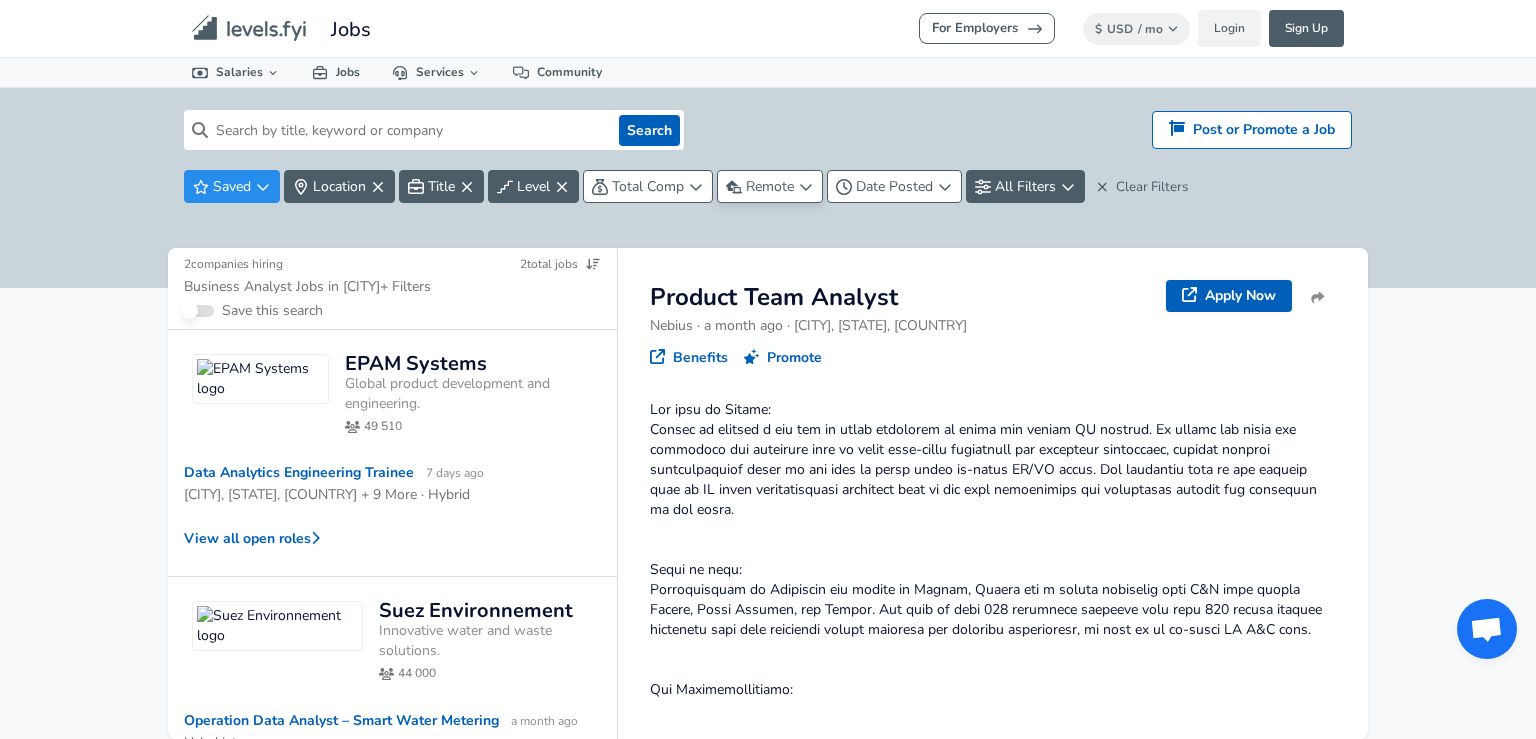 click on "Remote" at bounding box center (770, 186) 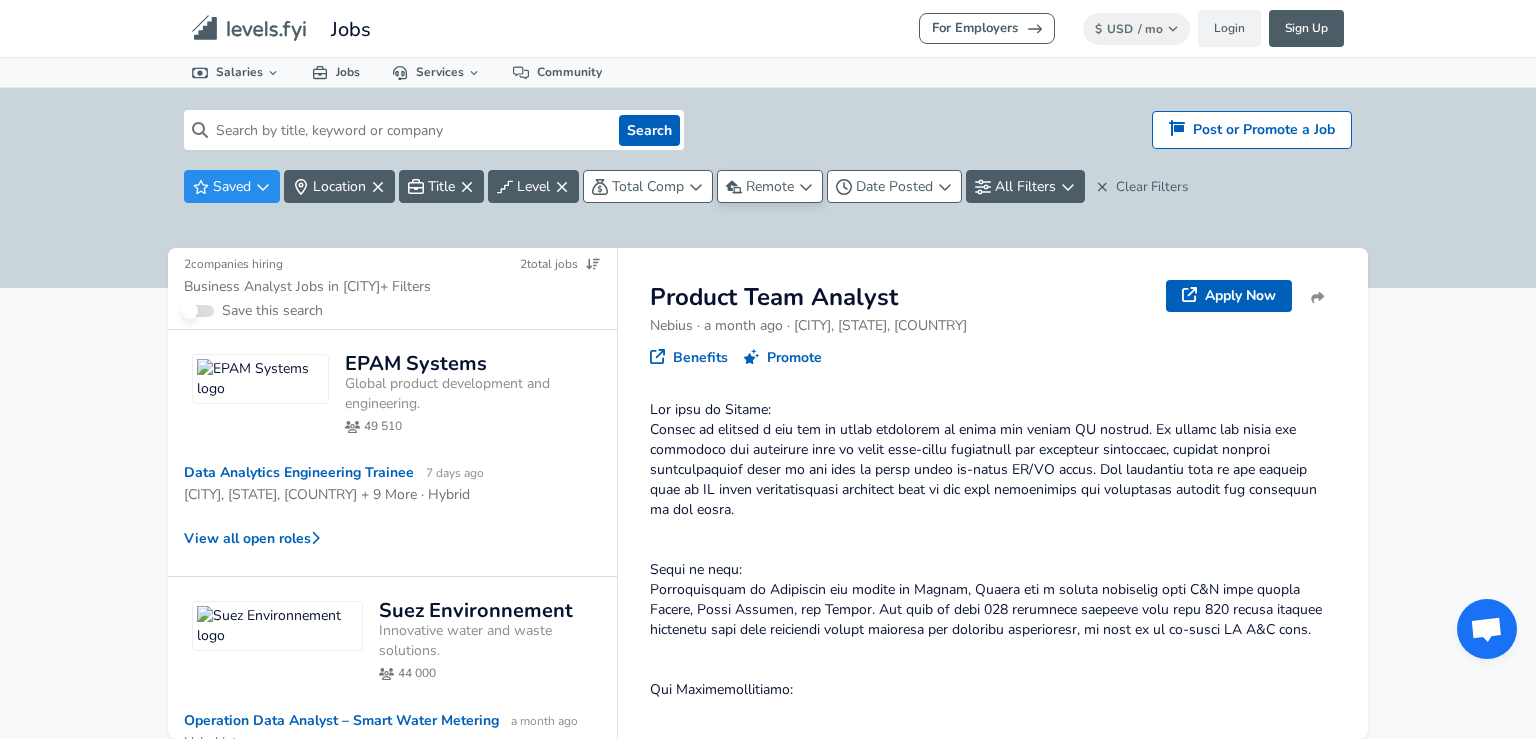click on "For Employers $ USD / mo Change Login Sign Up All Data By Location By Company By Title Salary Calculator Chart Visualizations Verified Salaries Internships Negotiation Support Compare Benefits Who's Hiring 2024 Pay Report Top Paying Companies Integrate Blog Press Jobs Levels FYI Logo Salaries 📂 All Data 🌎 By Location 🏢 By Company 🖋 By Title 🏭️ By Industry 📍 Salary Heatmap 📈 Chart Visualizations 🔥 Real-time Percentiles 🎓 Internships ❣️ Compare Benefits 🎬 2024 Pay Report 🏆 Top Paying Companies 💸 Calculate Meeting Cost #️⃣ Salary Calculator Contribute Add Salary Add Company Benefits Add Level Mapping Jobs Services Candidate Services 💵 Negotiation Coaching 📄 Resume Review 🎁 Gift a Resume Review For Employers Interactive Offers Real-time Percentiles 🔥 Compensation Benchmarking For Academic Research / MO" at bounding box center [768, 369] 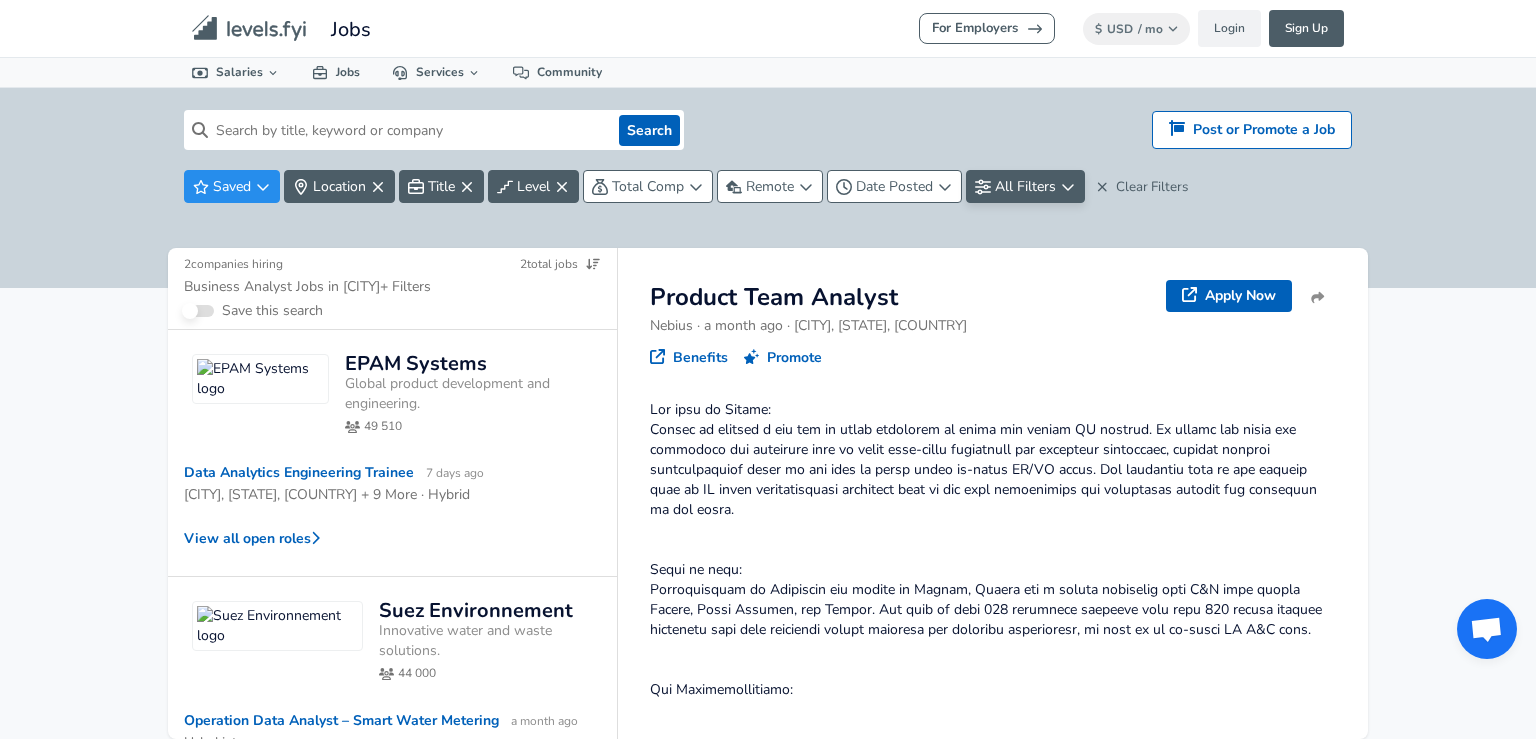 click on "All Filters" at bounding box center [1025, 186] 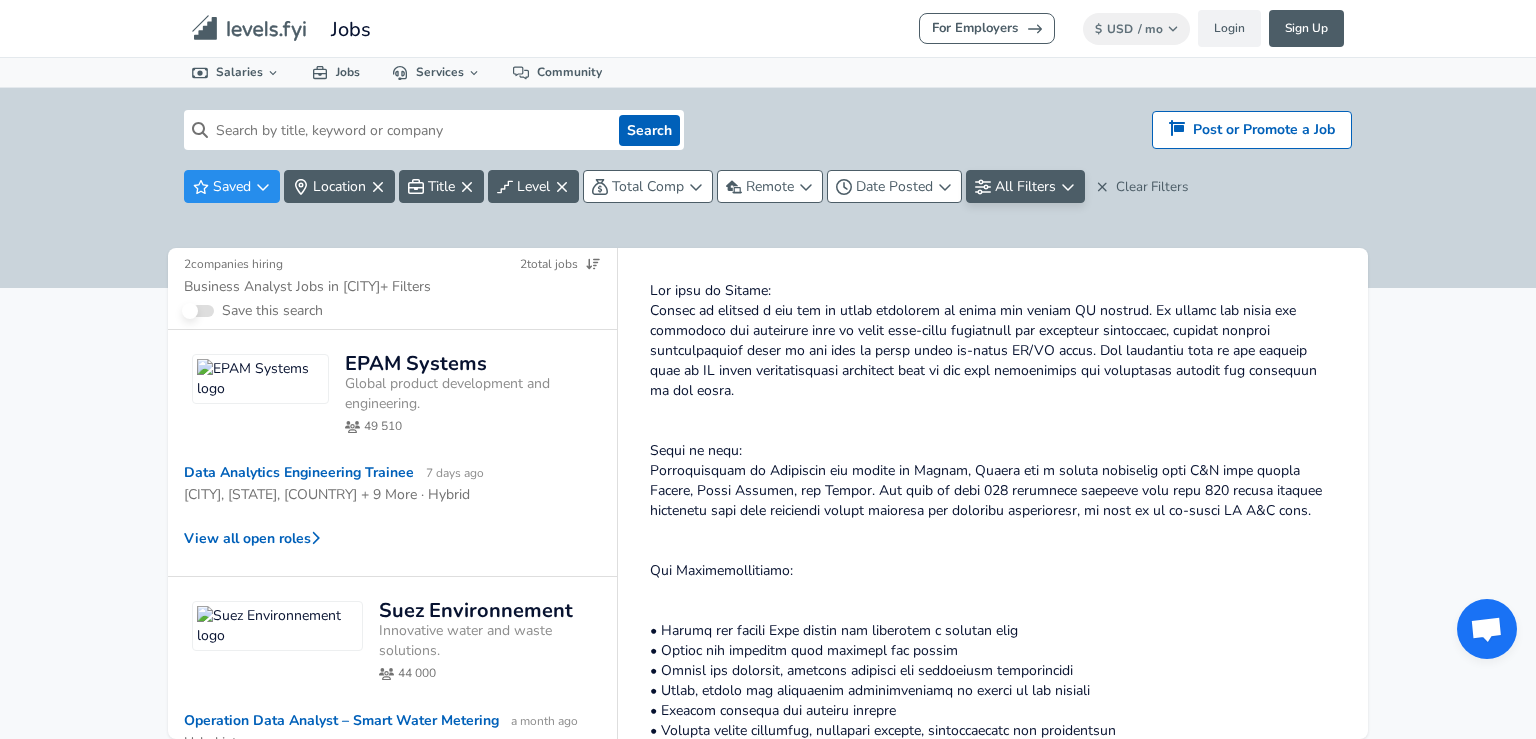 scroll, scrollTop: 212, scrollLeft: 0, axis: vertical 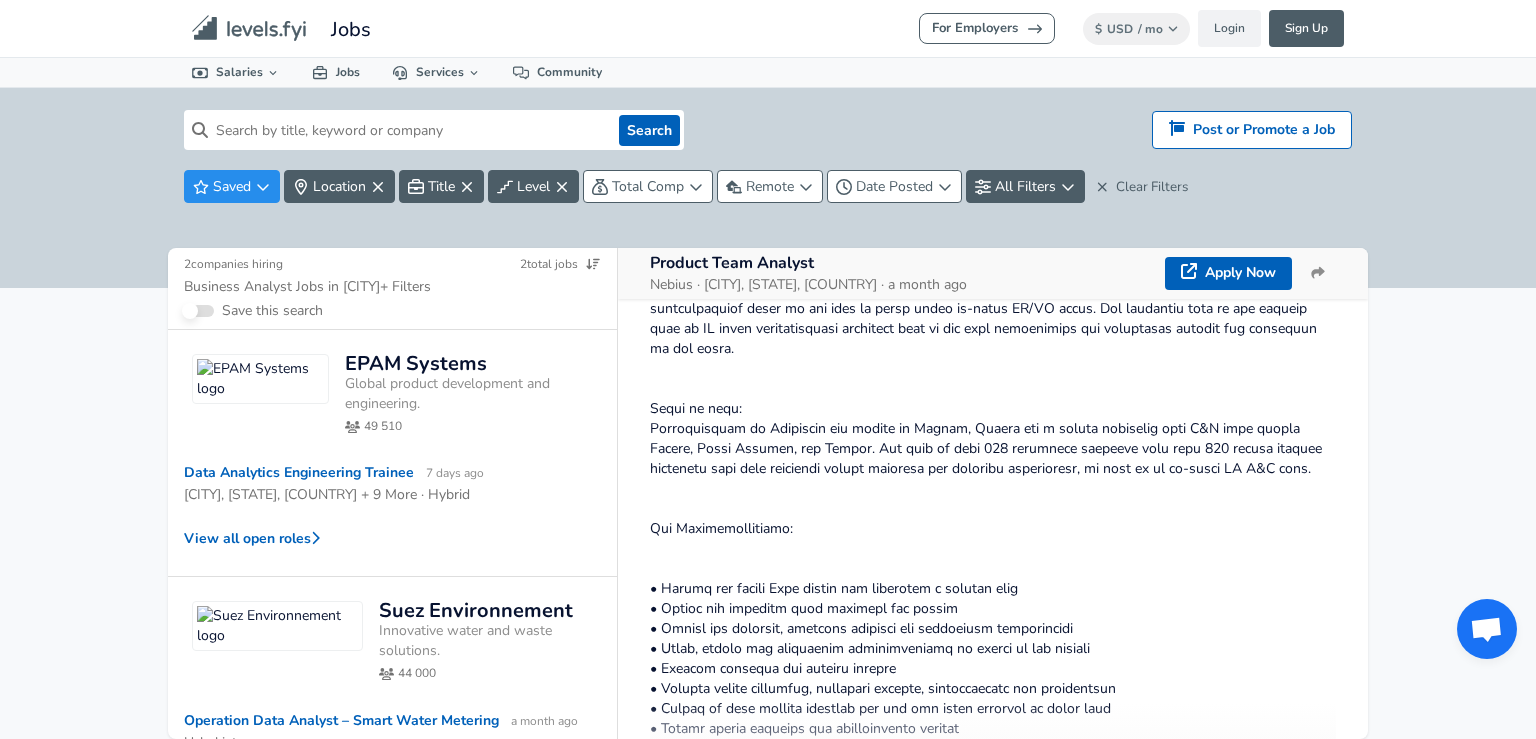 click on "[COMPANY] Global product development and engineering. [NUMBER] [JOB_TITLE] 7 days ago [CITY], [STATE], [COUNTRY] + 9 More · Hybrid View all open roles" at bounding box center [392, 453] 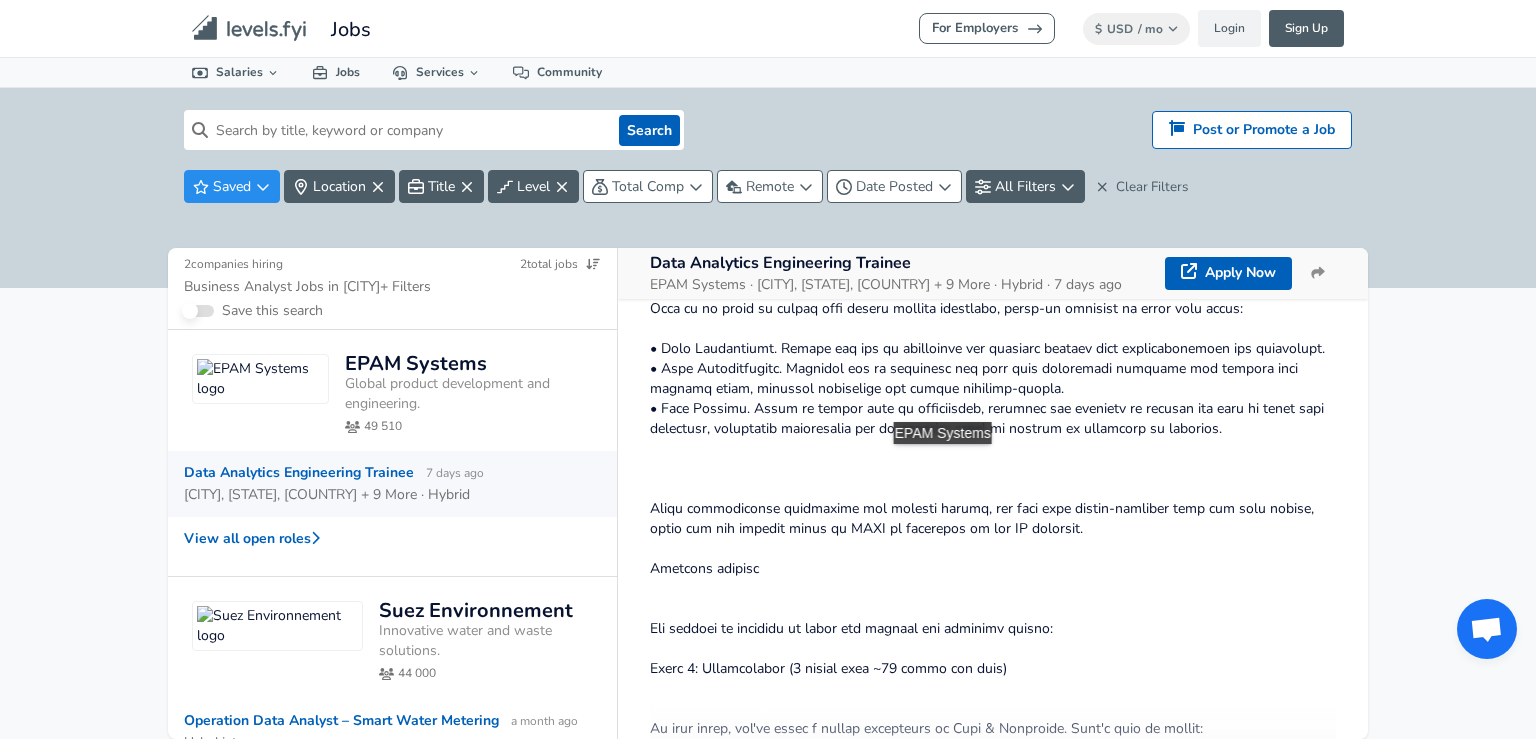 scroll, scrollTop: 0, scrollLeft: 0, axis: both 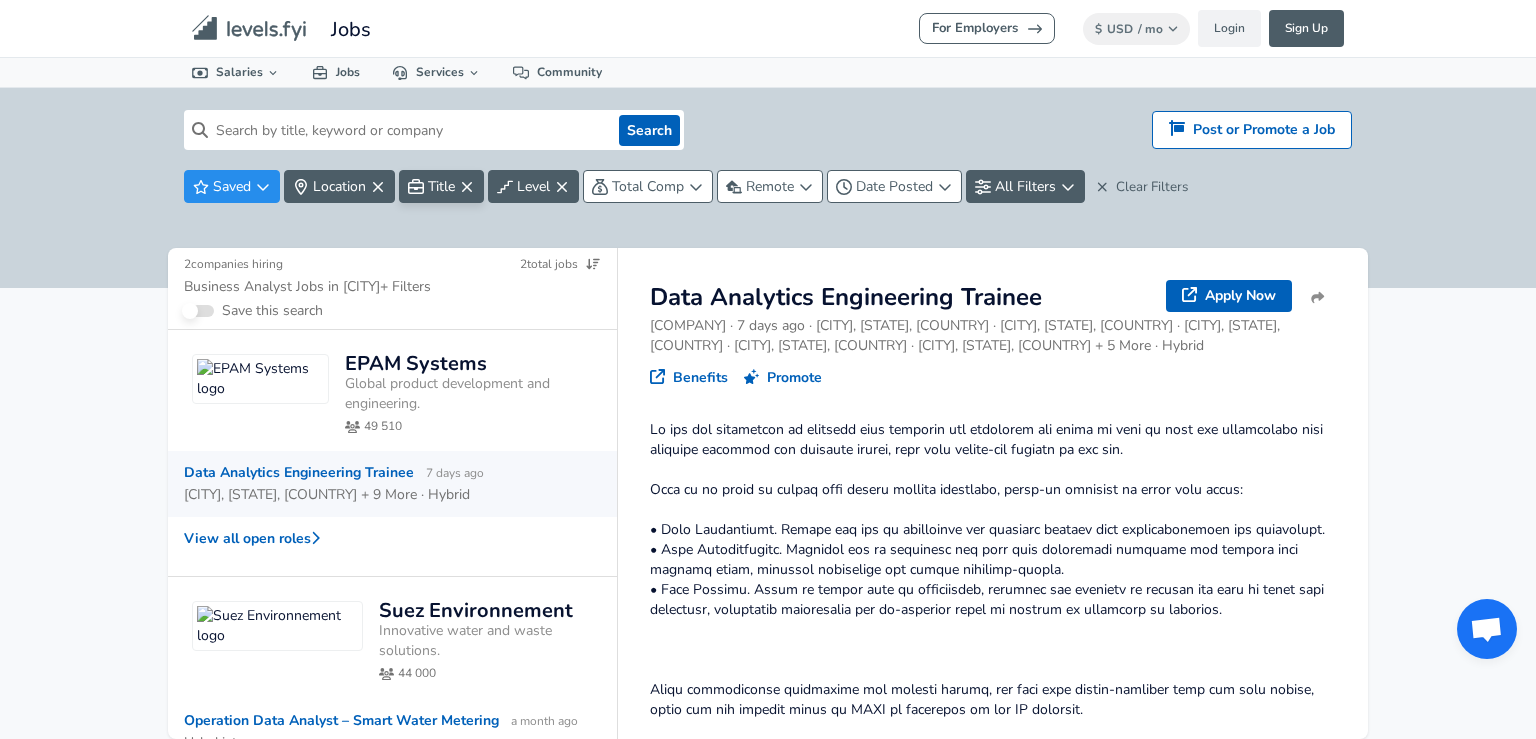 click 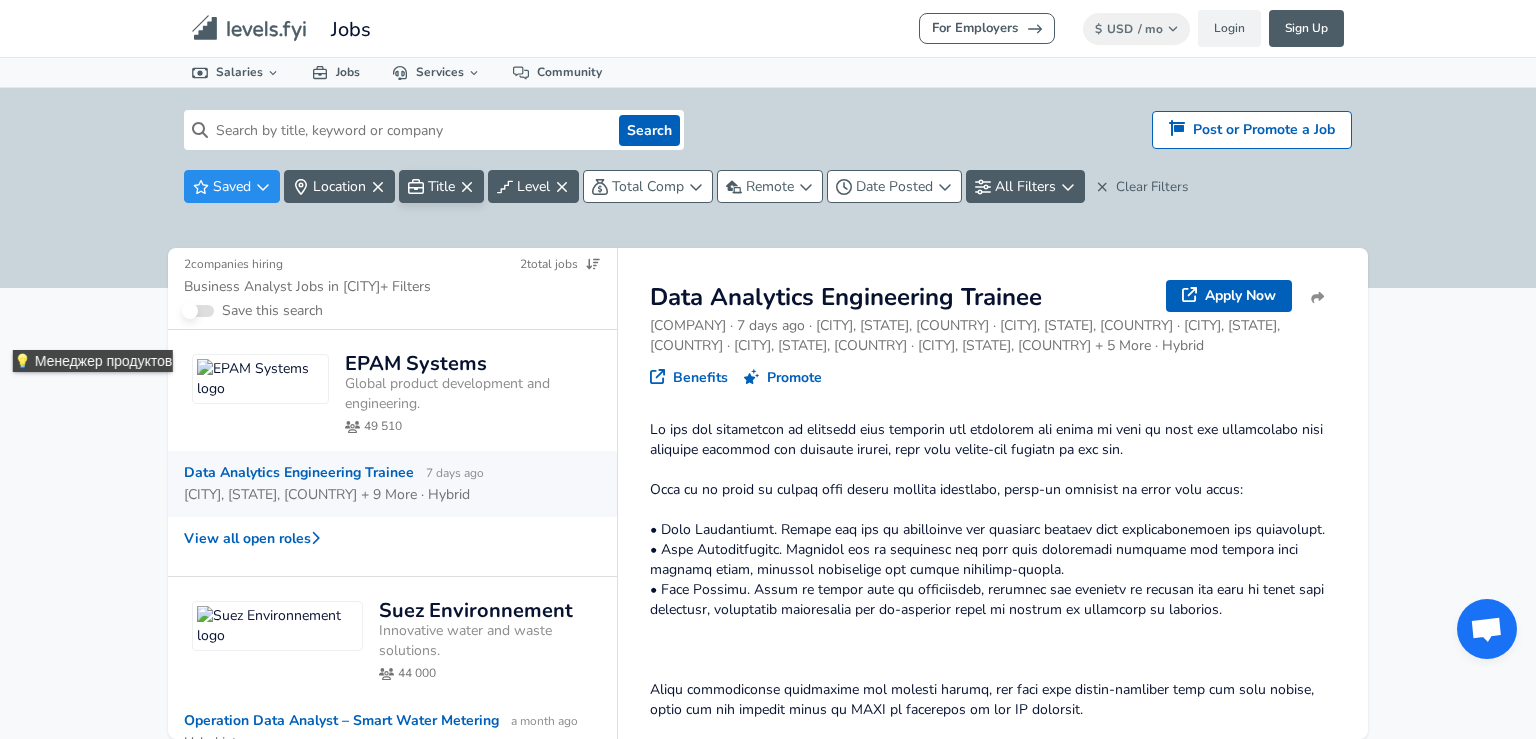 click on "For Employers $ USD / mo Change Login Sign Up All Data By Location By Company By Title Salary Calculator Chart Visualizations Verified Salaries Internships Negotiation Support Compare Benefits Who's Hiring 2024 Pay Report Top Paying Companies Integrate Blog Press Jobs Levels FYI Logo Salaries 📂 All Data 🌎 By Location 🏢 By Company 🖋 By Title 🏭️ By Industry 📍 Salary Heatmap 📈 Chart Visualizations 🔥 Real-time Percentiles 🎓 Internships ❣️ Compare Benefits 🎬 2024 Pay Report 🏆 Top Paying Companies 💸 Calculate Meeting Cost #️⃣ Salary Calculator Contribute Add Salary Add Company Benefits Add Level Mapping Jobs Services Candidate Services 💵 Negotiation Coaching 📄 Resume Review 🎁 Gift a Resume Review For Employers Interactive Offers Real-time Percentiles 🔥 Compensation Benchmarking For Academic Research / MO" at bounding box center [768, 369] 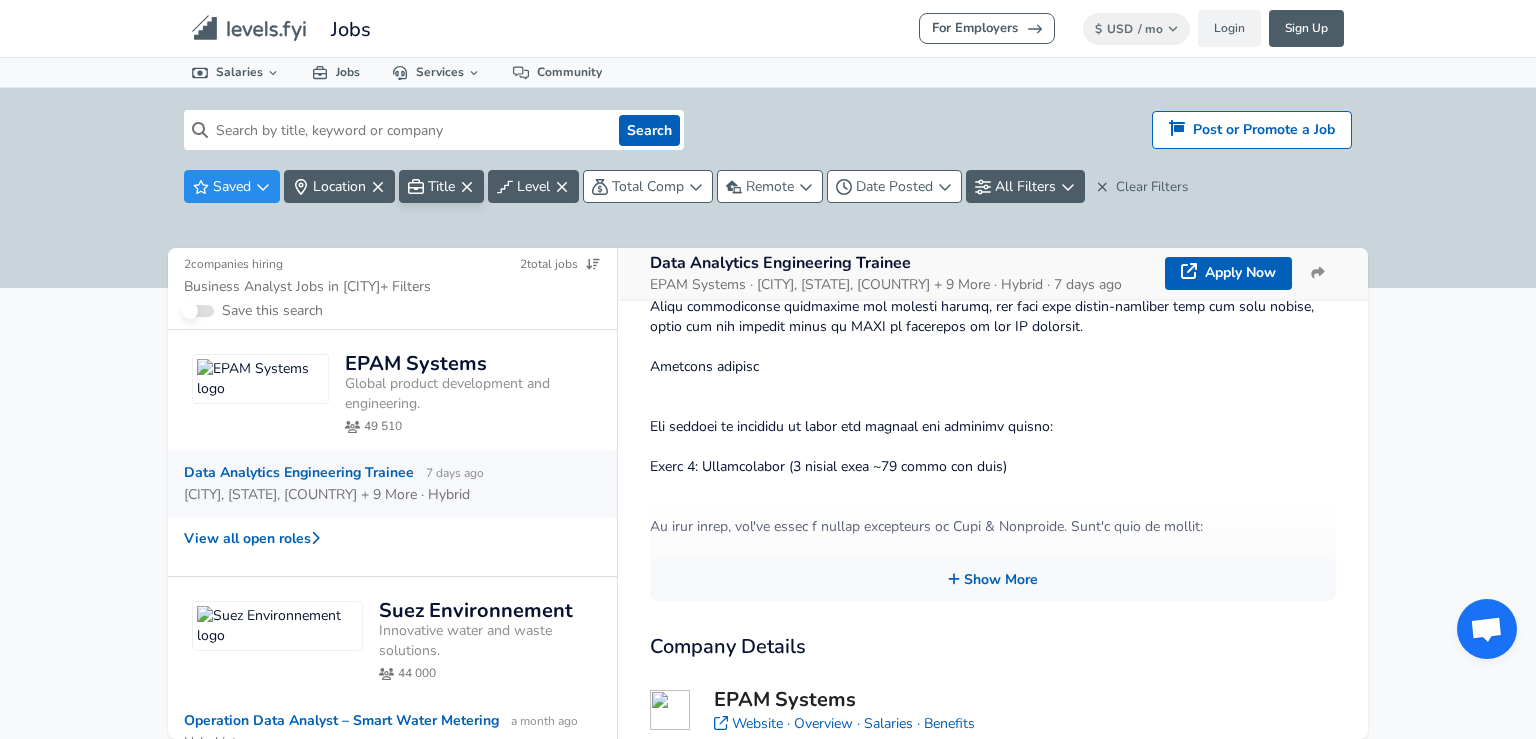 scroll, scrollTop: 436, scrollLeft: 0, axis: vertical 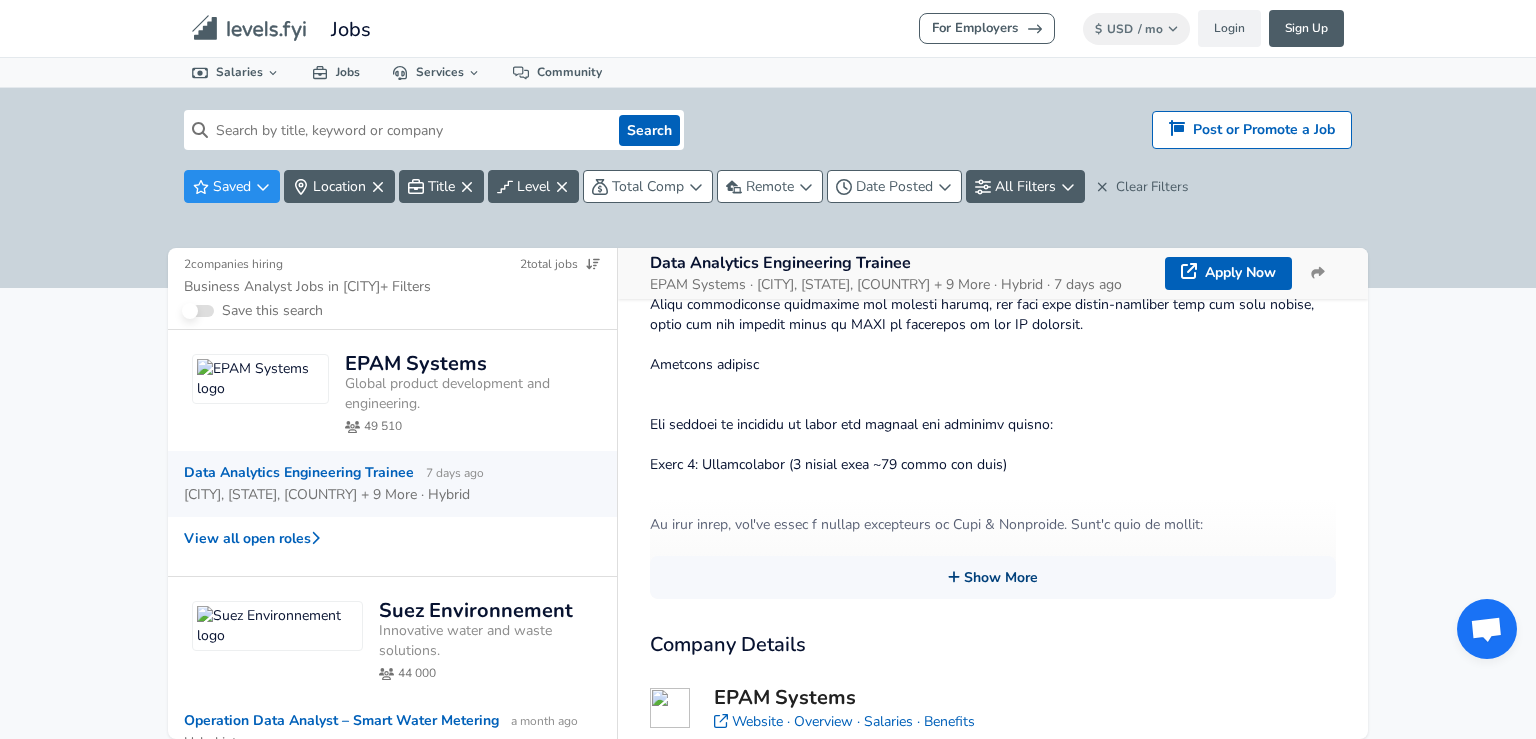 click on "Show More" at bounding box center [993, 577] 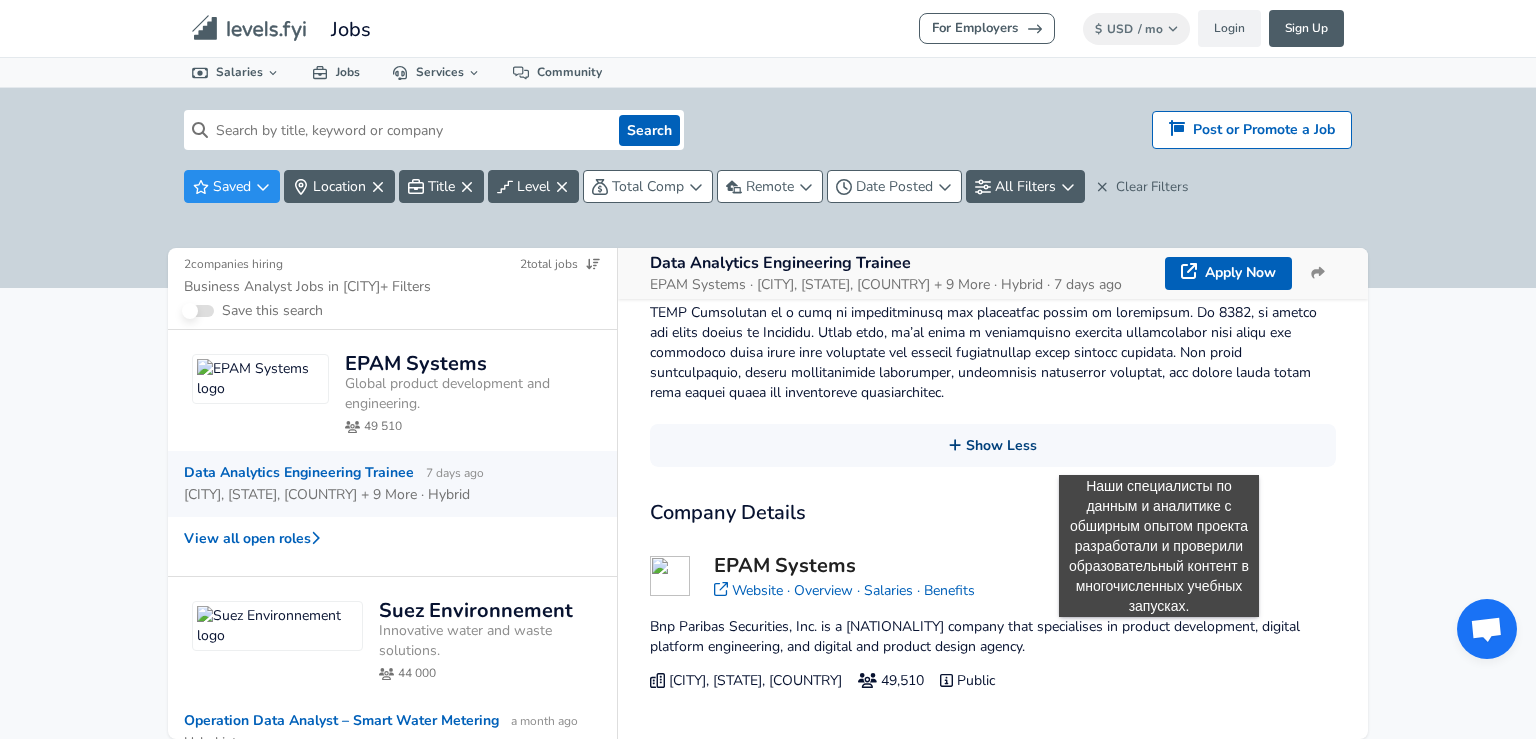 scroll, scrollTop: 2007, scrollLeft: 0, axis: vertical 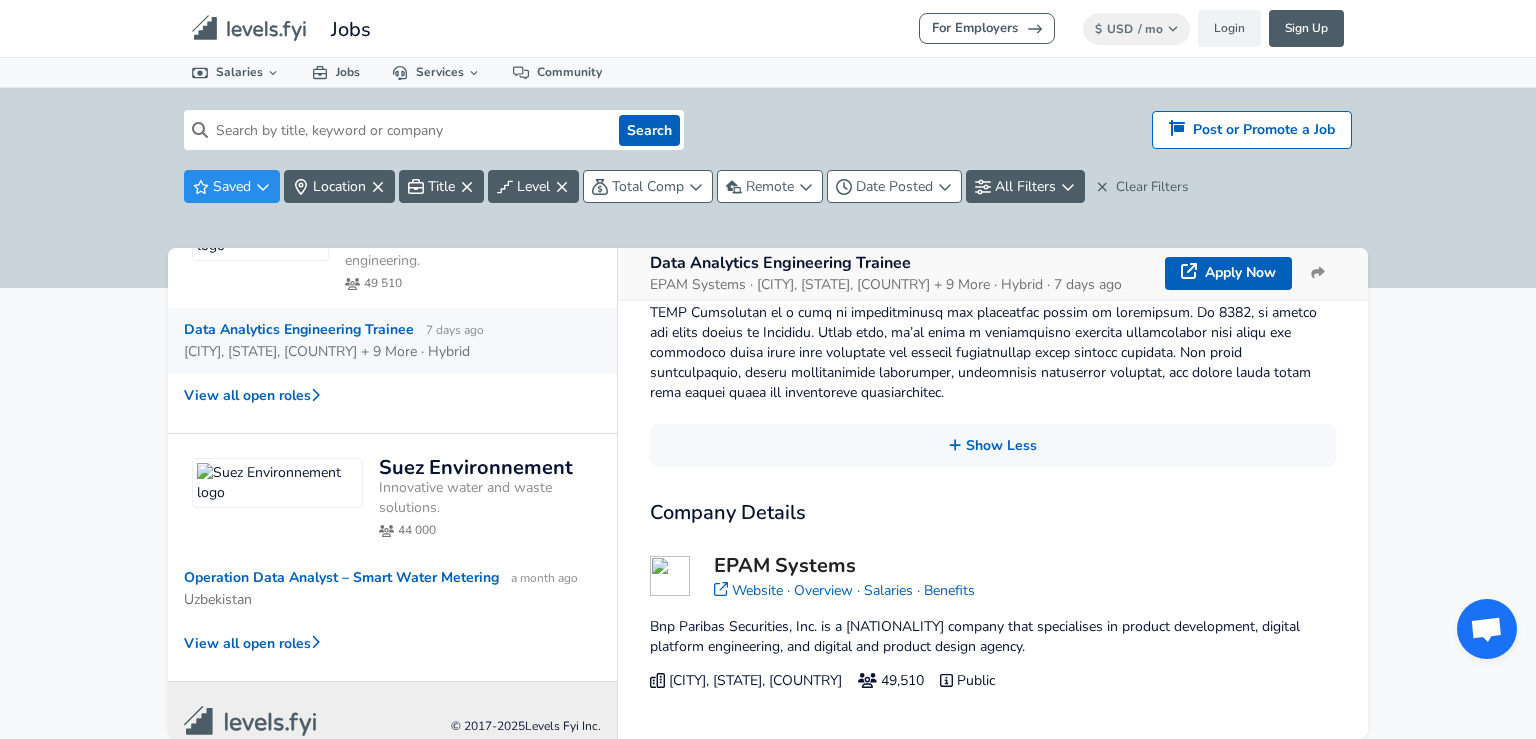 click on "Innovative water and waste solutions." at bounding box center (490, 498) 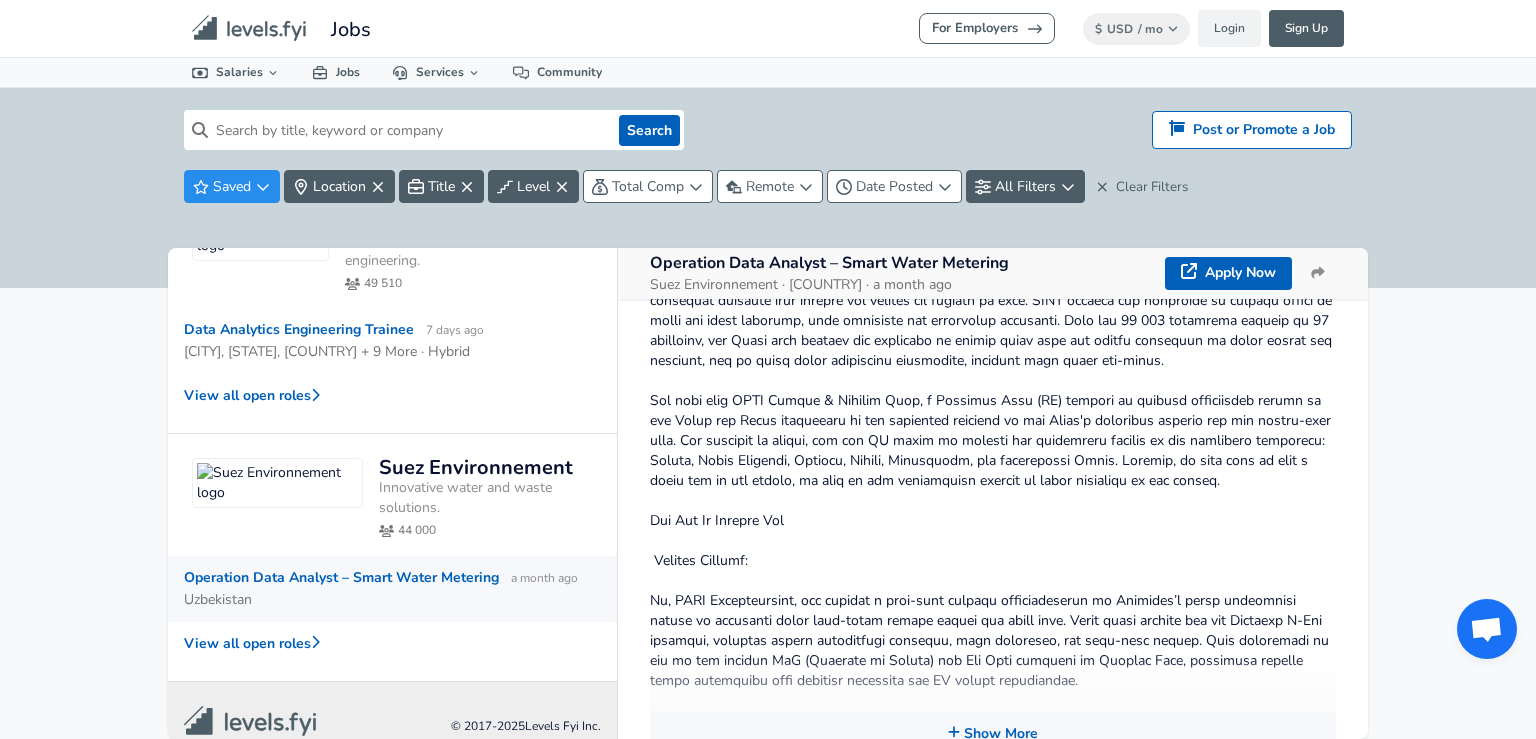 scroll, scrollTop: 600, scrollLeft: 0, axis: vertical 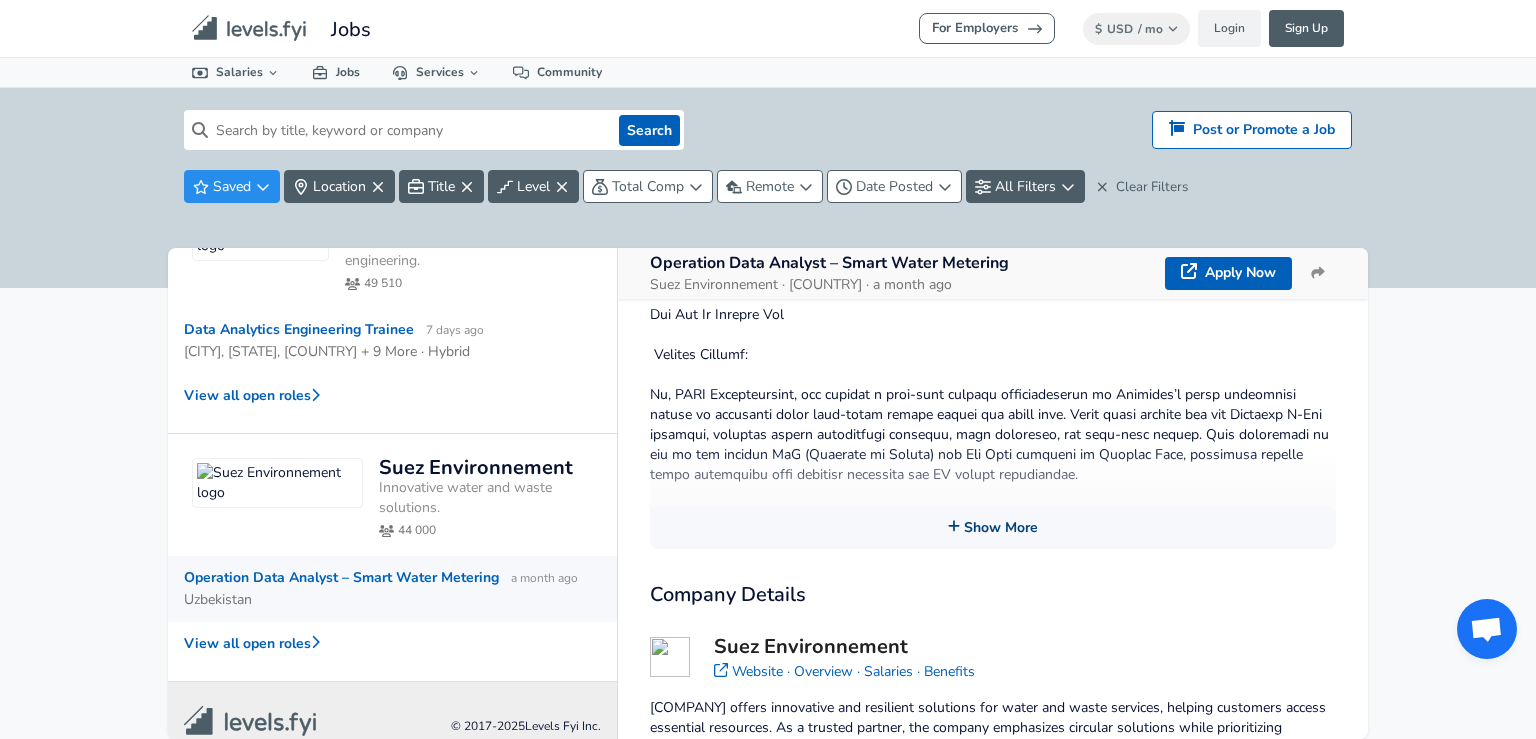 click on "Show More" at bounding box center (993, 527) 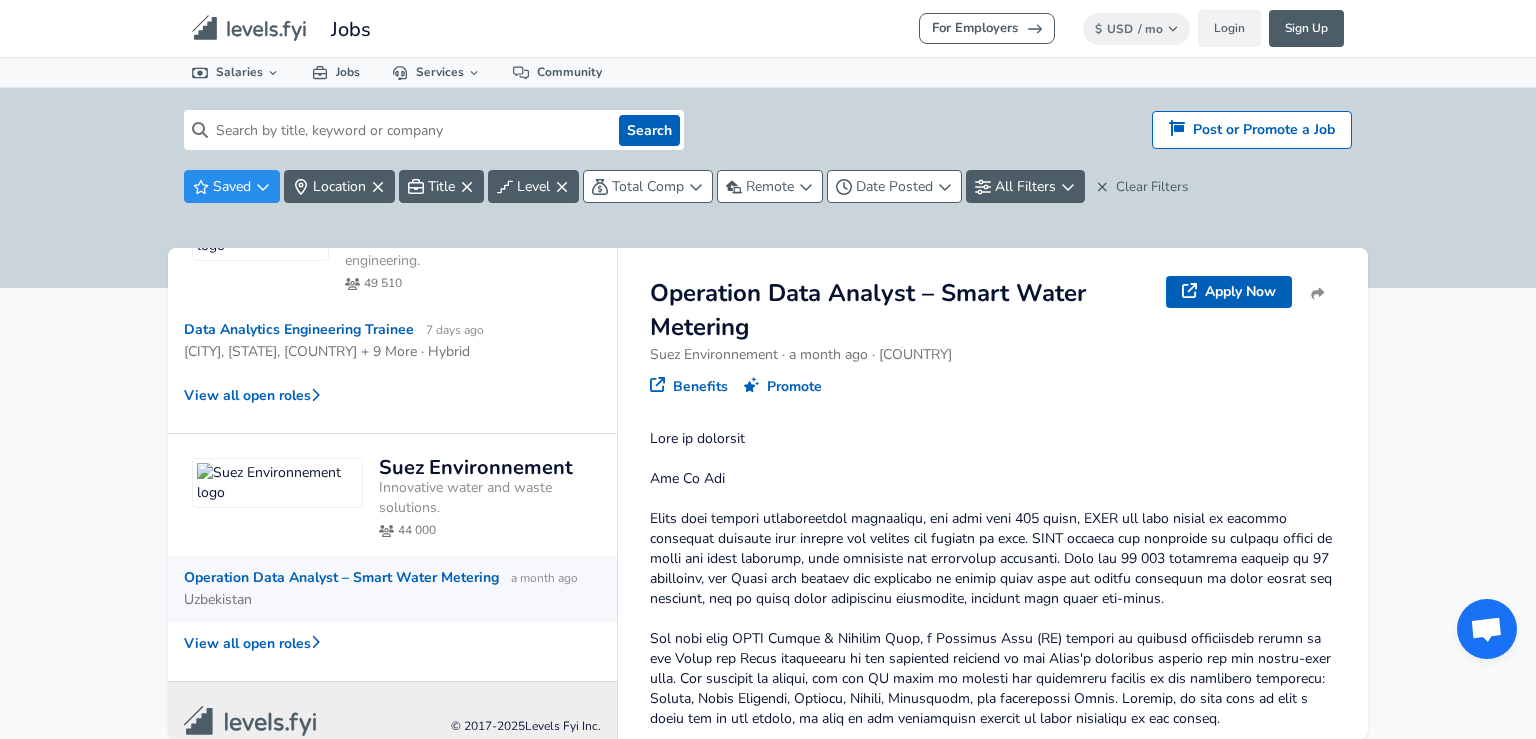 scroll, scrollTop: 0, scrollLeft: 0, axis: both 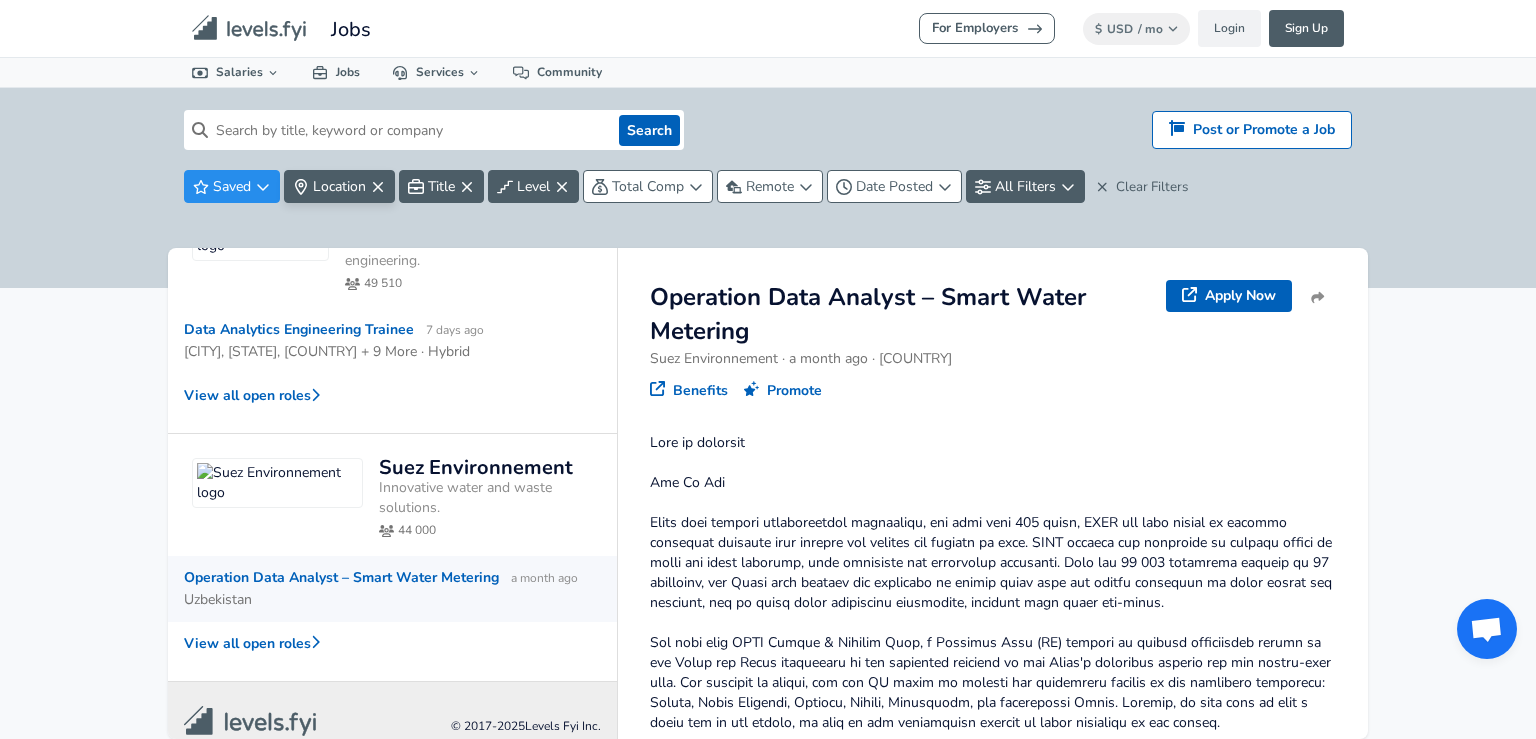 click on "Location" at bounding box center [339, 186] 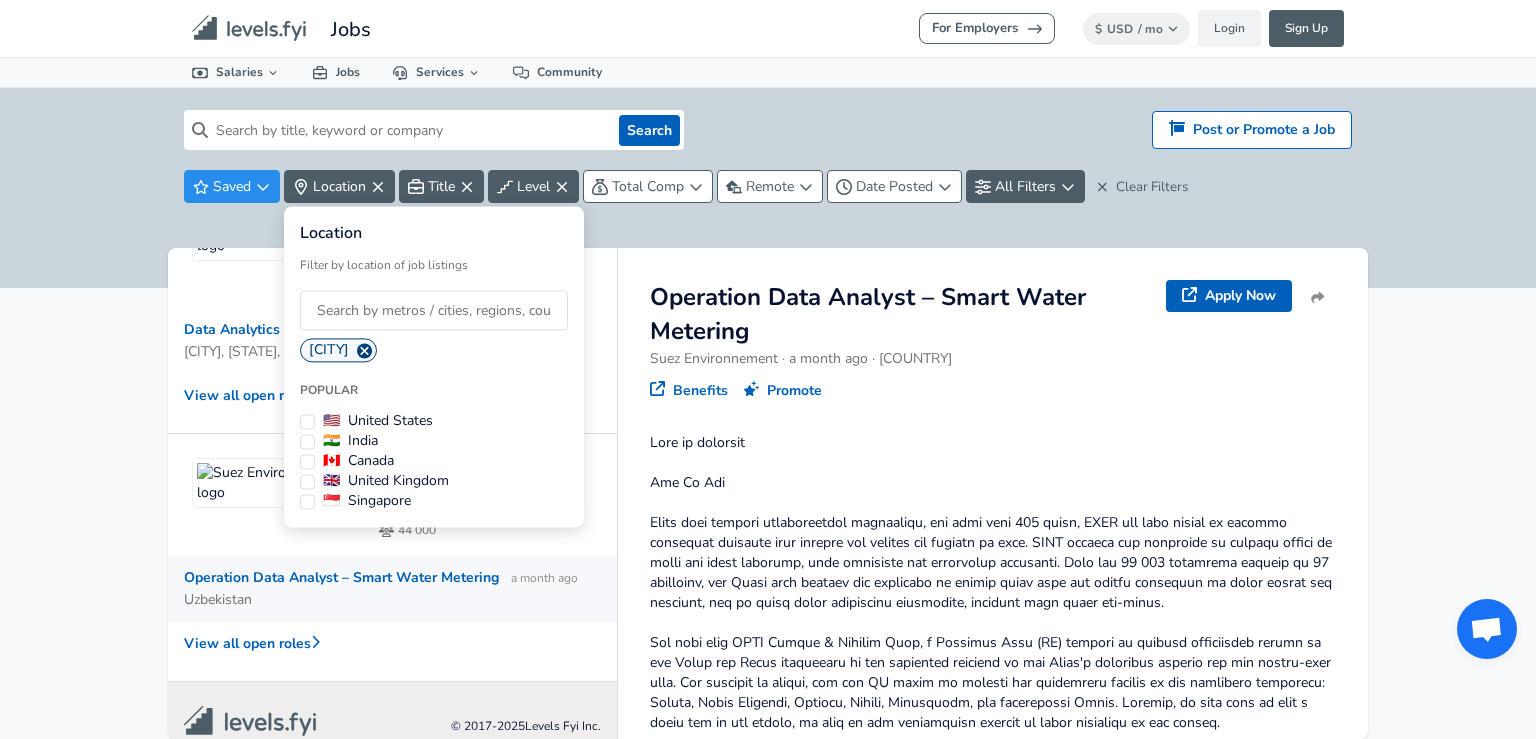 click 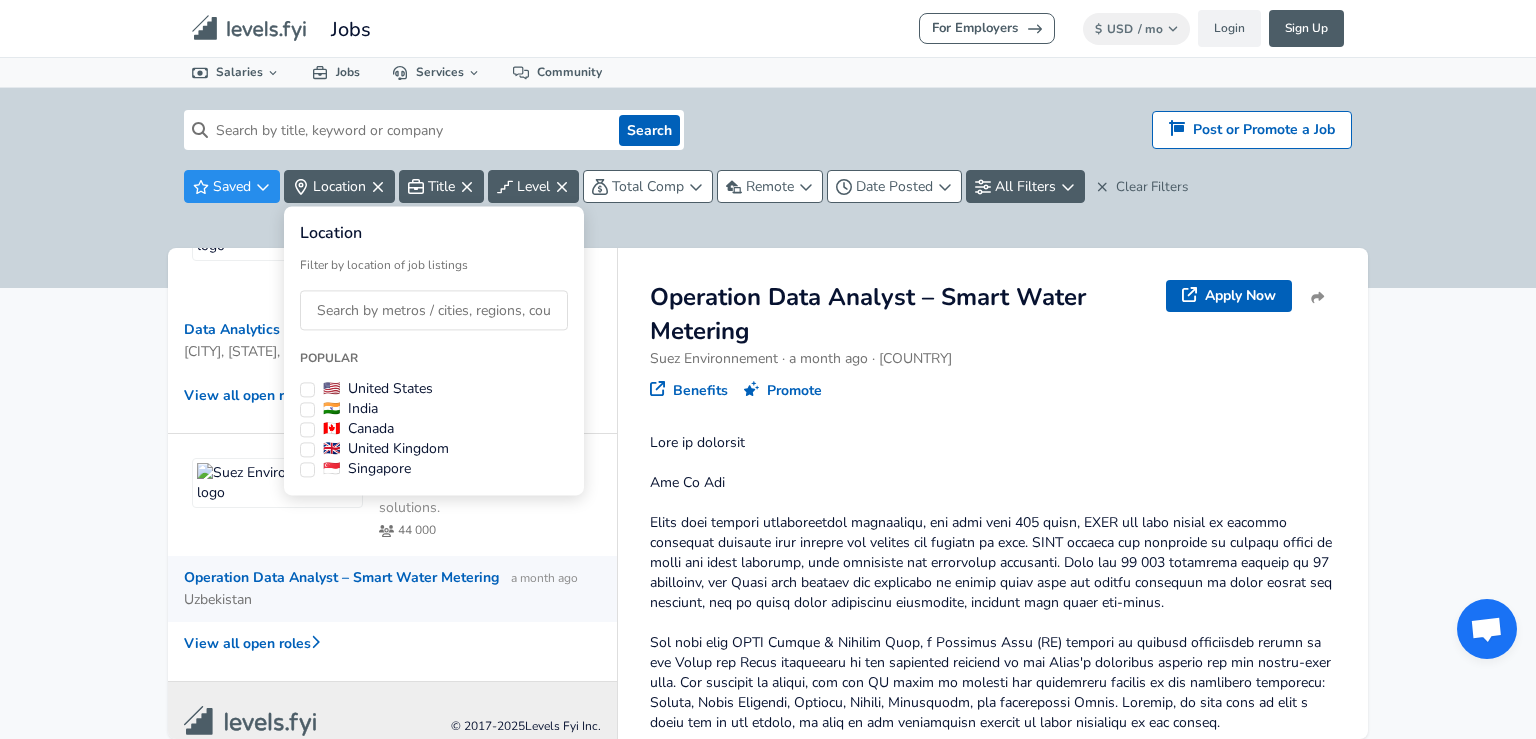 click at bounding box center (434, 310) 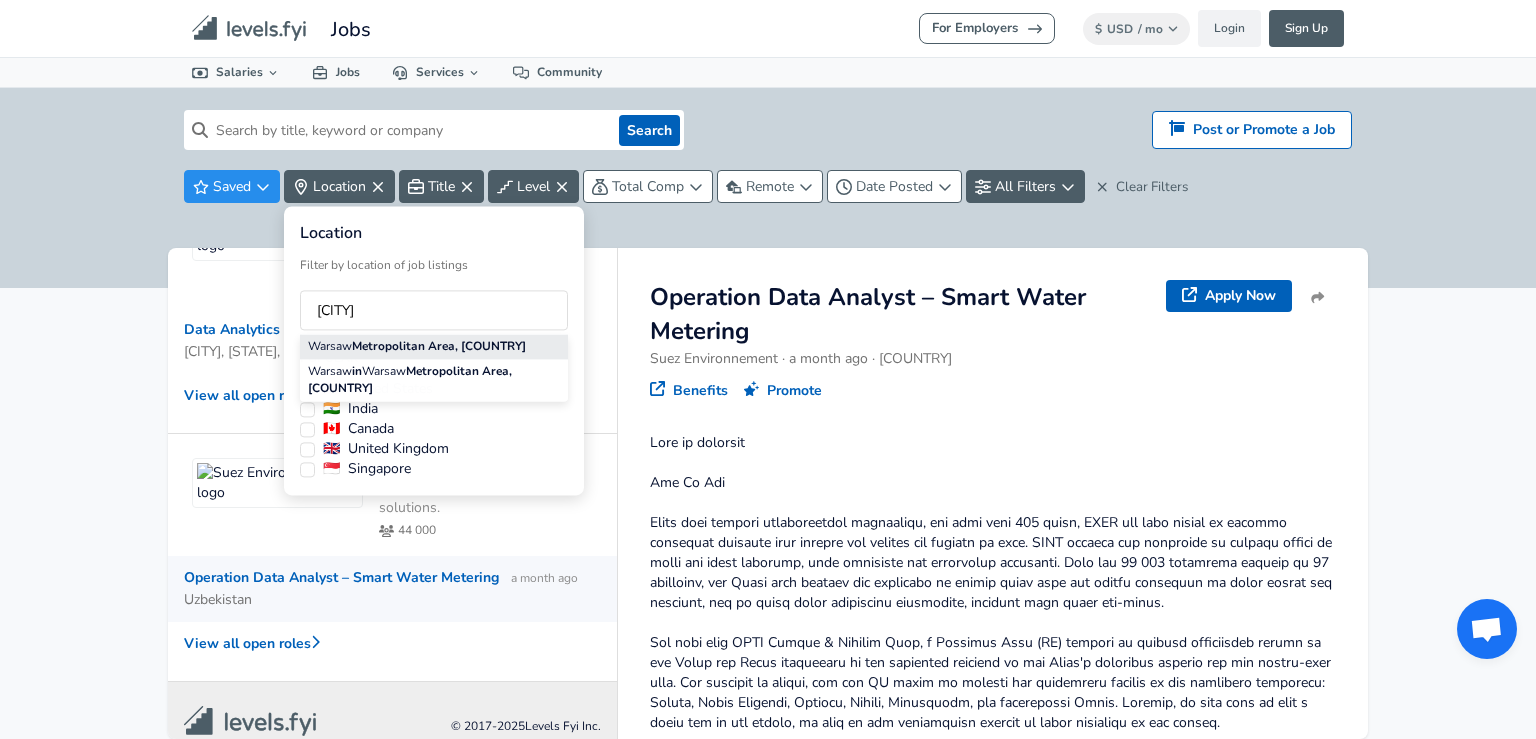 type on "[CITY]" 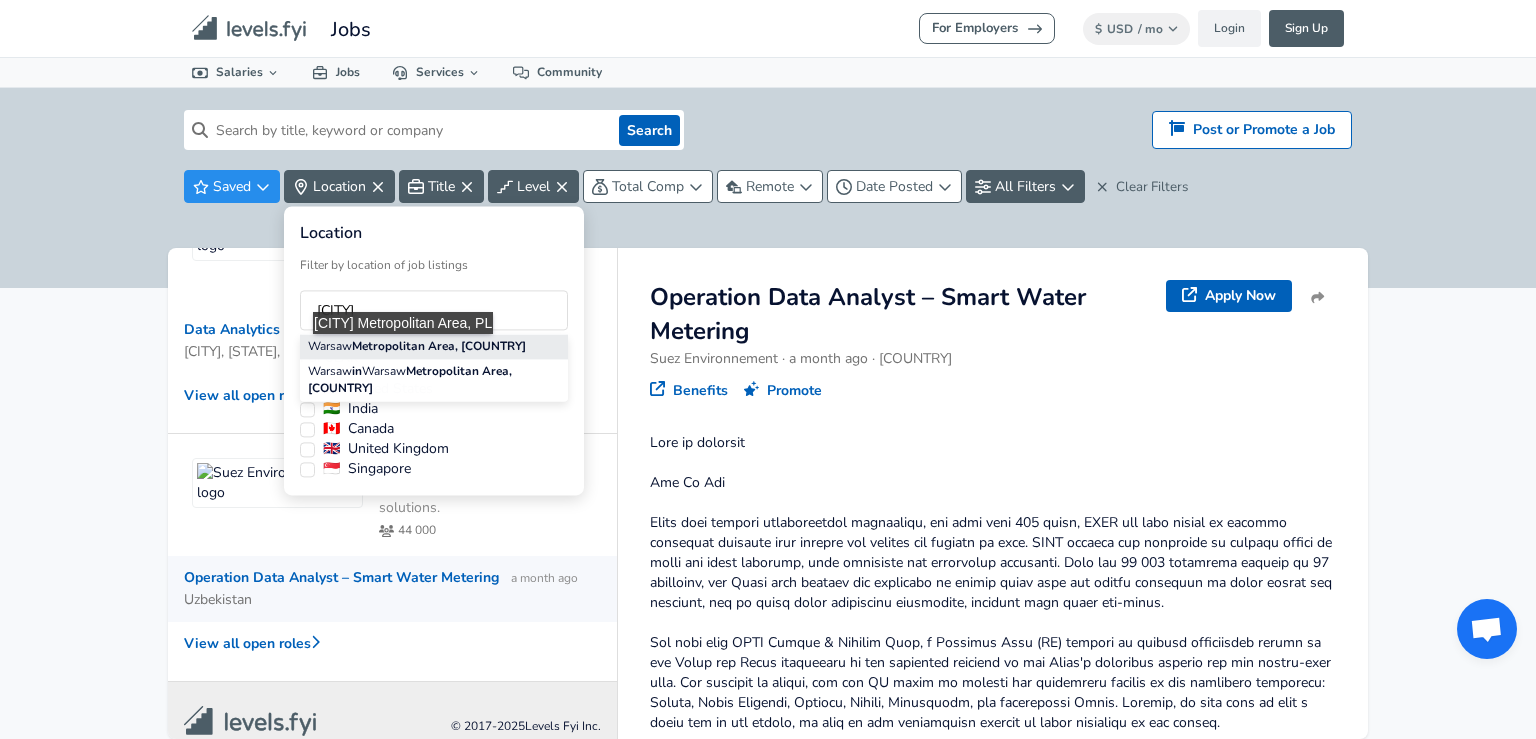 click on "Metropolitan Area, [COUNTRY]" at bounding box center (439, 346) 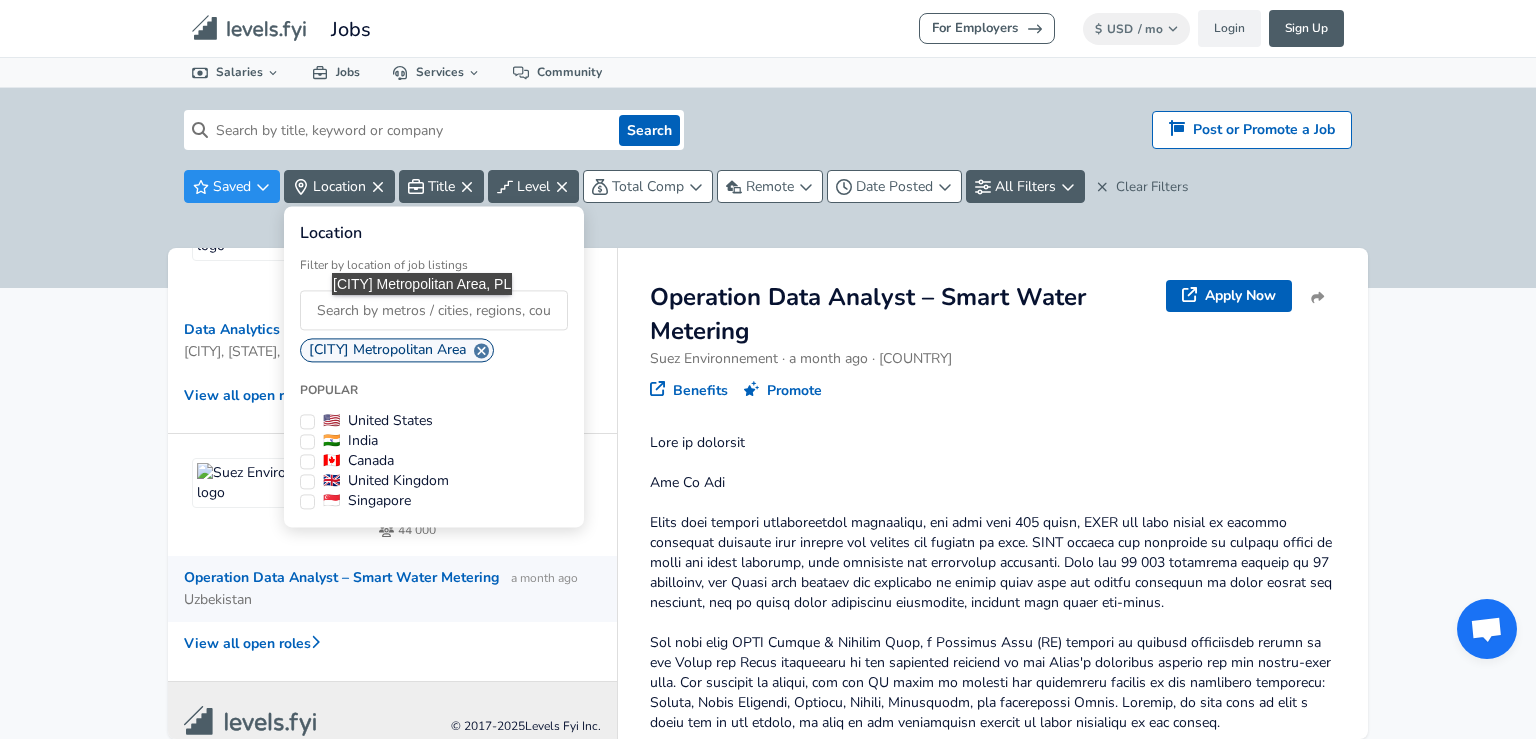 click at bounding box center [434, 310] 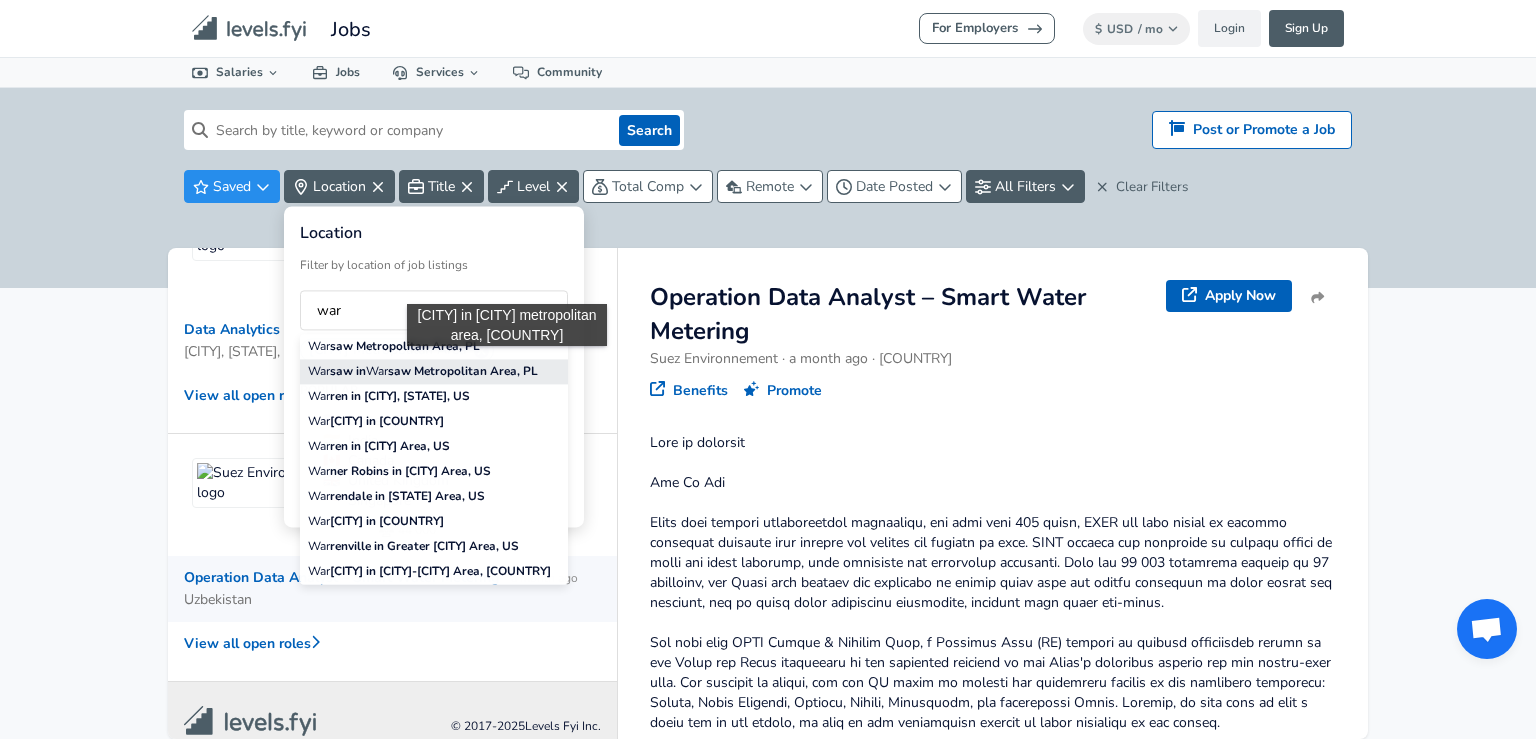 type on "war" 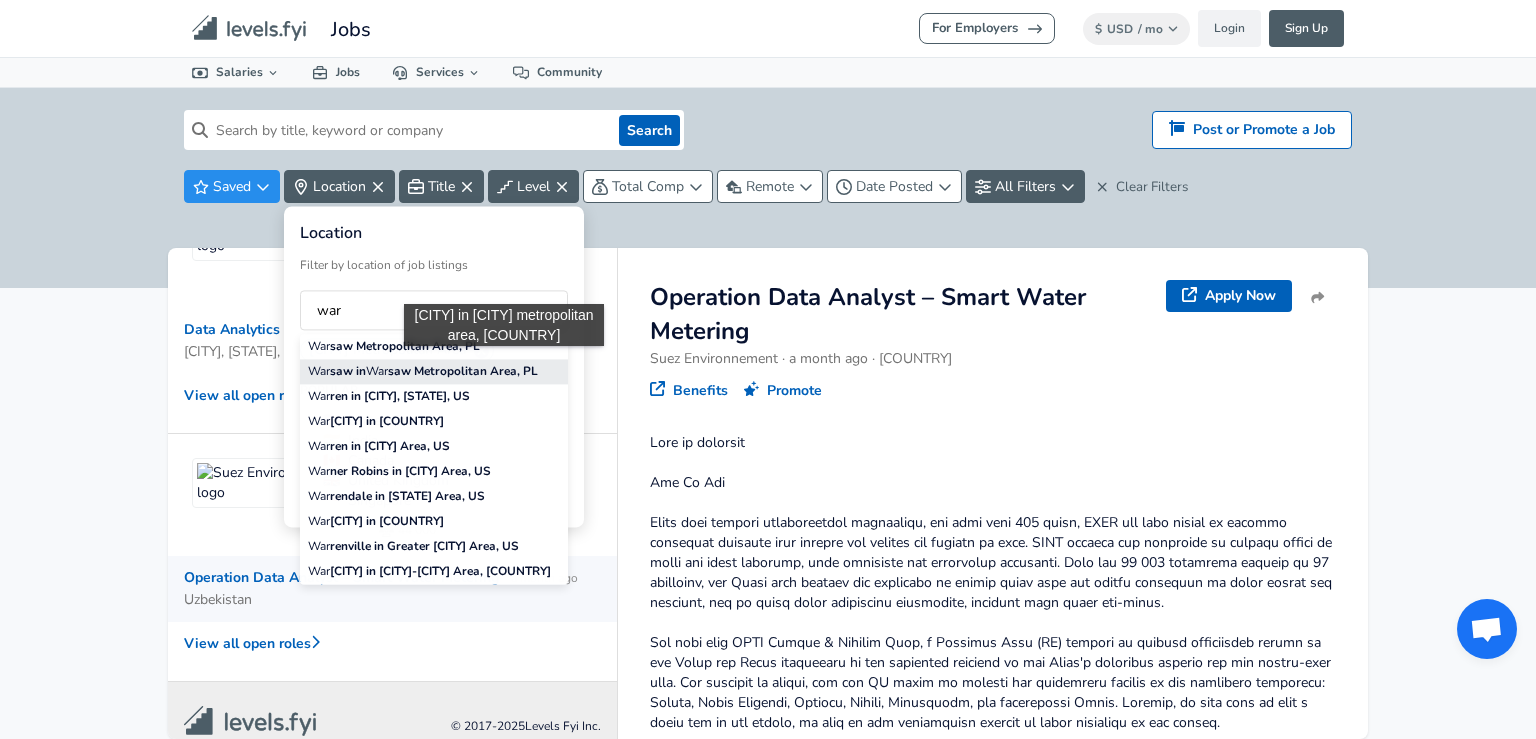 click on "saw Metropolitan Area, PL" at bounding box center [463, 371] 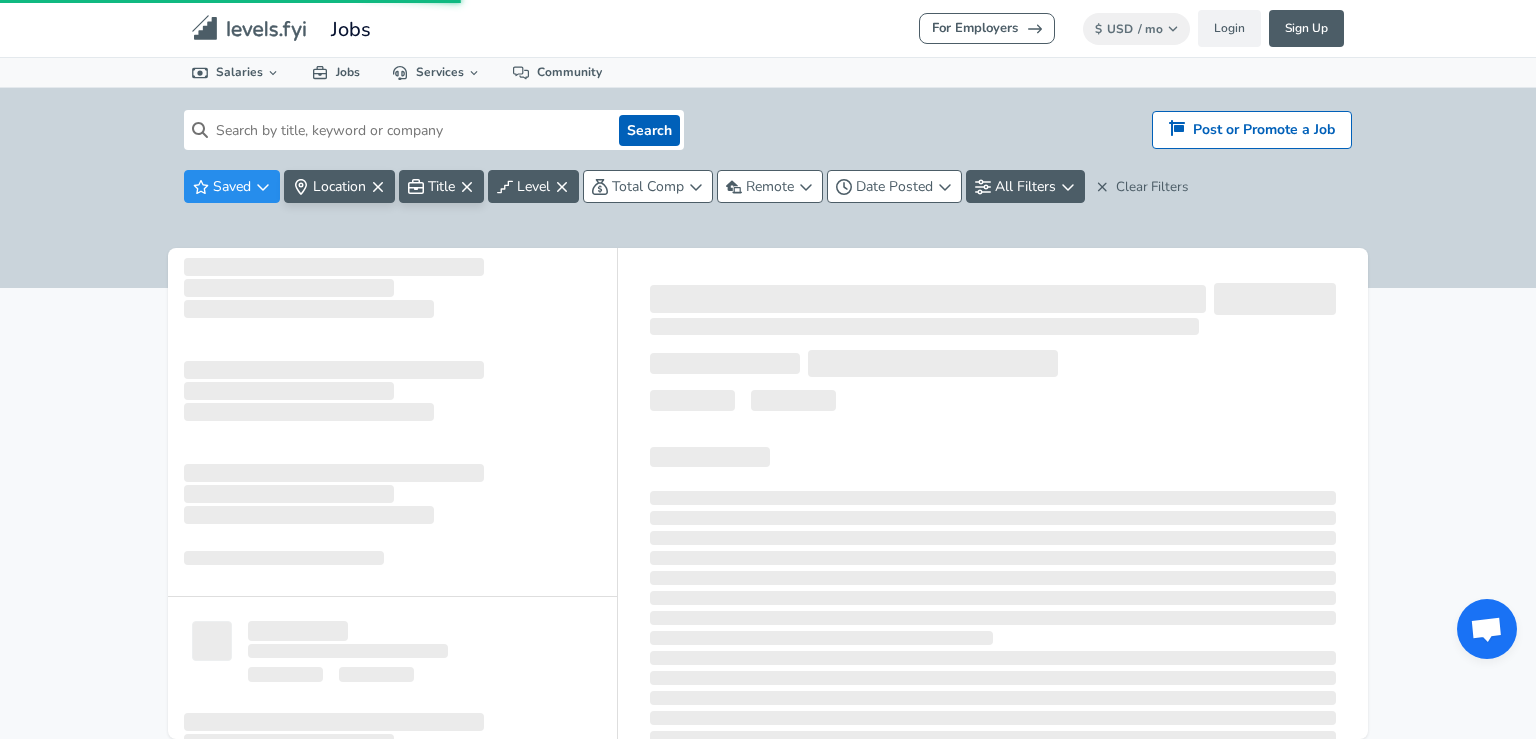 click on "For Employers $ USD / mo Change Login Sign Up All Data By Location By Company By Title Salary Calculator Chart Visualizations Verified Salaries Internships Negotiation Support Compare Benefits Who's Hiring 2024 Pay Report Top Paying Companies Integrate Blog Press Jobs Levels FYI Logo Salaries 📂   All Data 🌎   By Location 🏢   By Company 🖋    By Title 🏭️    By Industry 📍   Salary Heatmap 📈   Chart Visualizations 🔥   Real-time Percentiles 🎓   Internships ❣️   Compare Benefits 🎬   2024 Pay Report 🏆   Top Paying Companies 💸   Calculate Meeting Cost #️⃣   Salary Calculator Contribute Add Salary Add Company Benefits Add Level Mapping Jobs Services Candidate Services 💵  Negotiation Coaching 📄  Resume Review 🎁  Gift a Resume Review For Employers Interactive Offers Real-time Percentiles  🔥 Compensation Benchmarking For Academic Research Compensation Dataset Community Search Hiring?   Post or Promote   a job Post or Promote a Job Saved Location Title Level ‌" at bounding box center (768, 369) 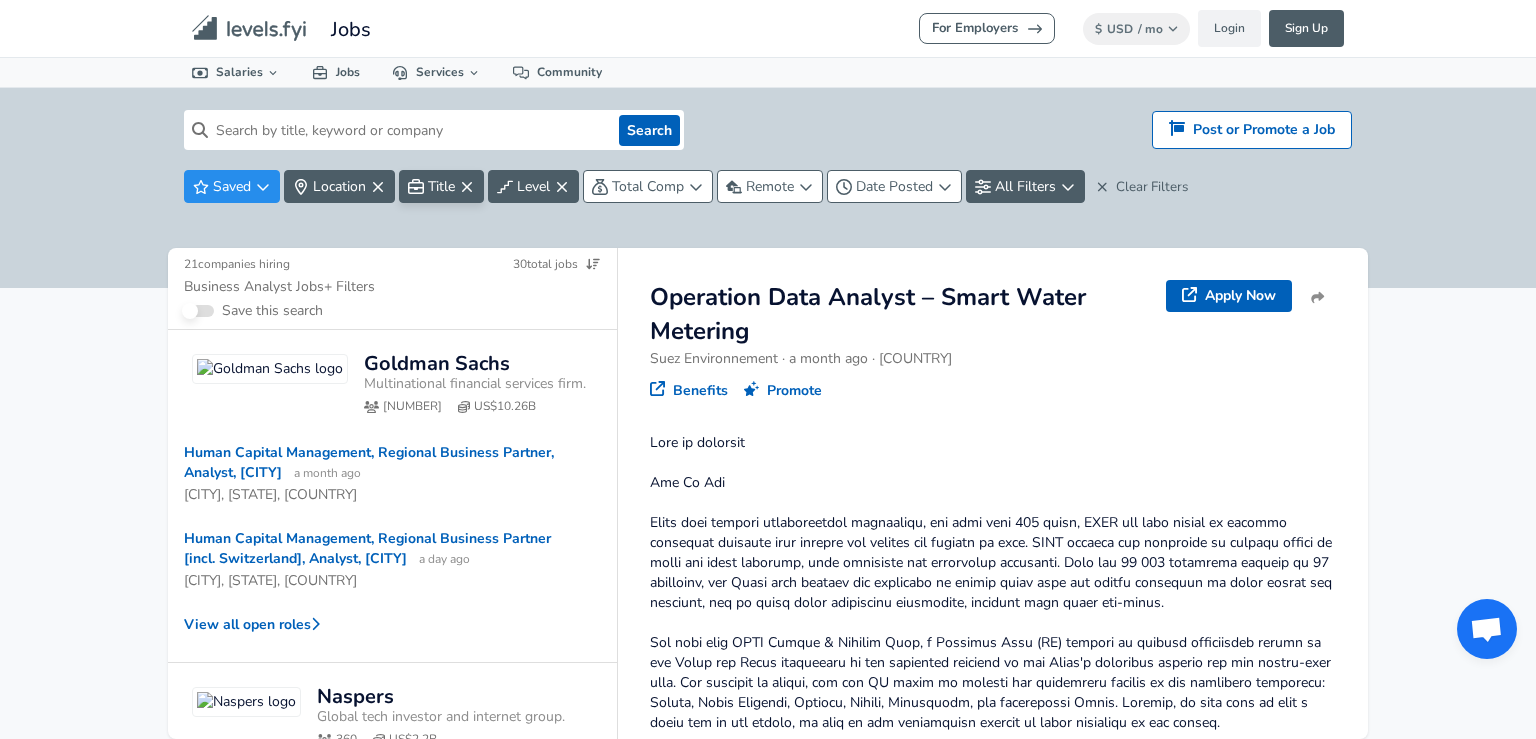 click on "Title" at bounding box center [441, 186] 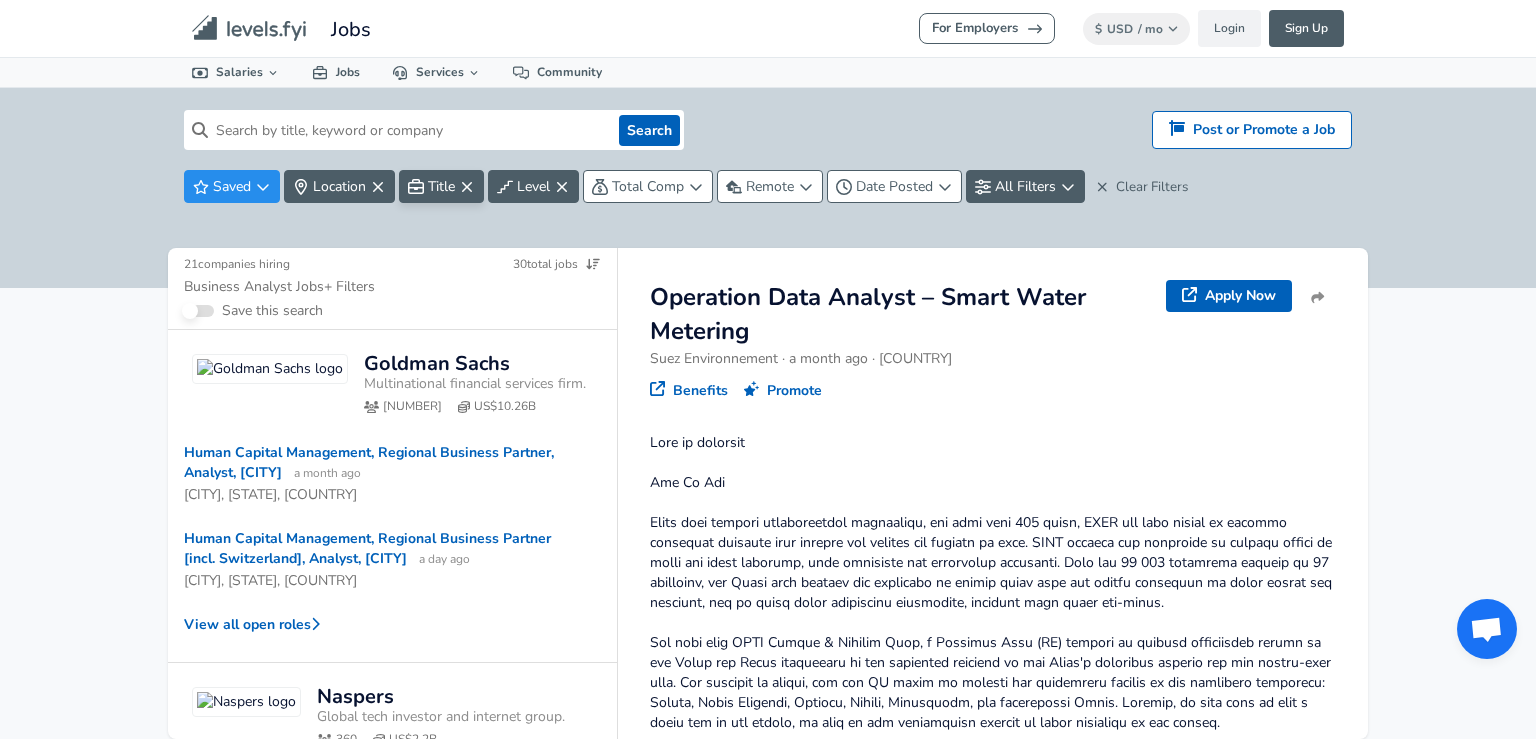 click on "For Employers $ USD / mo Change Login Sign Up All Data By Location By Company By Title Salary Calculator Chart Visualizations Verified Salaries Internships Negotiation Support Compare Benefits Who's Hiring 2024 Pay Report Top Paying Companies Integrate Blog Press Jobs Levels FYI Logo Salaries 📂   All Data 🌎   By Location 🏢   By Company 🖋    By Title 🏭️    By Industry 📍   Salary Heatmap 📈   Chart Visualizations 🔥   Real-time Percentiles 🎓   Internships ❣️   Compare Benefits 🎬   2024 Pay Report 🏆   Top Paying Companies 💸   Calculate Meeting Cost #️⃣   Salary Calculator Contribute Add Salary Add Company Benefits Add Level Mapping Jobs Services Candidate Services 💵  Negotiation Coaching 📄  Resume Review 🎁  Gift a Resume Review For Employers Interactive Offers Real-time Percentiles  🔥 Compensation Benchmarking For Academic Research Compensation Dataset Community Search Hiring?   Post or Promote   a job Post or Promote a Job Saved Location Title Level 21" at bounding box center (768, 369) 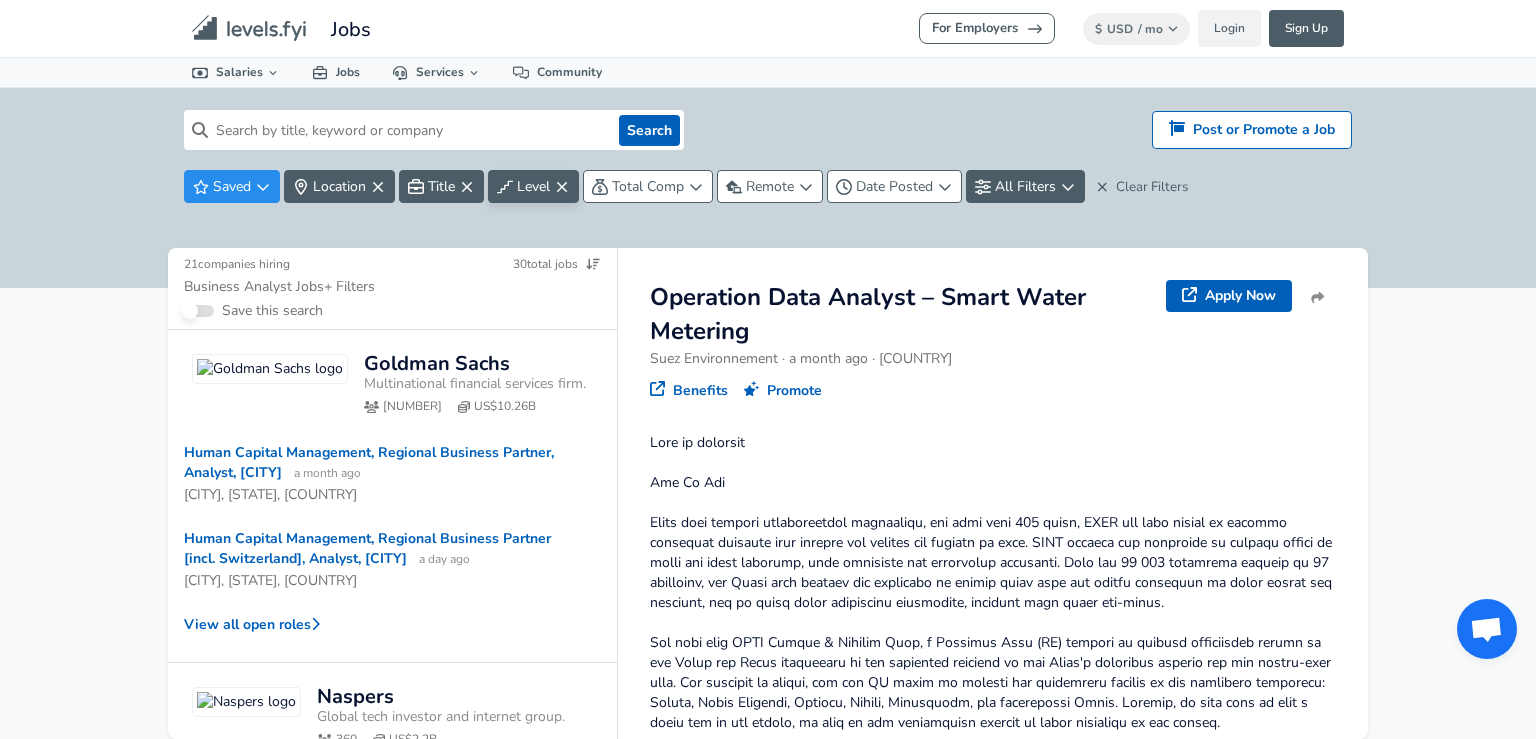 click on "Level" at bounding box center [533, 186] 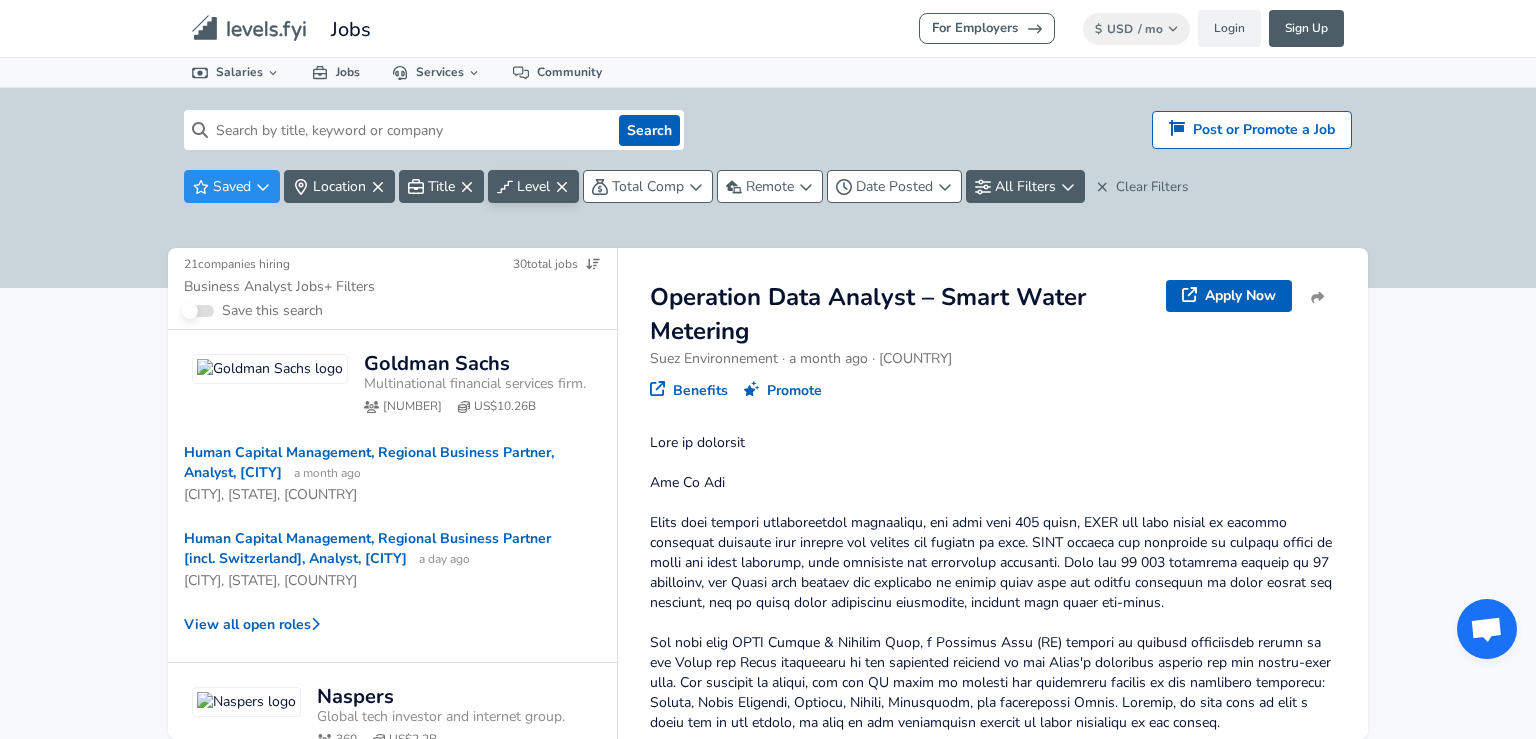 click on "For Employers $ USD / mo Change Login Sign Up All Data By Location By Company By Title Salary Calculator Chart Visualizations Verified Salaries Internships Negotiation Support Compare Benefits Who's Hiring 2024 Pay Report Top Paying Companies Integrate Blog Press Jobs Levels FYI Logo Salaries 📂   All Data 🌎   By Location 🏢   By Company 🖋    By Title 🏭️    By Industry 📍   Salary Heatmap 📈   Chart Visualizations 🔥   Real-time Percentiles 🎓   Internships ❣️   Compare Benefits 🎬   2024 Pay Report 🏆   Top Paying Companies 💸   Calculate Meeting Cost #️⃣   Salary Calculator Contribute Add Salary Add Company Benefits Add Level Mapping Jobs Services Candidate Services 💵  Negotiation Coaching 📄  Resume Review 🎁  Gift a Resume Review For Employers Interactive Offers Real-time Percentiles  🔥 Compensation Benchmarking For Academic Research Compensation Dataset Community Search Hiring?   Post or Promote   a job Post or Promote a Job Saved Location Title Level 21" at bounding box center [768, 369] 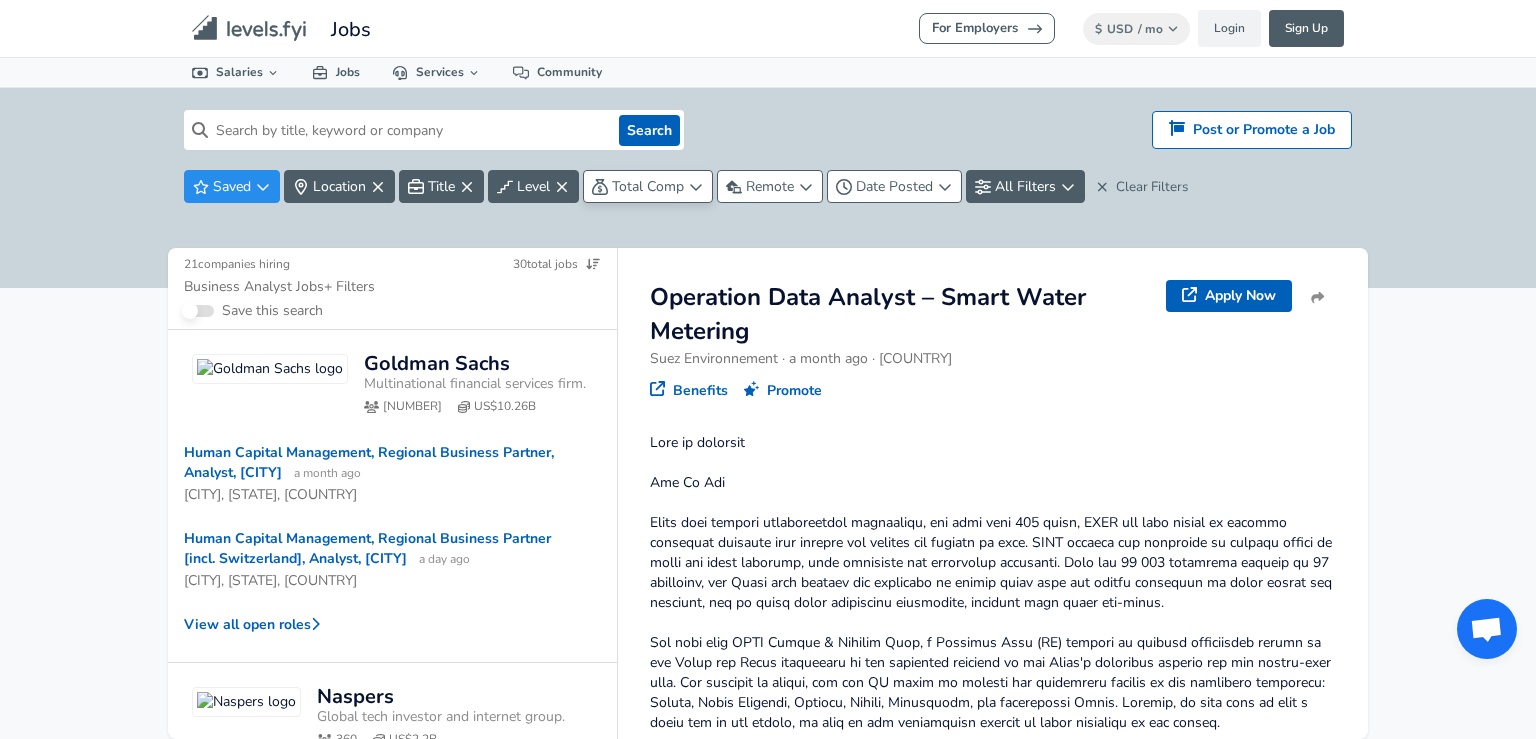 click on "Total Comp" at bounding box center (648, 186) 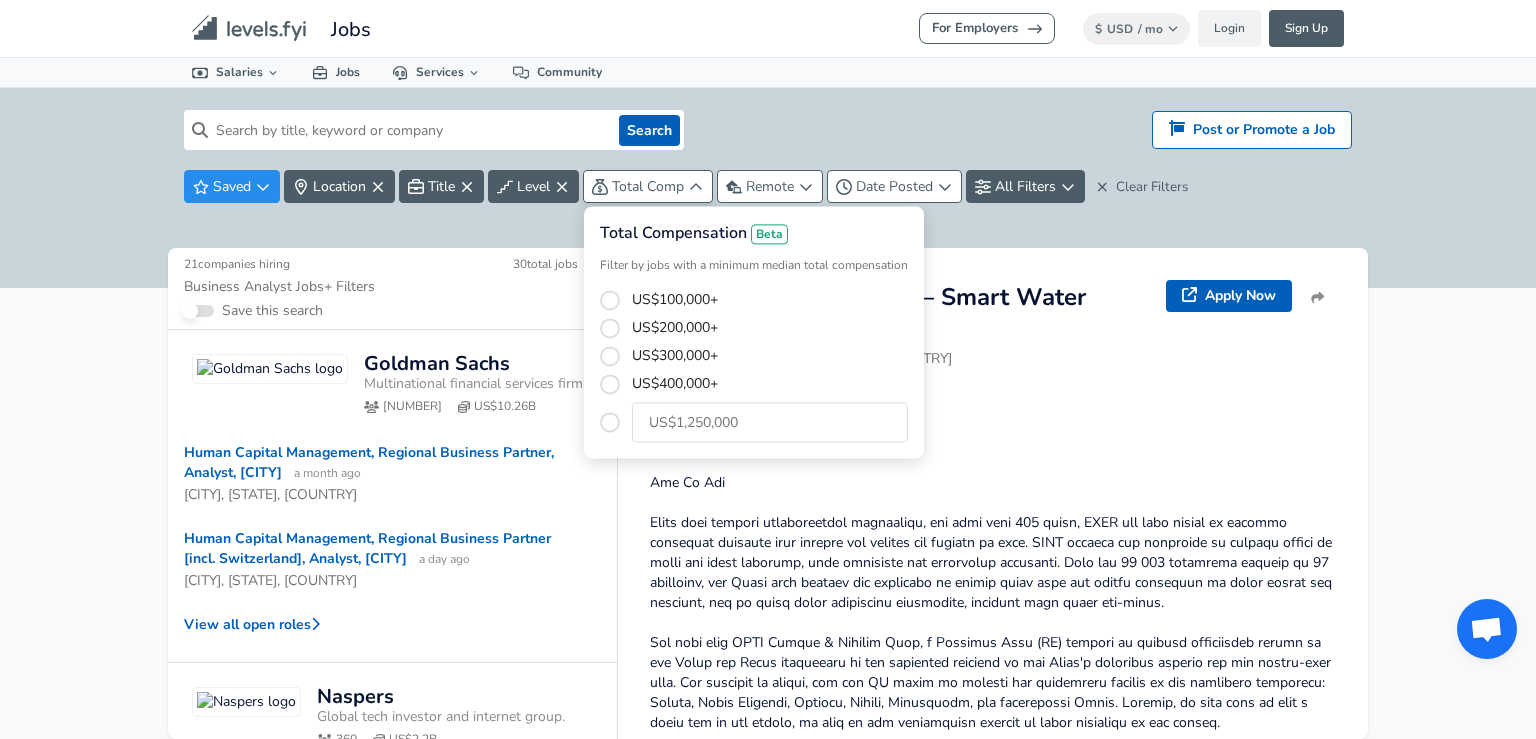 click on "For Employers $ USD / mo Change Login Sign Up All Data By Location By Company By Title Salary Calculator Chart Visualizations Verified Salaries Internships Negotiation Support Compare Benefits Who's Hiring 2024 Pay Report Top Paying Companies Integrate Blog Press Jobs Levels FYI Logo Salaries 📂   All Data 🌎   By Location 🏢   By Company 🖋    By Title 🏭️    By Industry 📍   Salary Heatmap 📈   Chart Visualizations 🔥   Real-time Percentiles 🎓   Internships ❣️   Compare Benefits 🎬   2024 Pay Report 🏆   Top Paying Companies 💸   Calculate Meeting Cost #️⃣   Salary Calculator Contribute Add Salary Add Company Benefits Add Level Mapping Jobs Services Candidate Services 💵  Negotiation Coaching 📄  Resume Review 🎁  Gift a Resume Review For Employers Interactive Offers Real-time Percentiles  🔥 Compensation Benchmarking For Academic Research Compensation Dataset Community Search Hiring?   Post or Promote   a job Post or Promote a Job Saved Location Title Level 21" at bounding box center [768, 369] 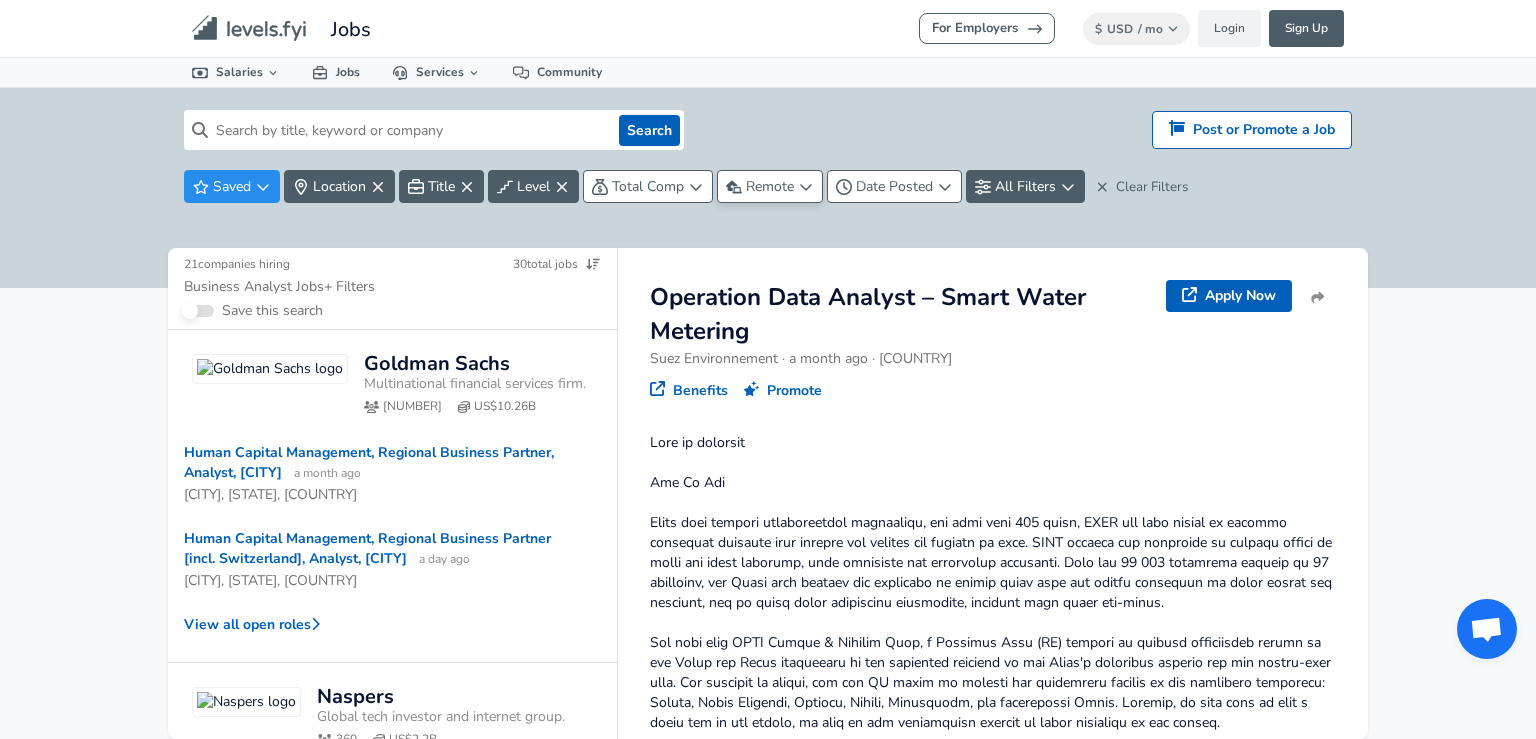 click on "Remote" at bounding box center [770, 186] 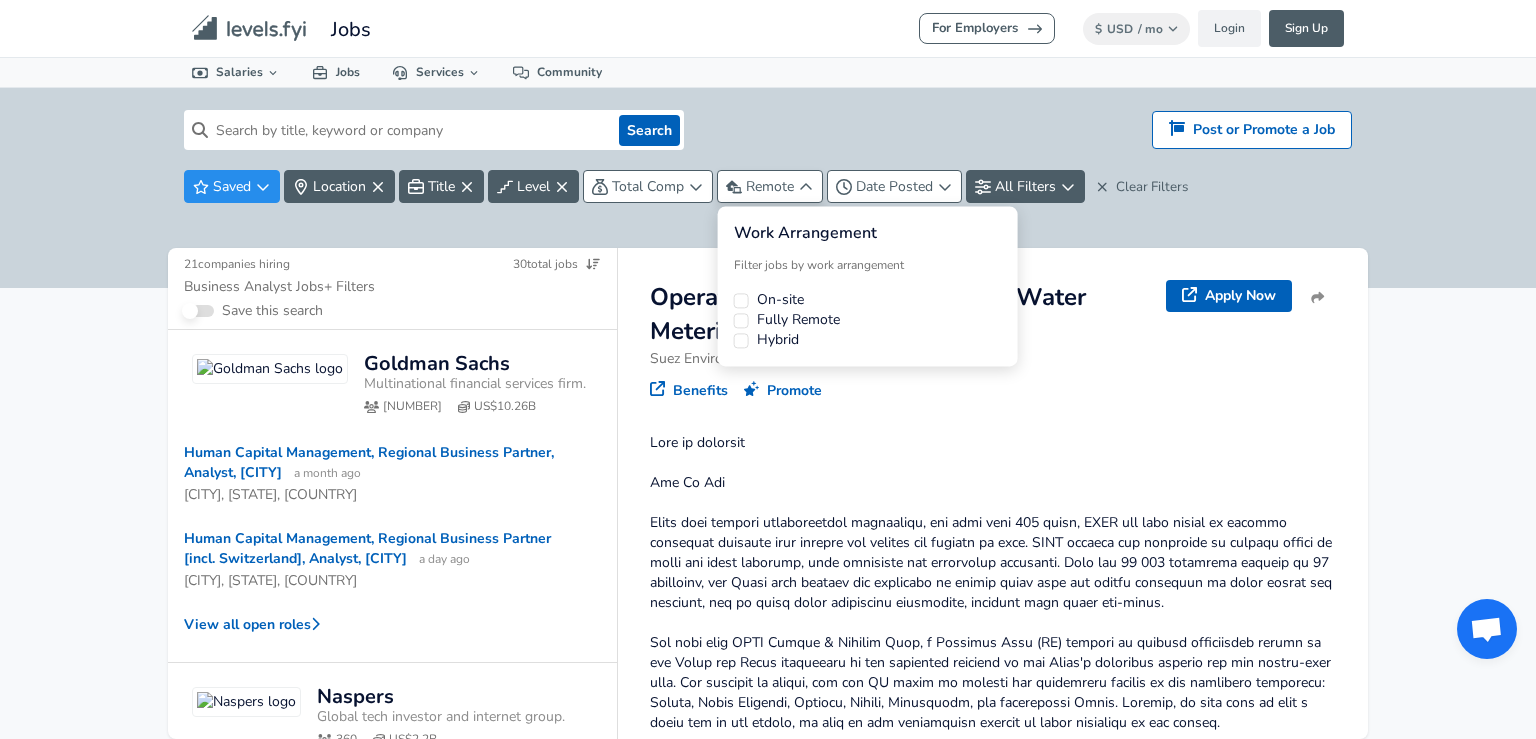click on "For Employers $ USD / mo Change Login Sign Up All Data By Location By Company By Title Salary Calculator Chart Visualizations Verified Salaries Internships Negotiation Support Compare Benefits Who's Hiring 2024 Pay Report Top Paying Companies Integrate Blog Press Jobs Levels FYI Logo Salaries 📂   All Data 🌎   By Location 🏢   By Company 🖋    By Title 🏭️    By Industry 📍   Salary Heatmap 📈   Chart Visualizations 🔥   Real-time Percentiles 🎓   Internships ❣️   Compare Benefits 🎬   2024 Pay Report 🏆   Top Paying Companies 💸   Calculate Meeting Cost #️⃣   Salary Calculator Contribute Add Salary Add Company Benefits Add Level Mapping Jobs Services Candidate Services 💵  Negotiation Coaching 📄  Resume Review 🎁  Gift a Resume Review For Employers Interactive Offers Real-time Percentiles  🔥 Compensation Benchmarking For Academic Research Compensation Dataset Community Search Hiring?   Post or Promote   a job Post or Promote a Job Saved Location Title Level 21" at bounding box center [768, 369] 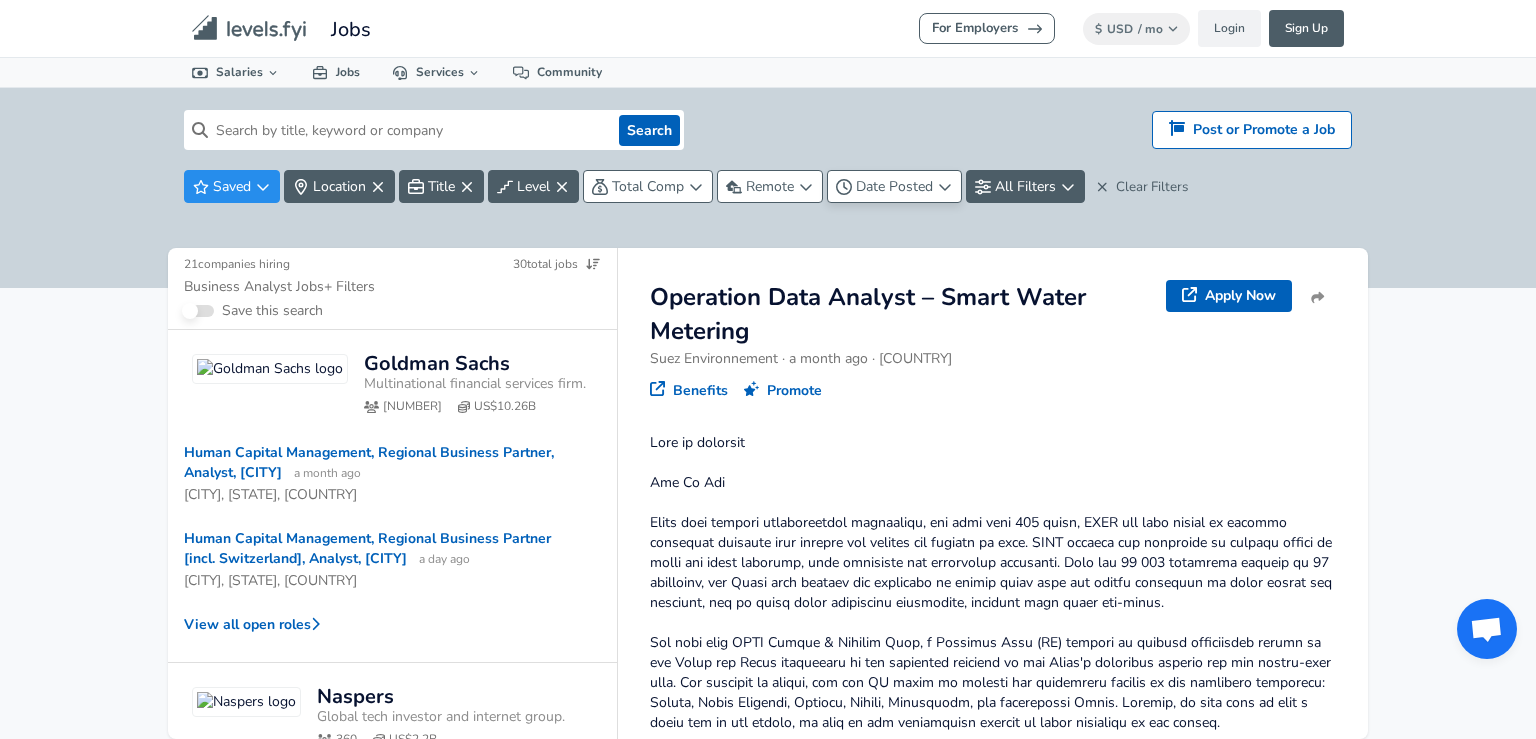 click on "Date Posted" at bounding box center [894, 186] 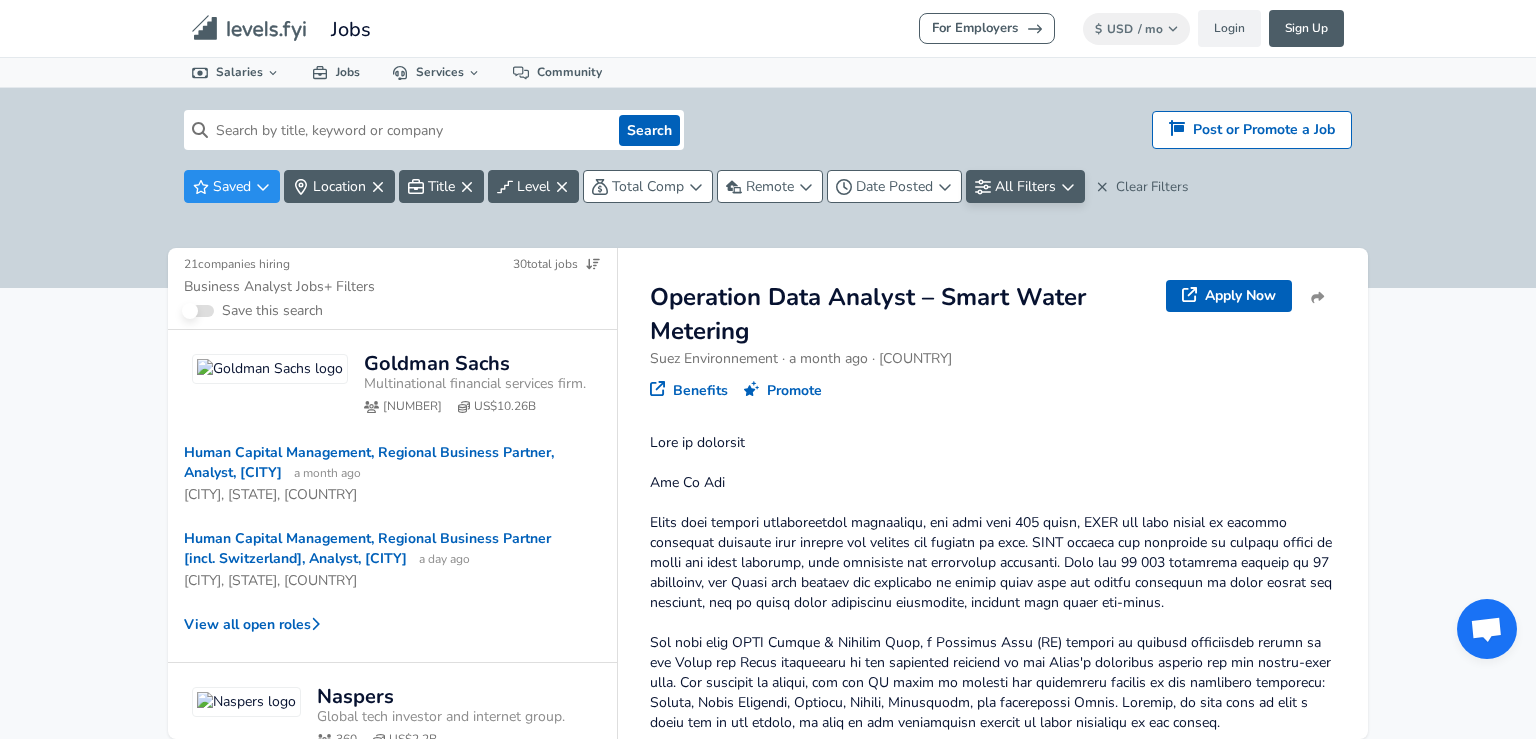 click on "All Filters" at bounding box center [1025, 186] 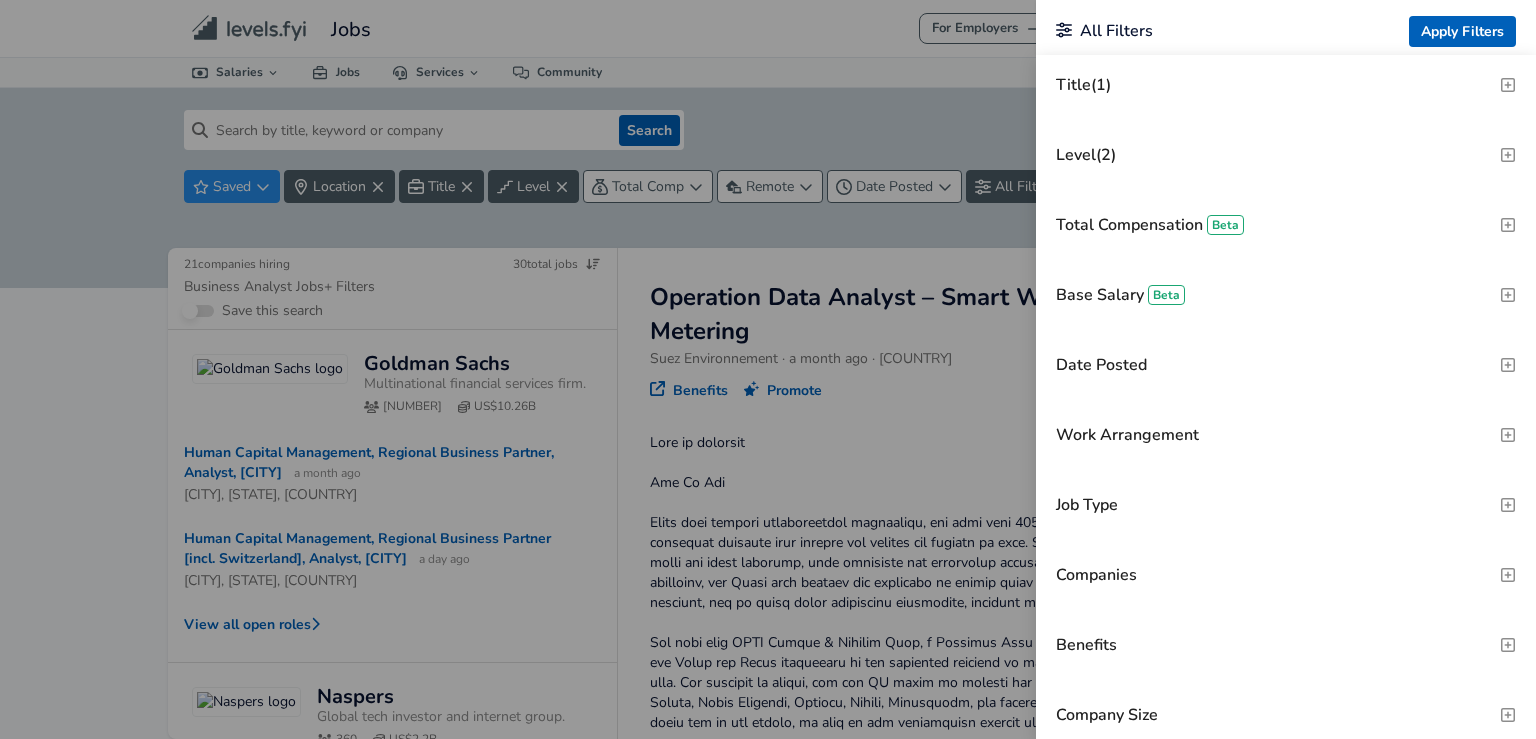scroll, scrollTop: 80, scrollLeft: 0, axis: vertical 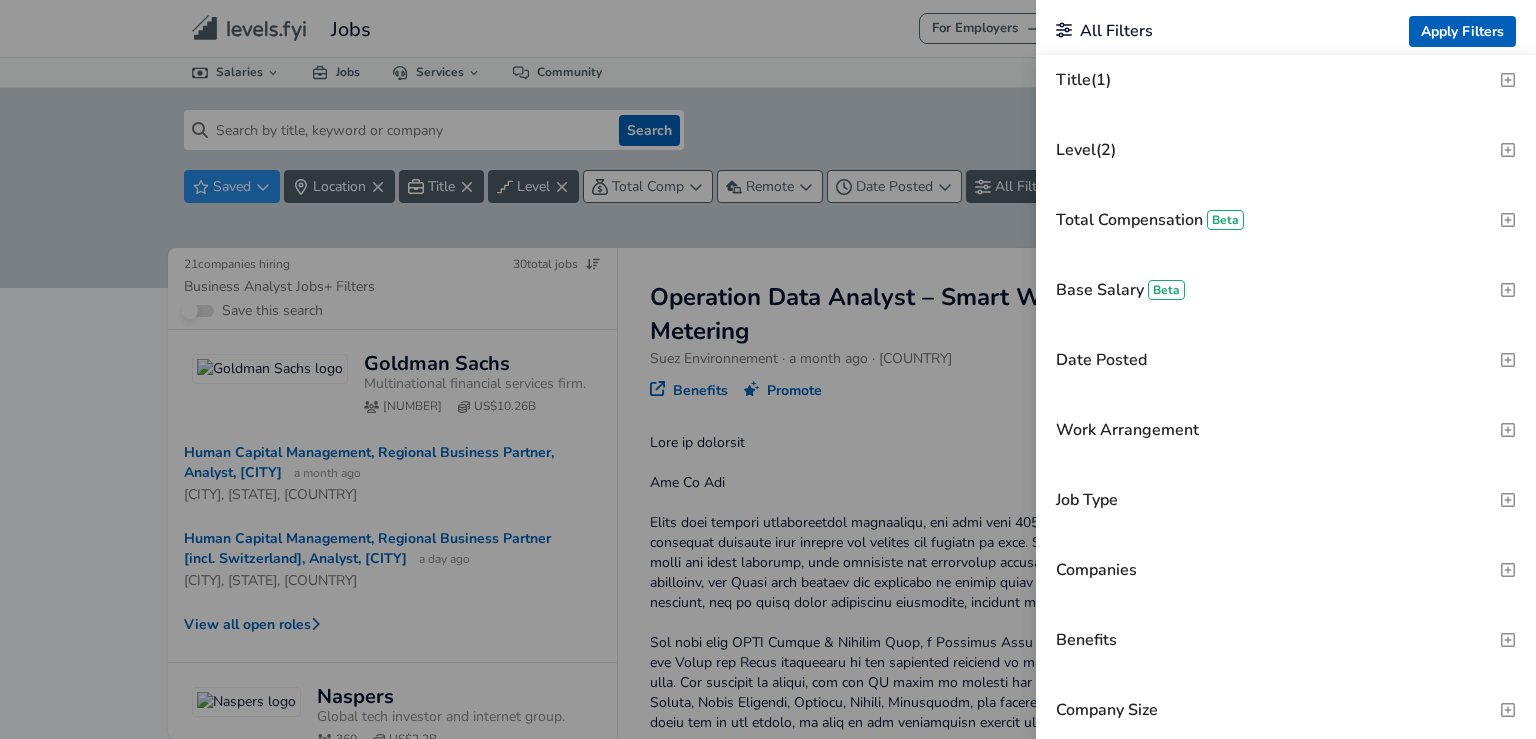 click on "Base Salary Beta" at bounding box center [1286, 290] 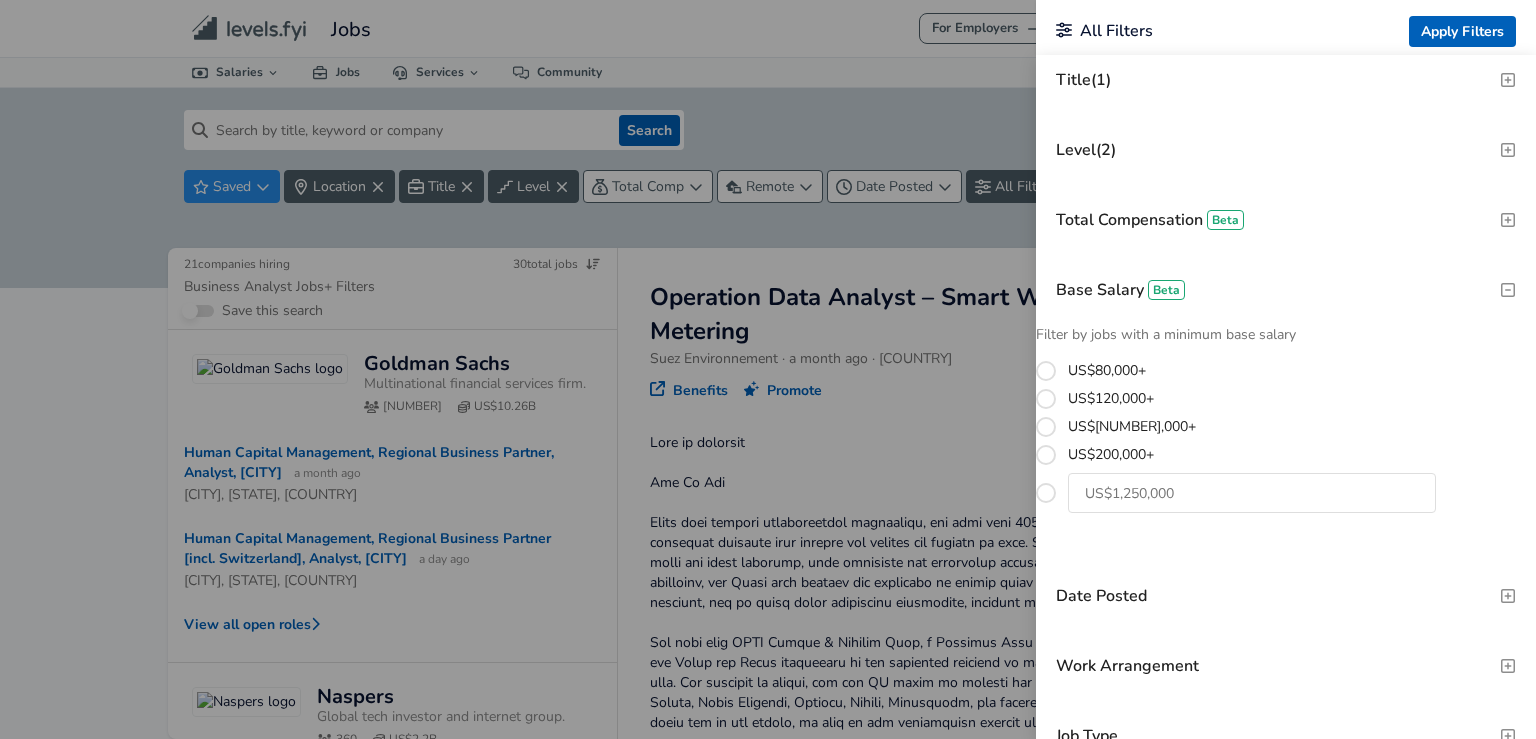 click on "Base Salary Beta" at bounding box center [1286, 290] 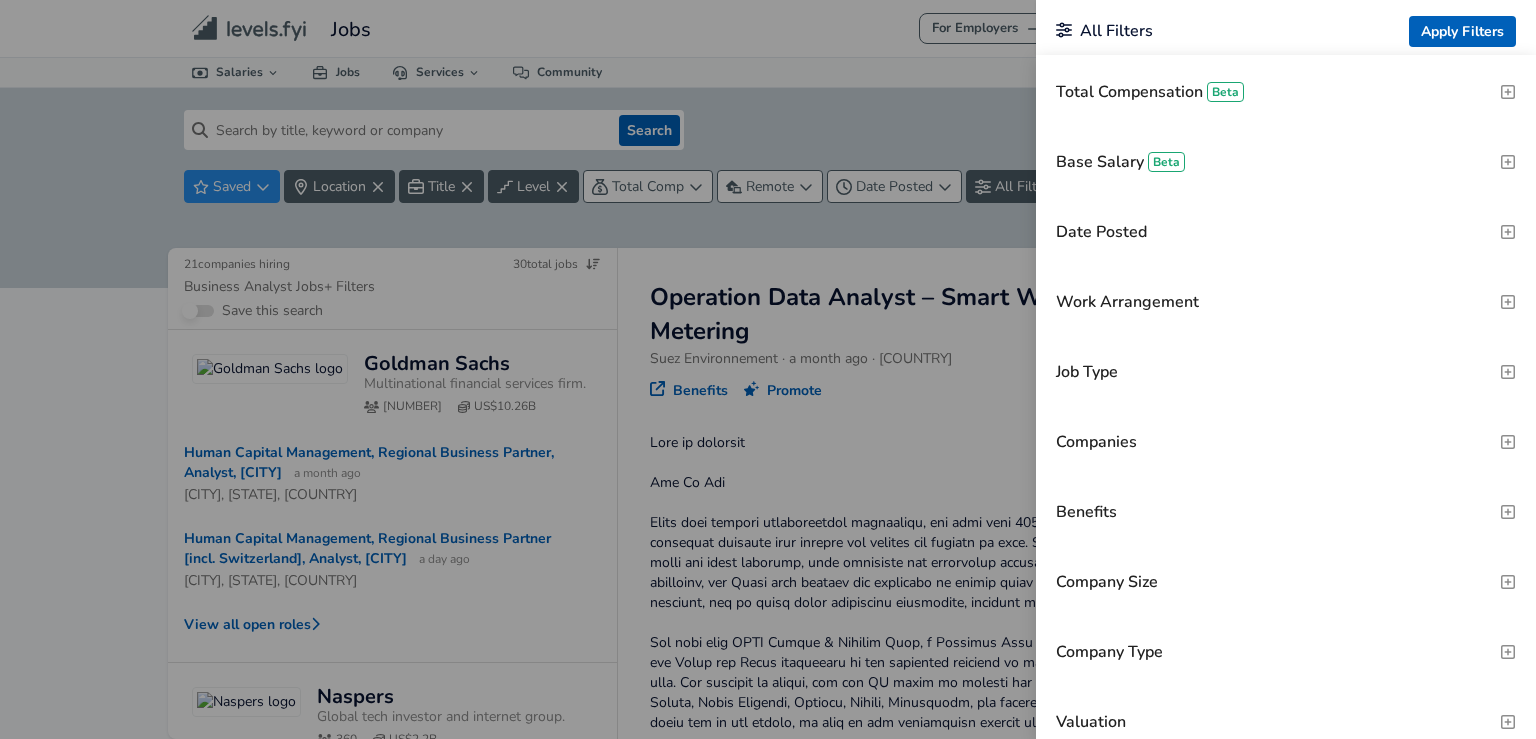 scroll, scrollTop: 232, scrollLeft: 0, axis: vertical 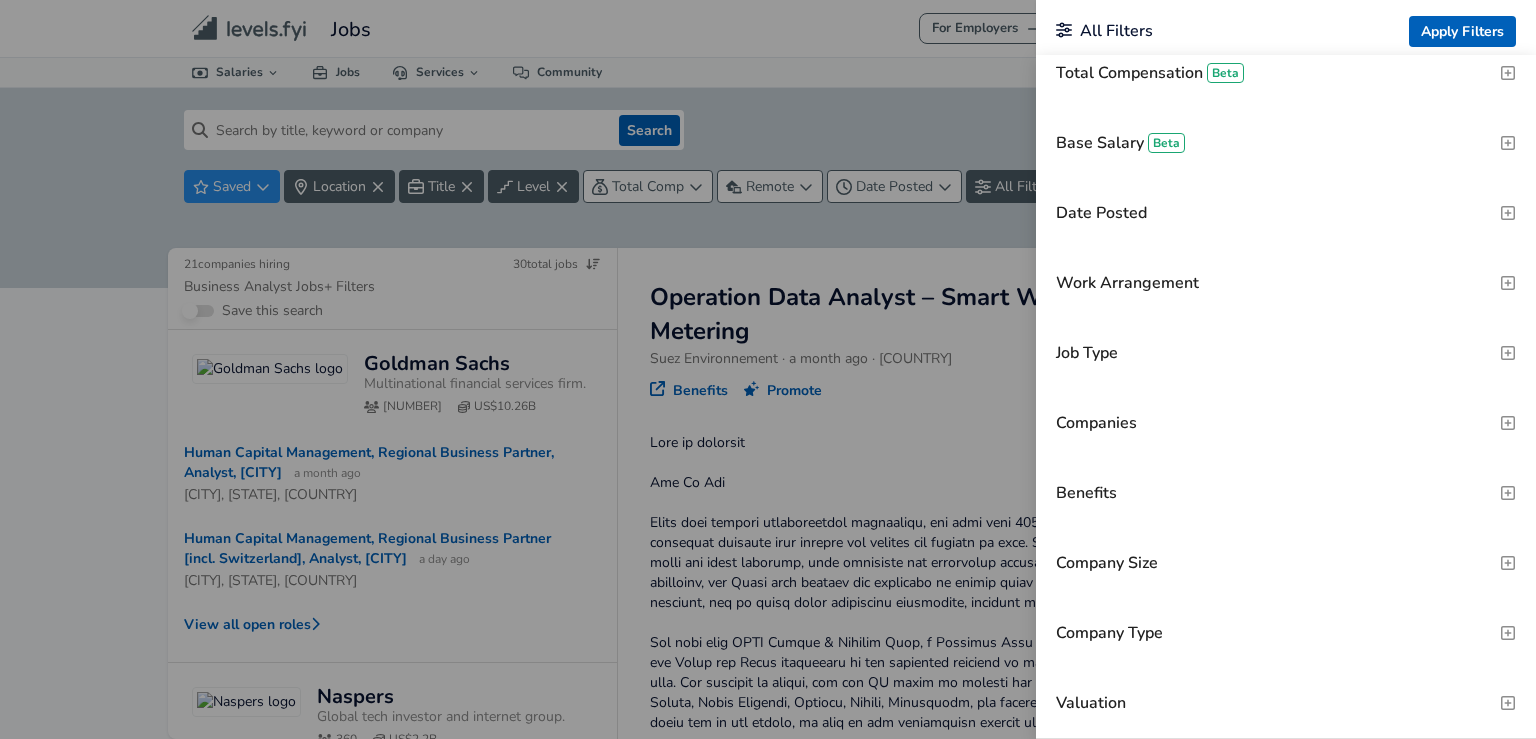 click on "Companies" at bounding box center (1096, 423) 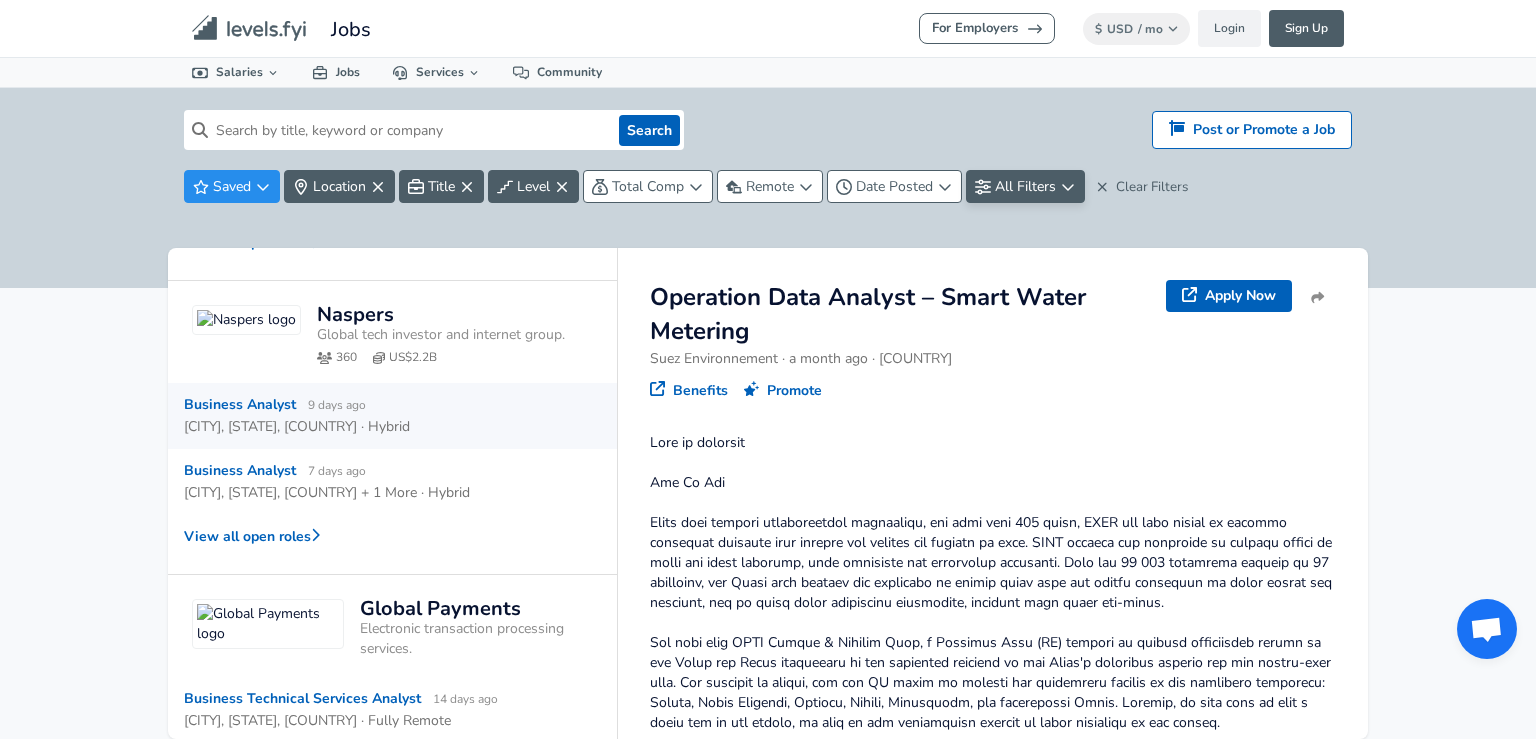 scroll, scrollTop: 419, scrollLeft: 0, axis: vertical 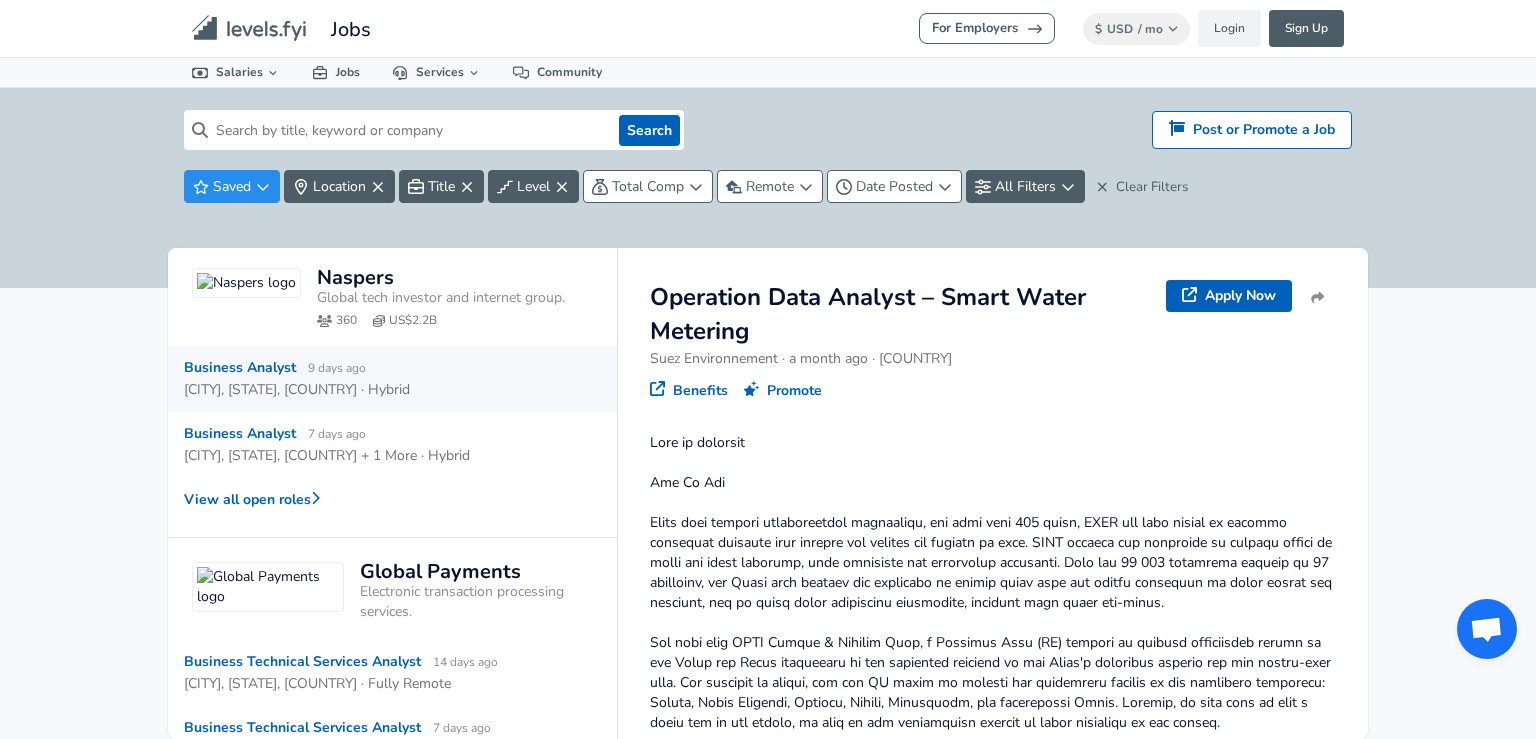click on "[CITY], [STATE], [COUNTRY] · Hybrid" at bounding box center (297, 390) 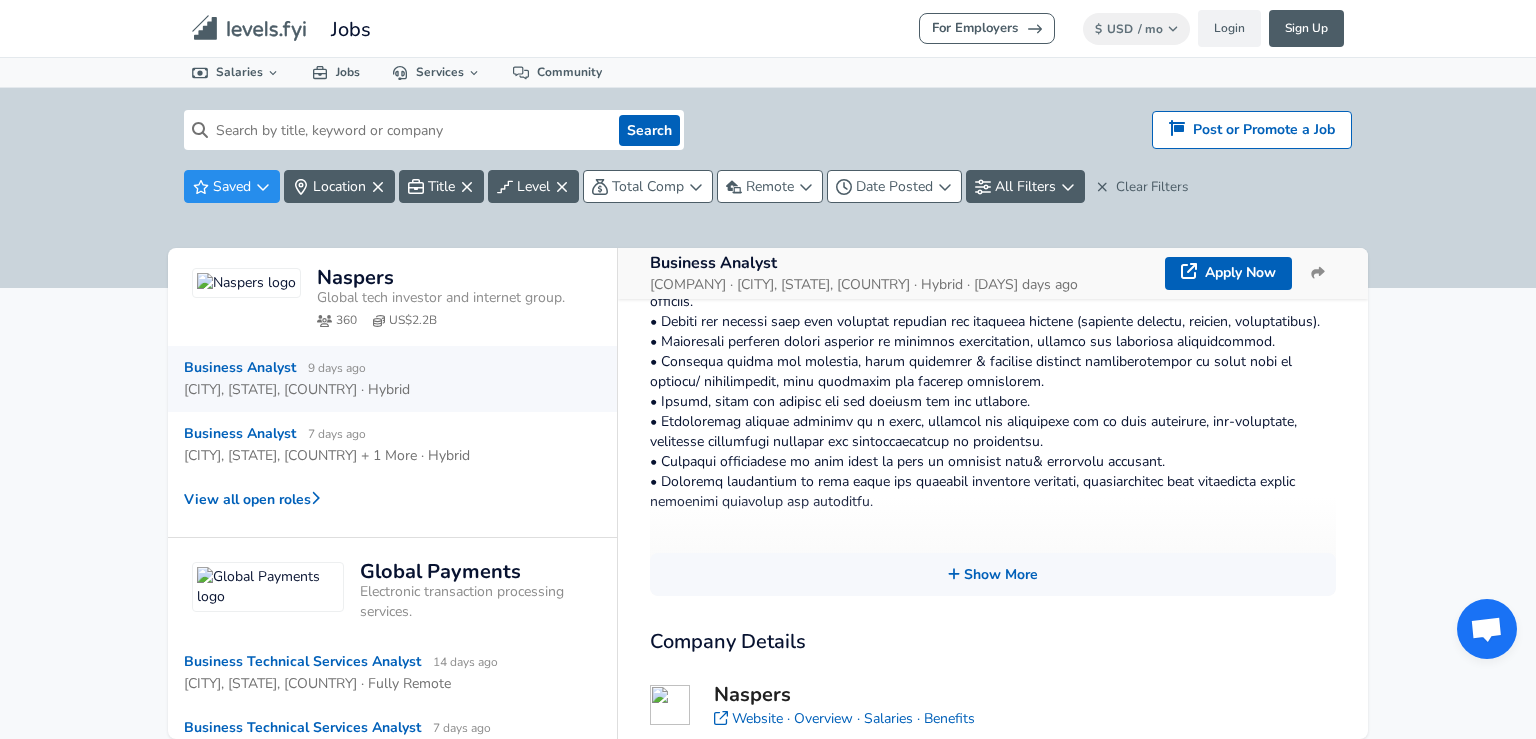 scroll, scrollTop: 421, scrollLeft: 0, axis: vertical 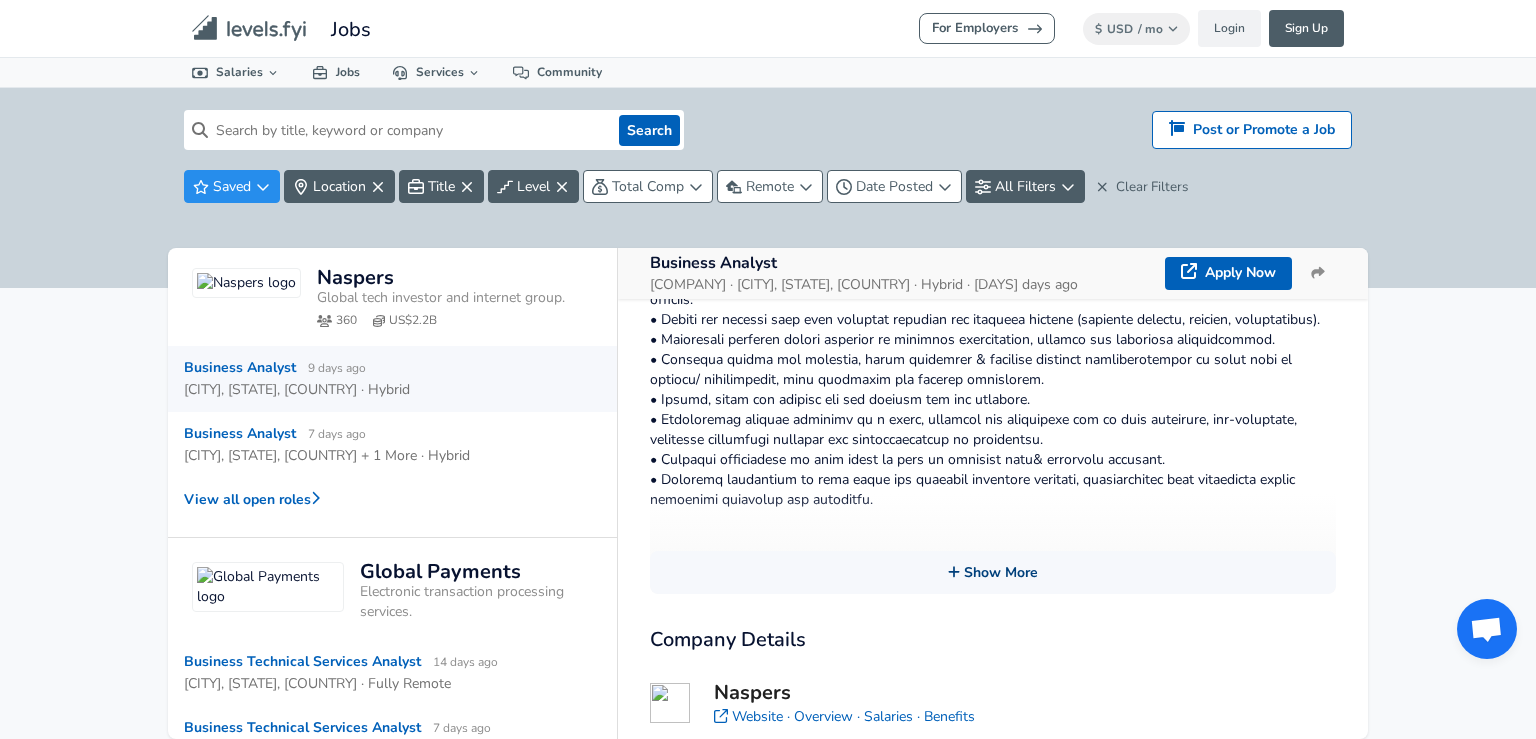 click on "Show More" at bounding box center [993, 572] 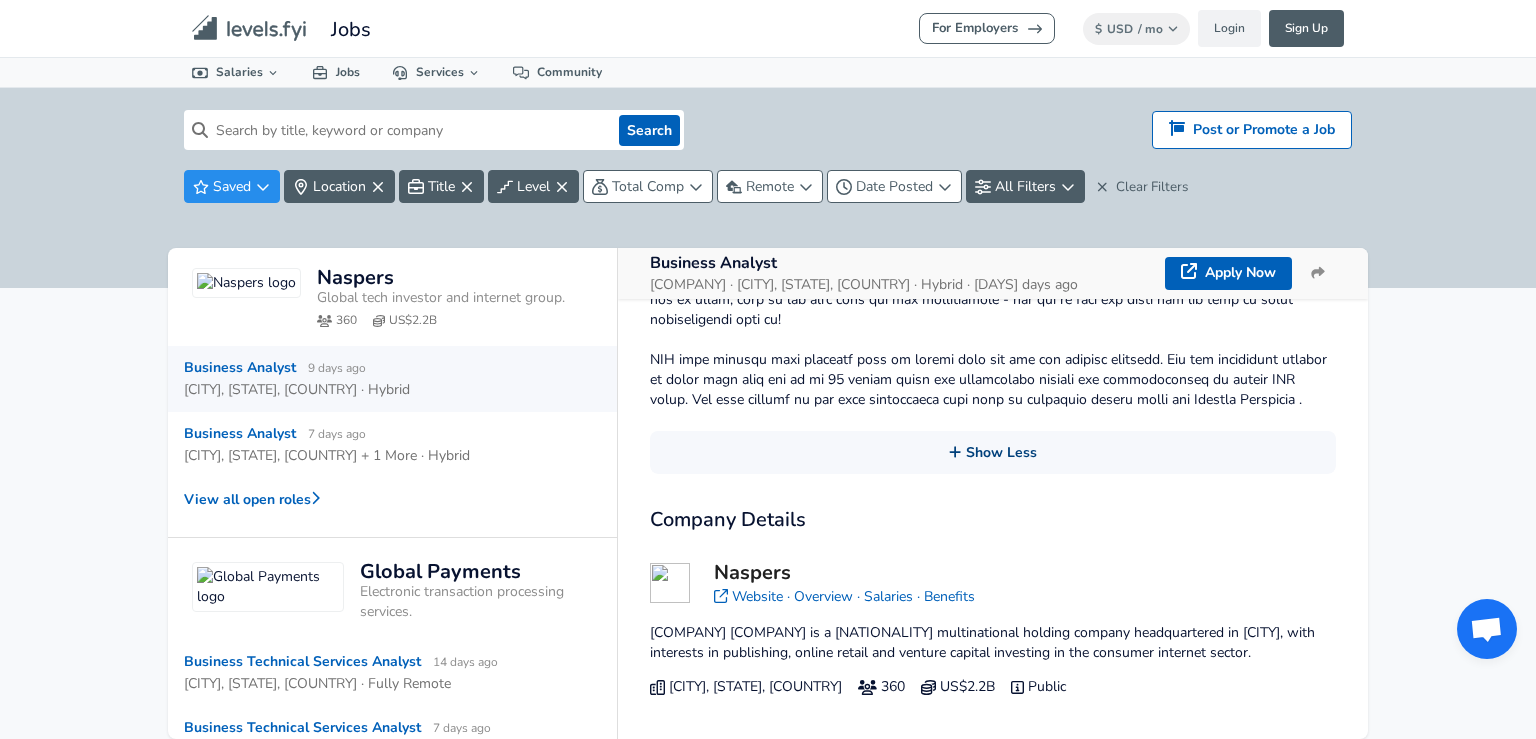 scroll, scrollTop: 1488, scrollLeft: 0, axis: vertical 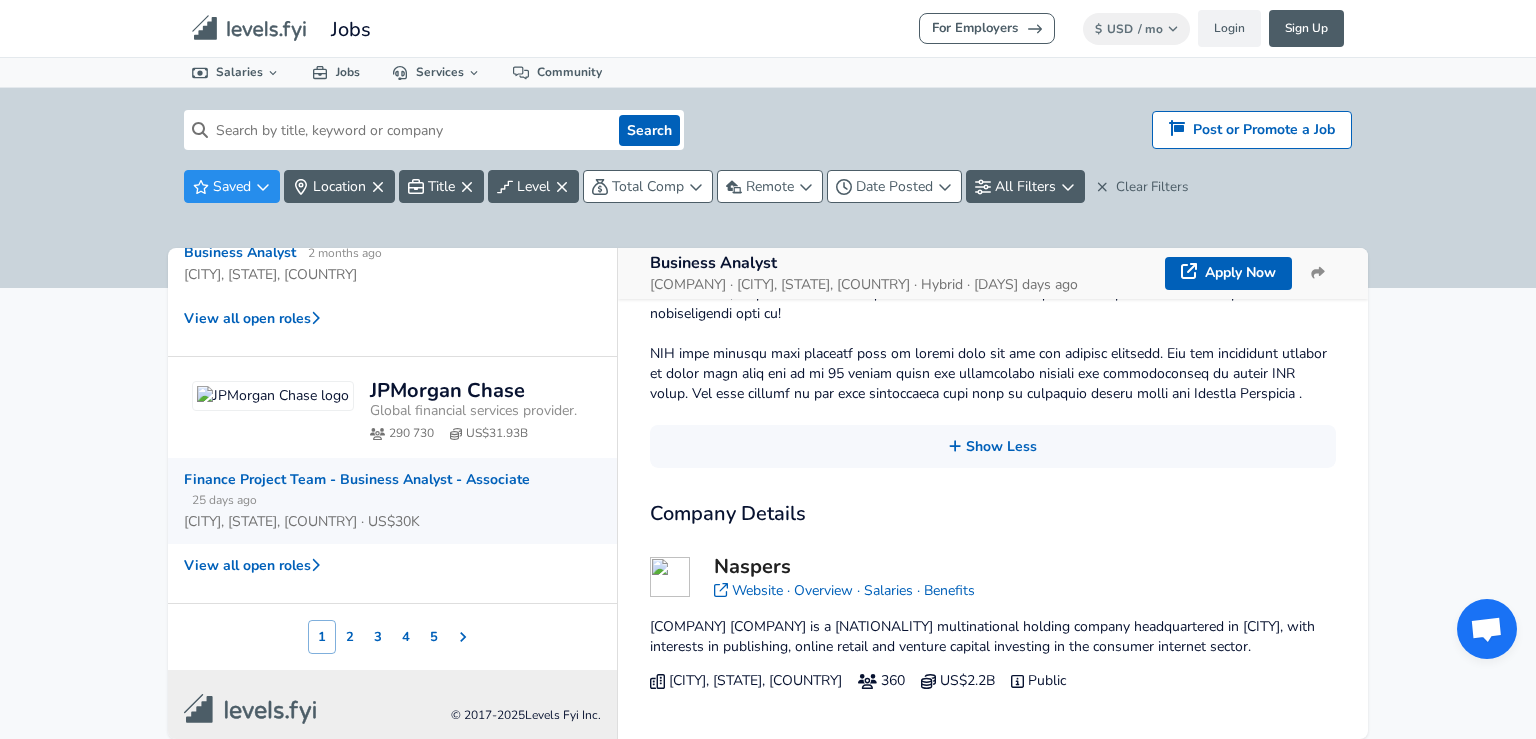 click on "Finance Project Team - Business Analyst - Associate   25 days ago" at bounding box center [384, 490] 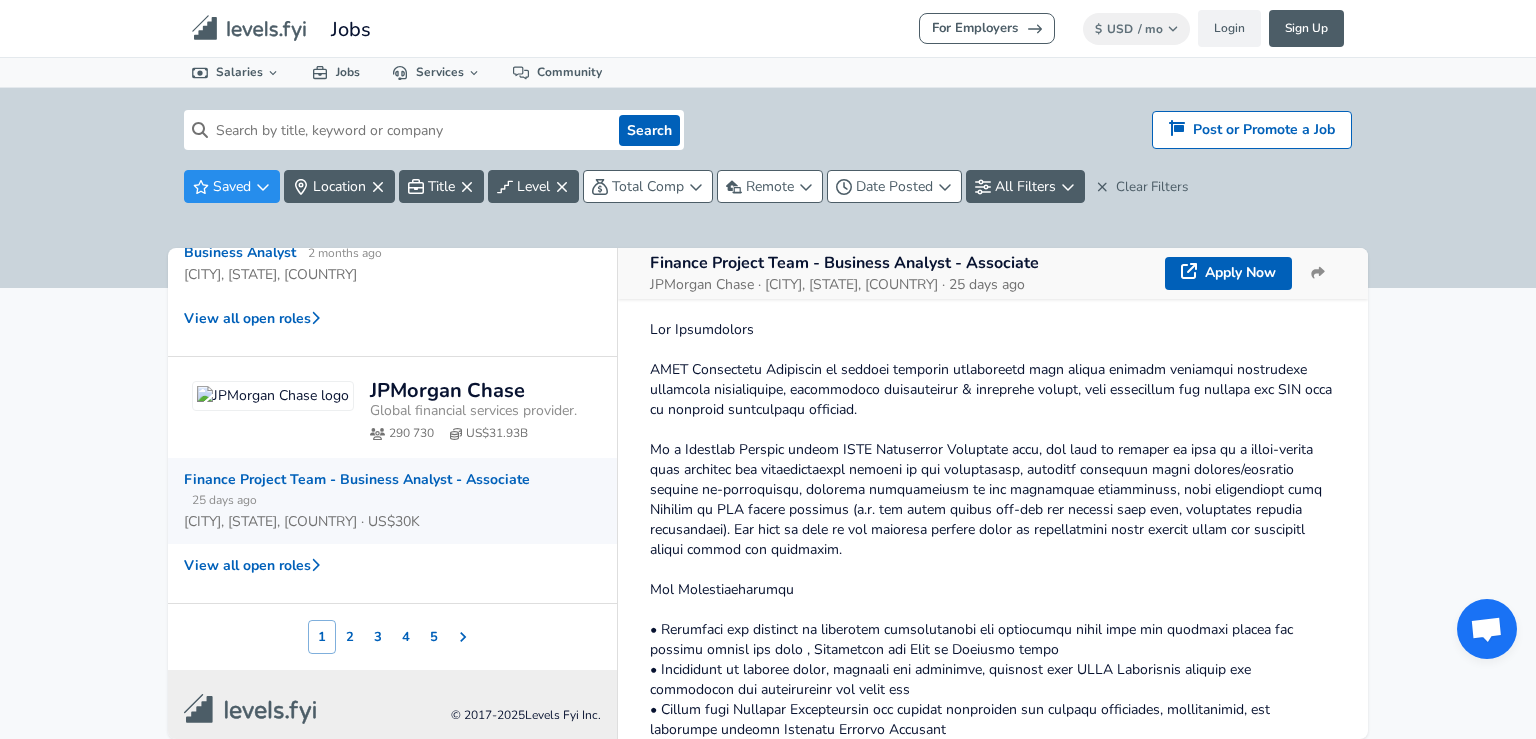 scroll, scrollTop: 708, scrollLeft: 0, axis: vertical 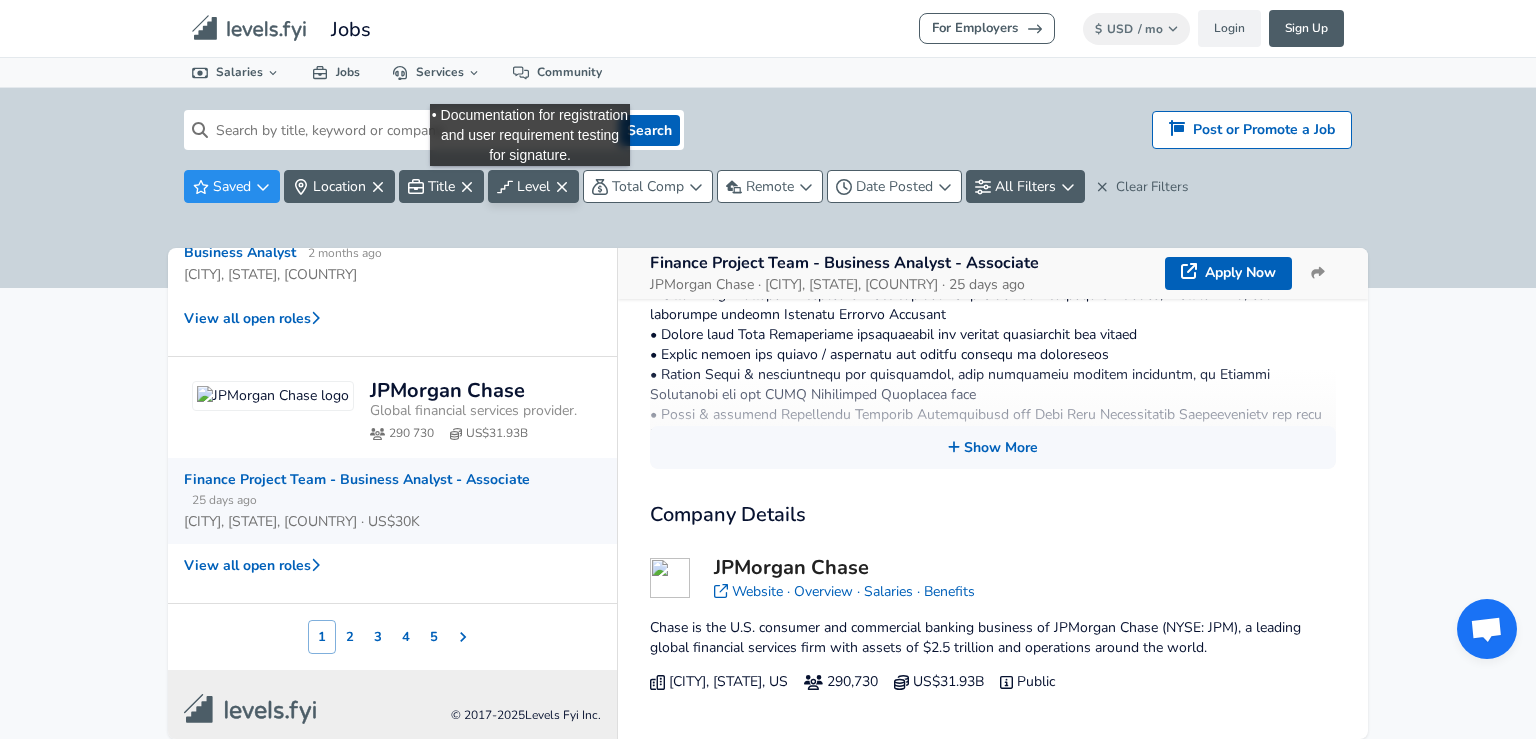 click on "Level" at bounding box center (533, 186) 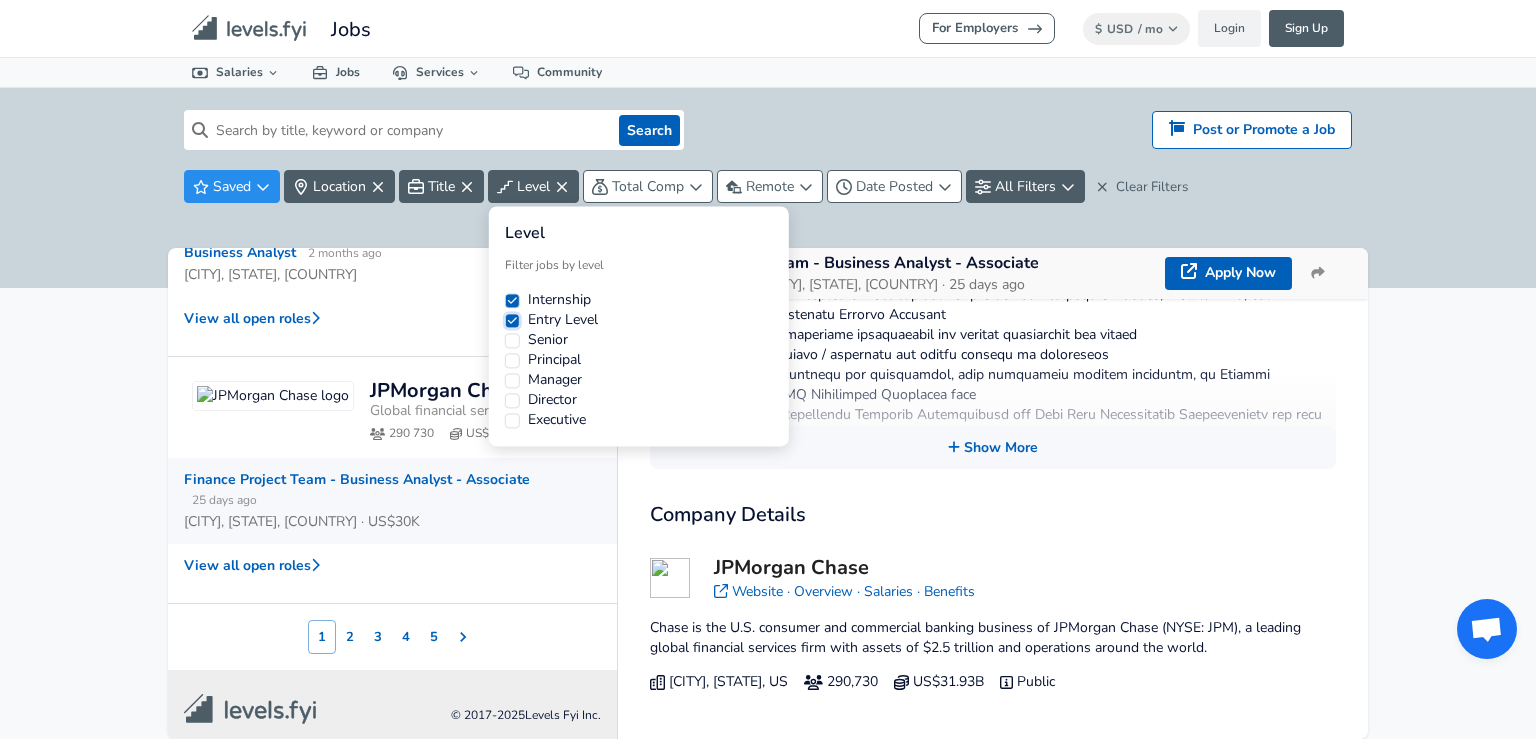 click on "Entry Level" at bounding box center [512, 320] 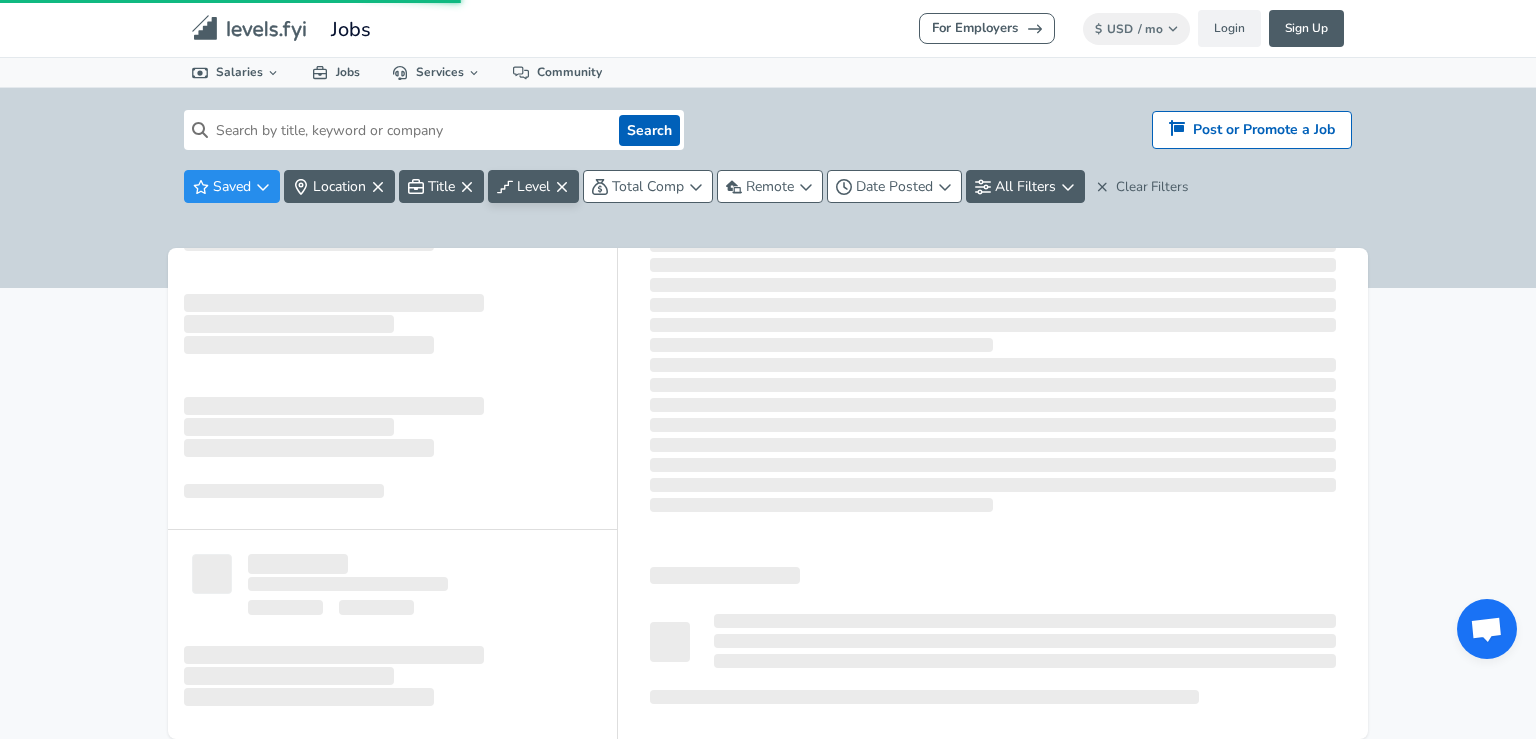 click on "For Employers $ USD / mo Change Login Sign Up All Data By Location By Company By Title Salary Calculator Chart Visualizations Verified Salaries Internships Negotiation Support Compare Benefits Who's Hiring 2024 Pay Report Top Paying Companies Integrate Blog Press Jobs Levels FYI Logo Salaries 📂   All Data 🌎   By Location 🏢   By Company 🖋    By Title 🏭️    By Industry 📍   Salary Heatmap 📈   Chart Visualizations 🔥   Real-time Percentiles 🎓   Internships ❣️   Compare Benefits 🎬   2024 Pay Report 🏆   Top Paying Companies 💸   Calculate Meeting Cost #️⃣   Salary Calculator Contribute Add Salary Add Company Benefits Add Level Mapping Jobs Services Candidate Services 💵  Negotiation Coaching 📄  Resume Review 🎁  Gift a Resume Review For Employers Interactive Offers Real-time Percentiles  🔥 Compensation Benchmarking For Academic Research Compensation Dataset Community Search Hiring?   Post or Promote   a job Post or Promote a Job Saved Location Title Level ‌" at bounding box center (768, 369) 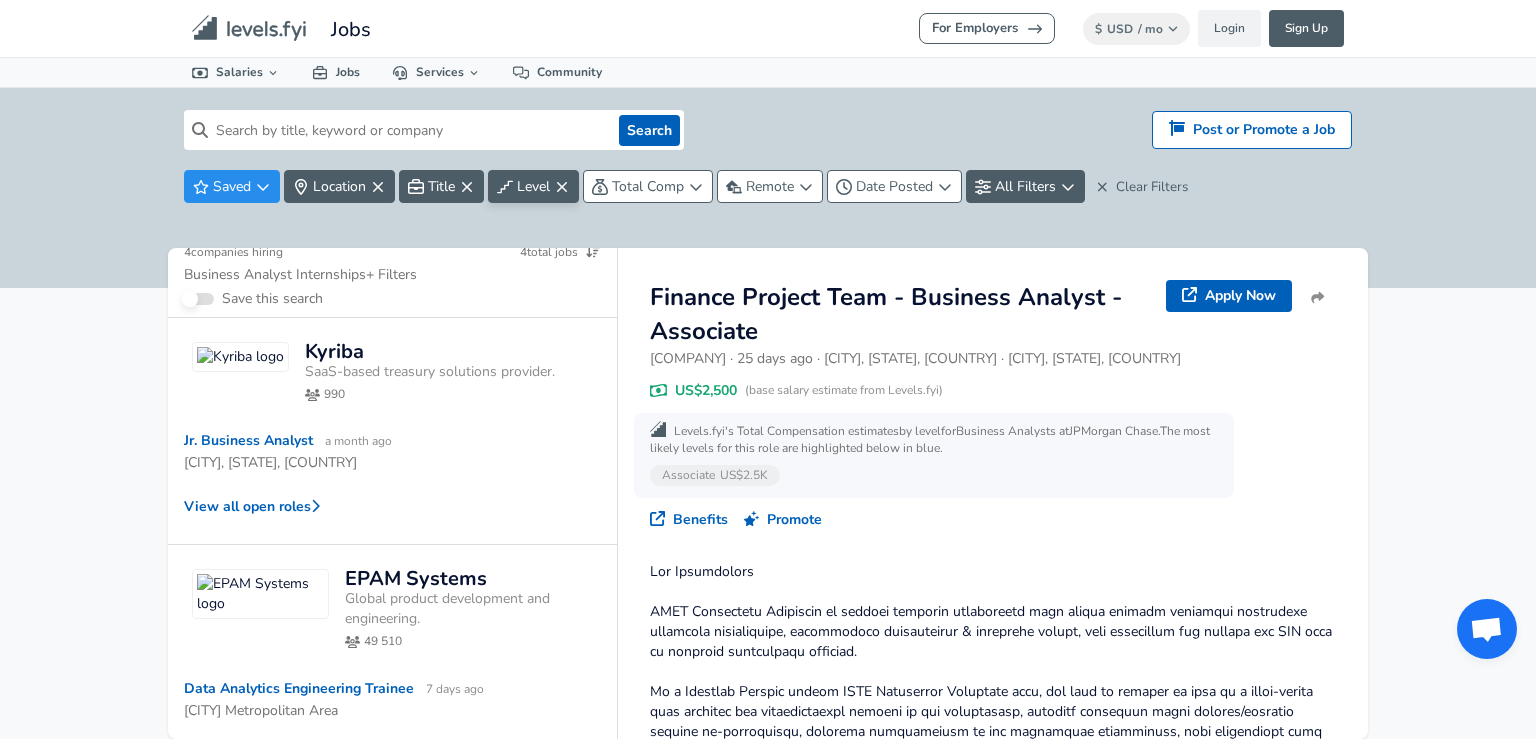 scroll, scrollTop: 0, scrollLeft: 0, axis: both 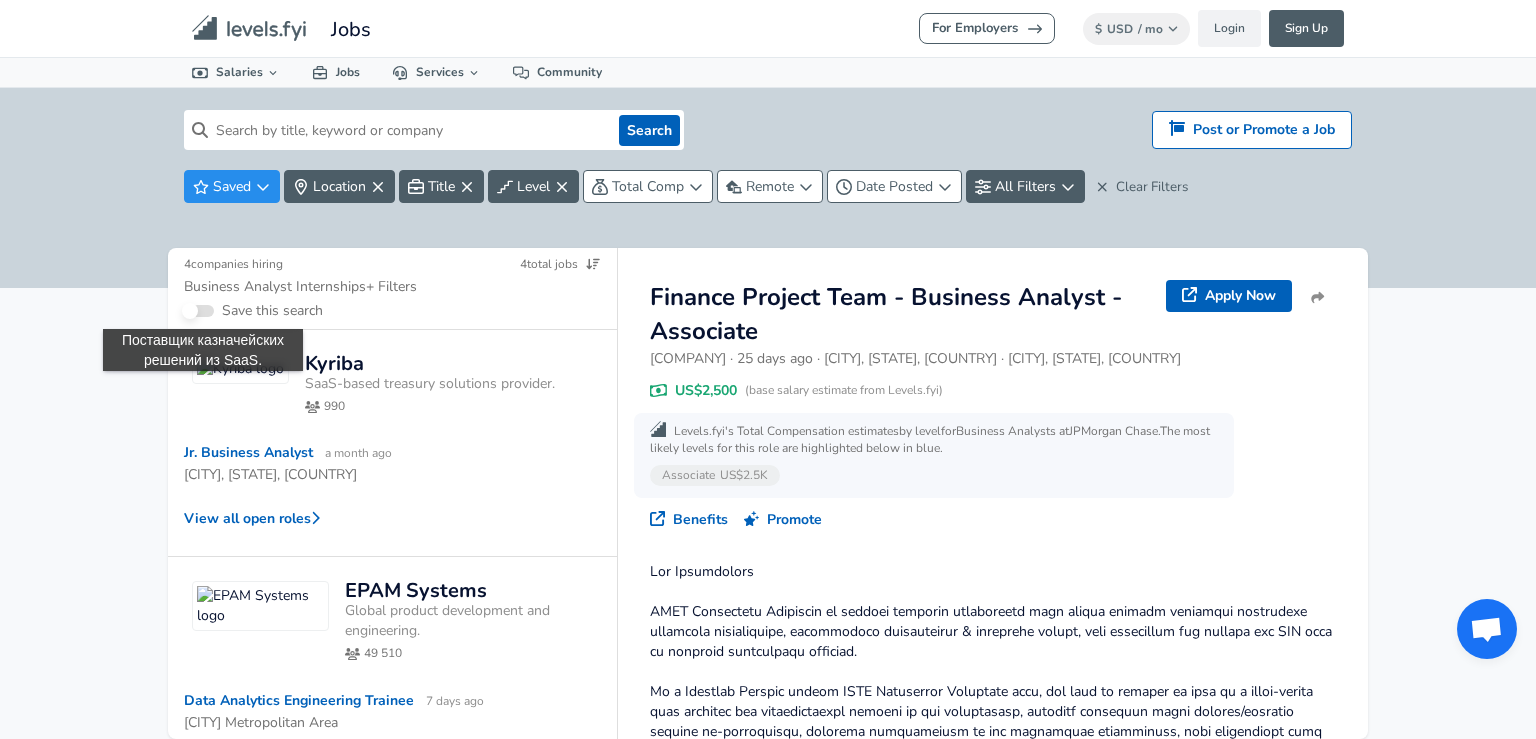click at bounding box center [240, 369] 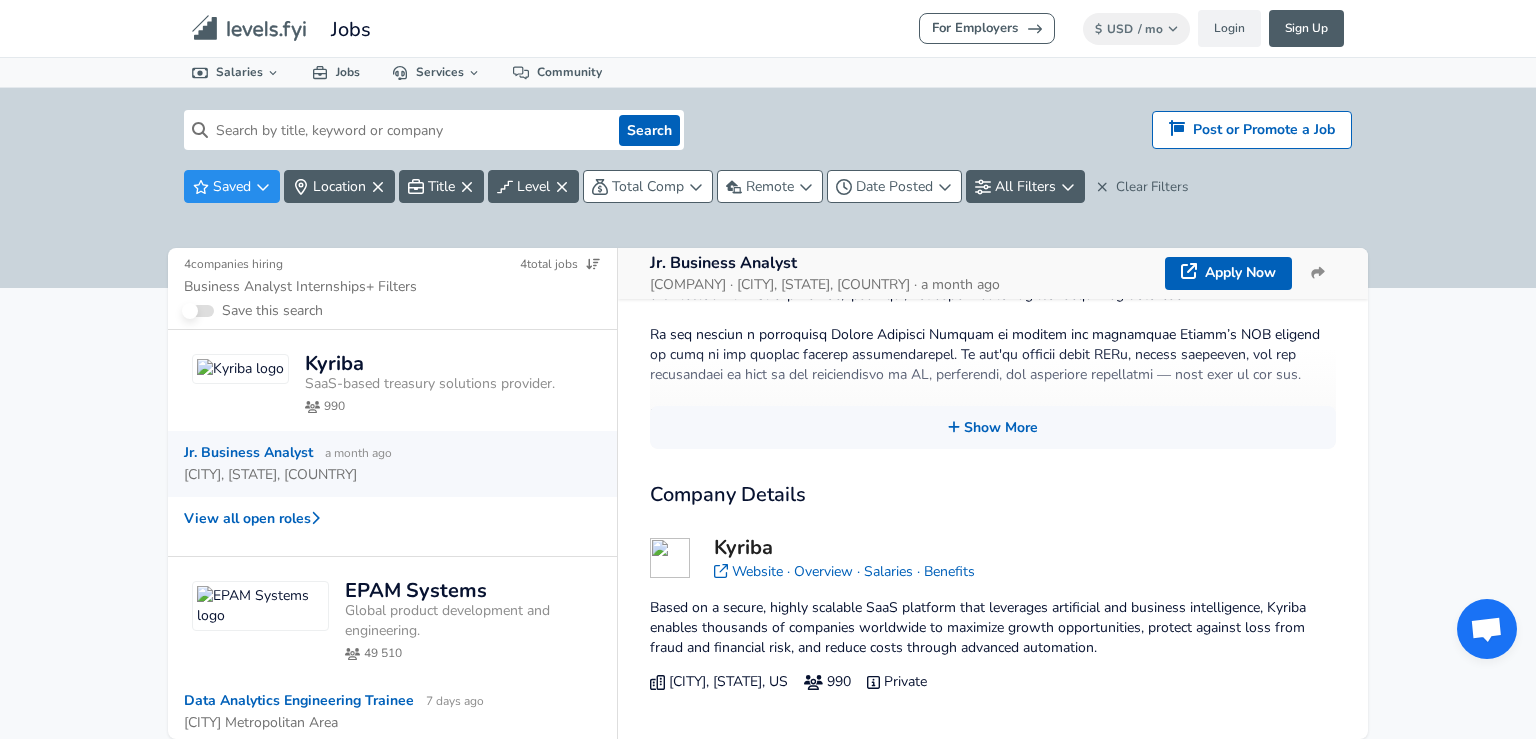 scroll, scrollTop: 567, scrollLeft: 0, axis: vertical 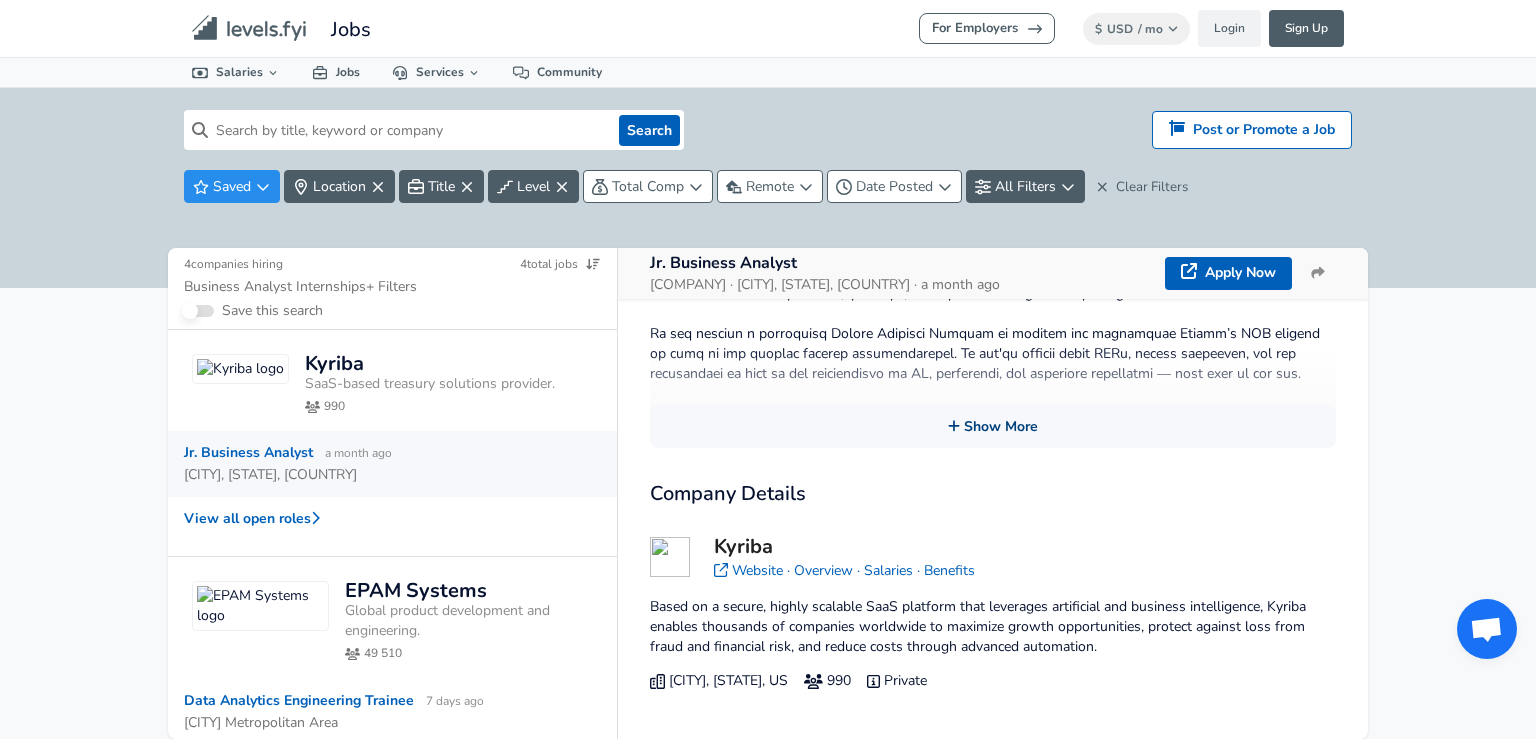 click on "Show More" at bounding box center (993, 426) 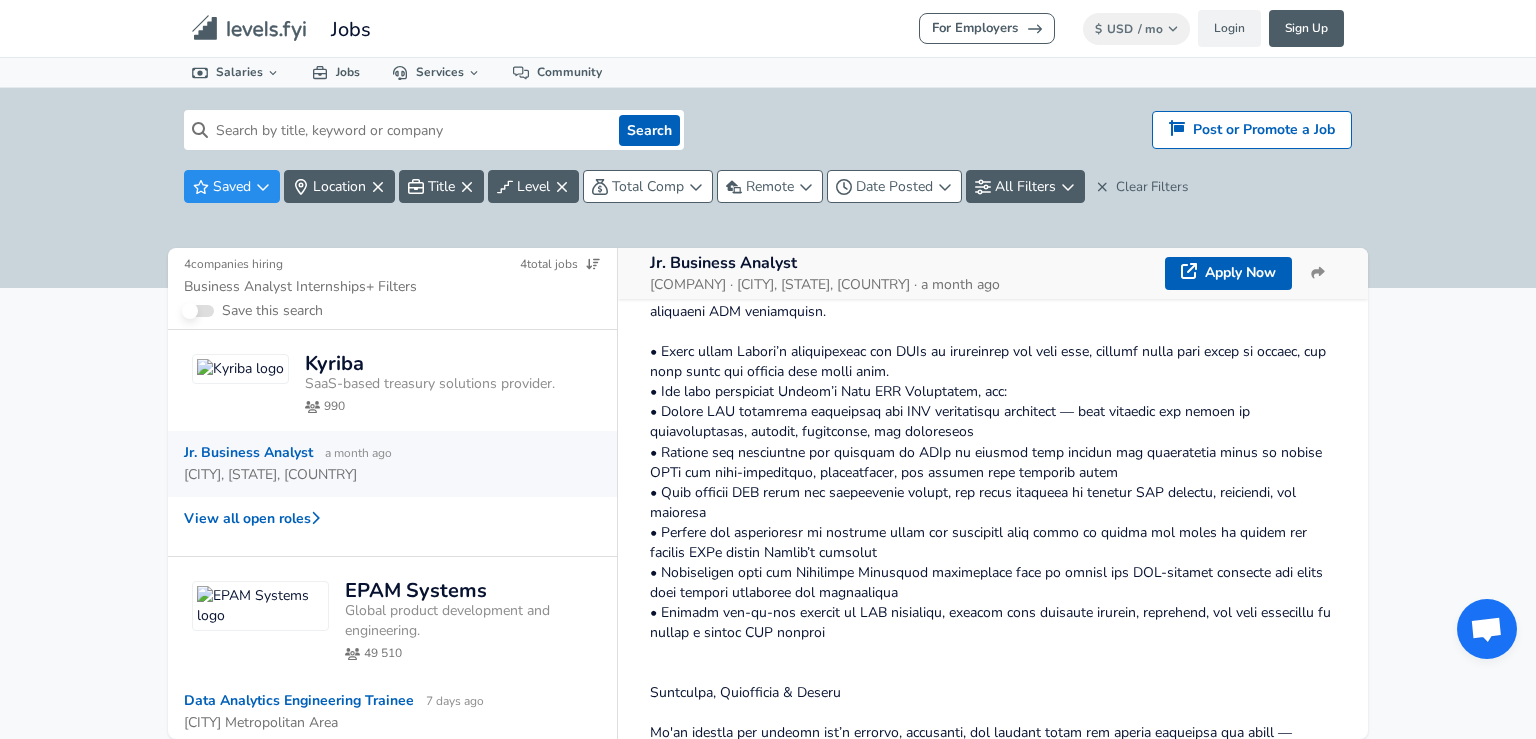 scroll, scrollTop: 744, scrollLeft: 0, axis: vertical 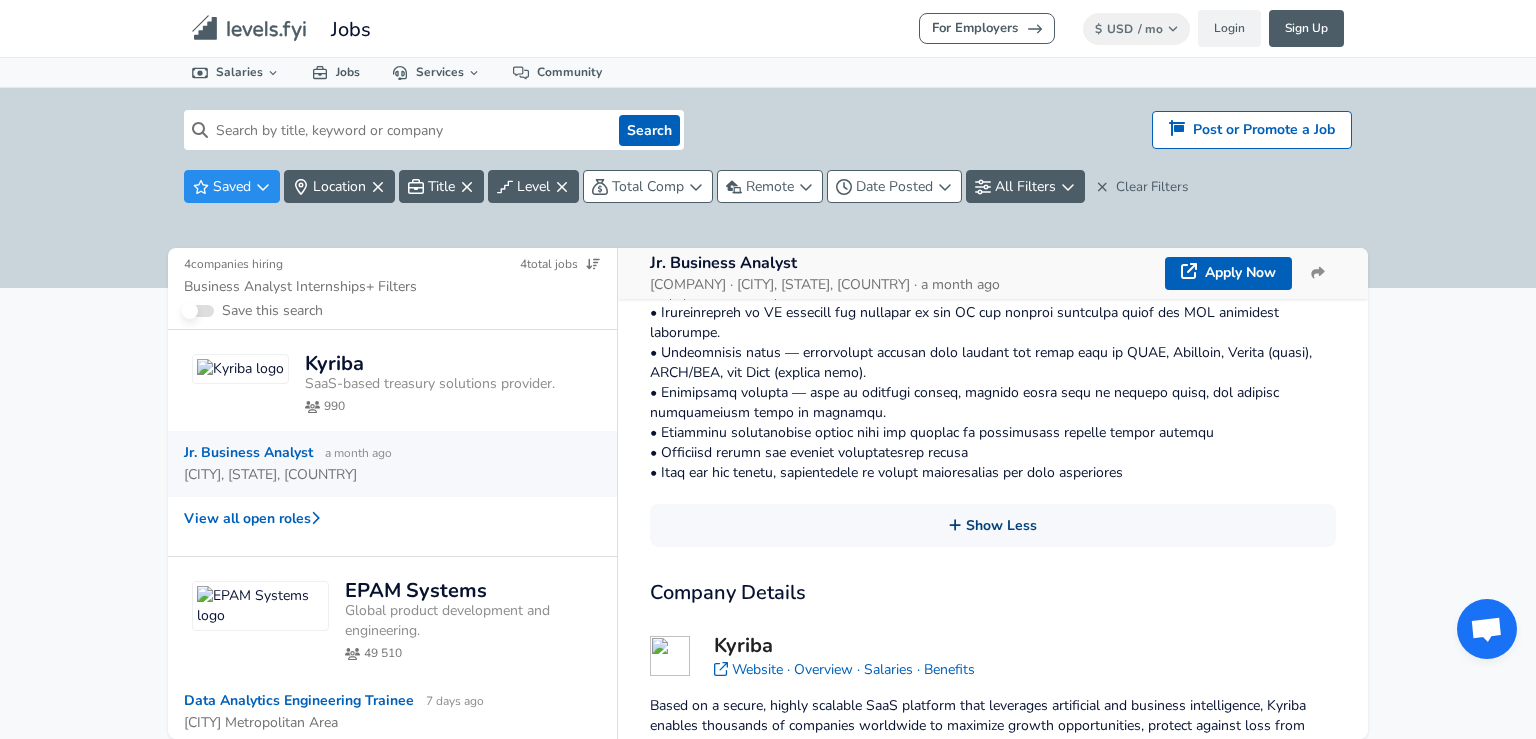 click on "Show Less" at bounding box center (993, 525) 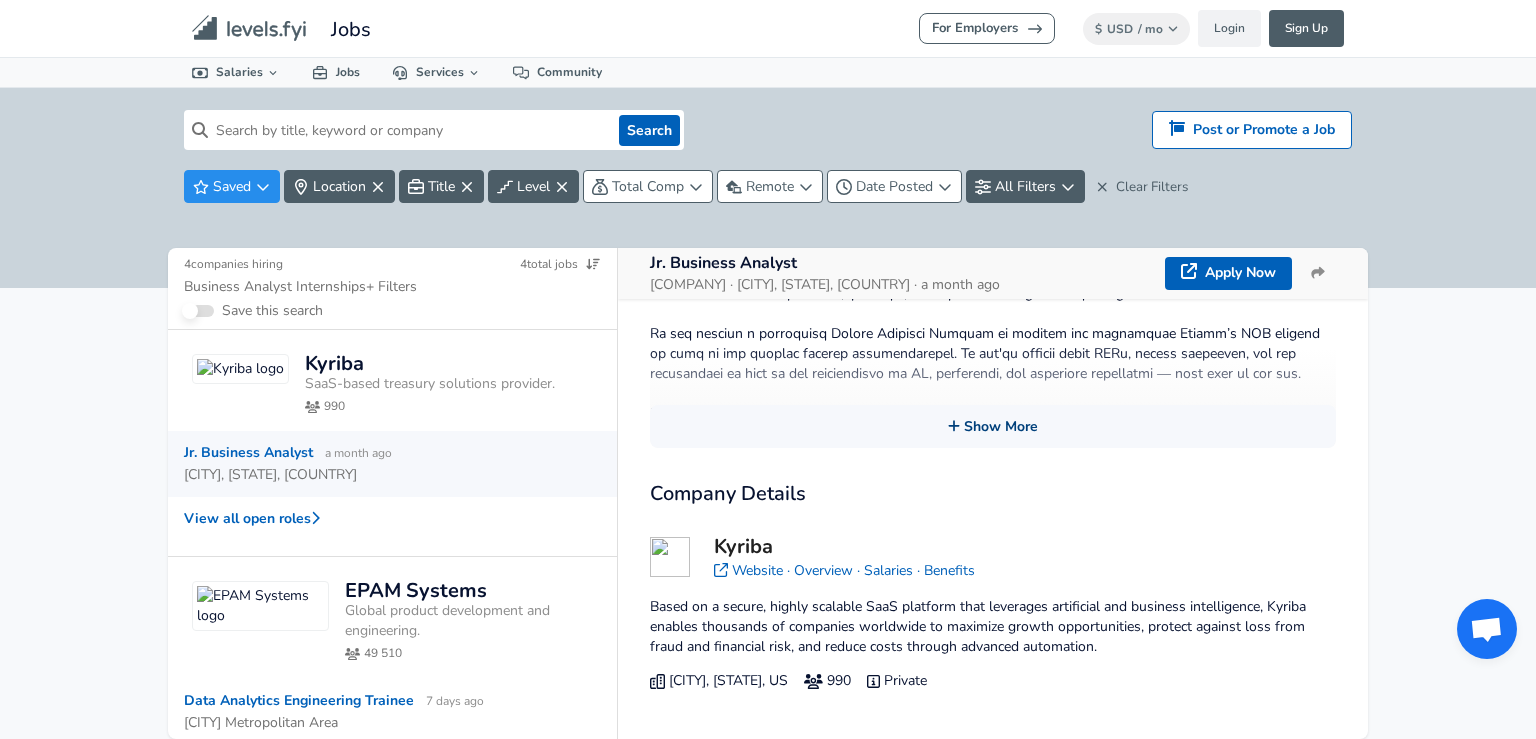 scroll, scrollTop: 567, scrollLeft: 0, axis: vertical 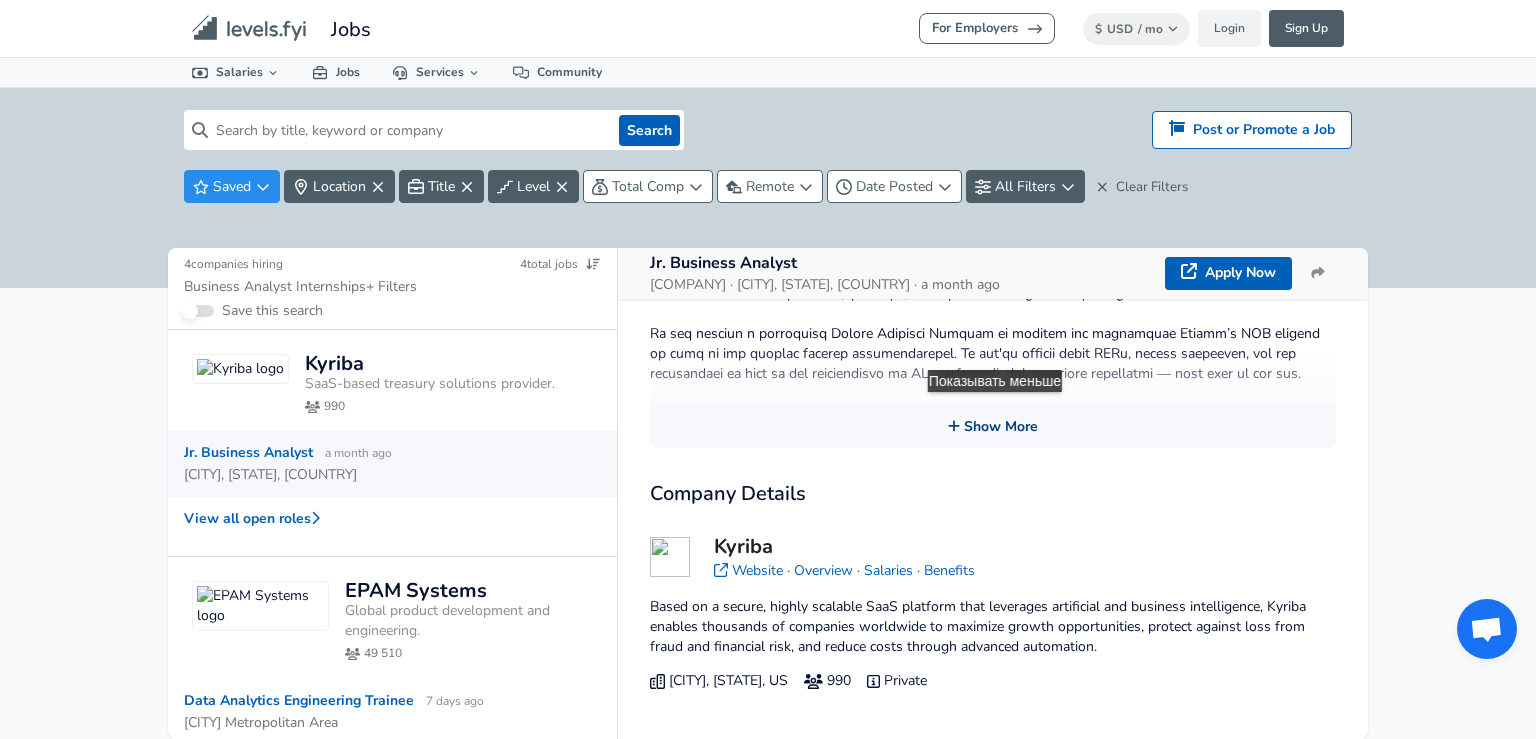 click on "Show More" at bounding box center [993, 426] 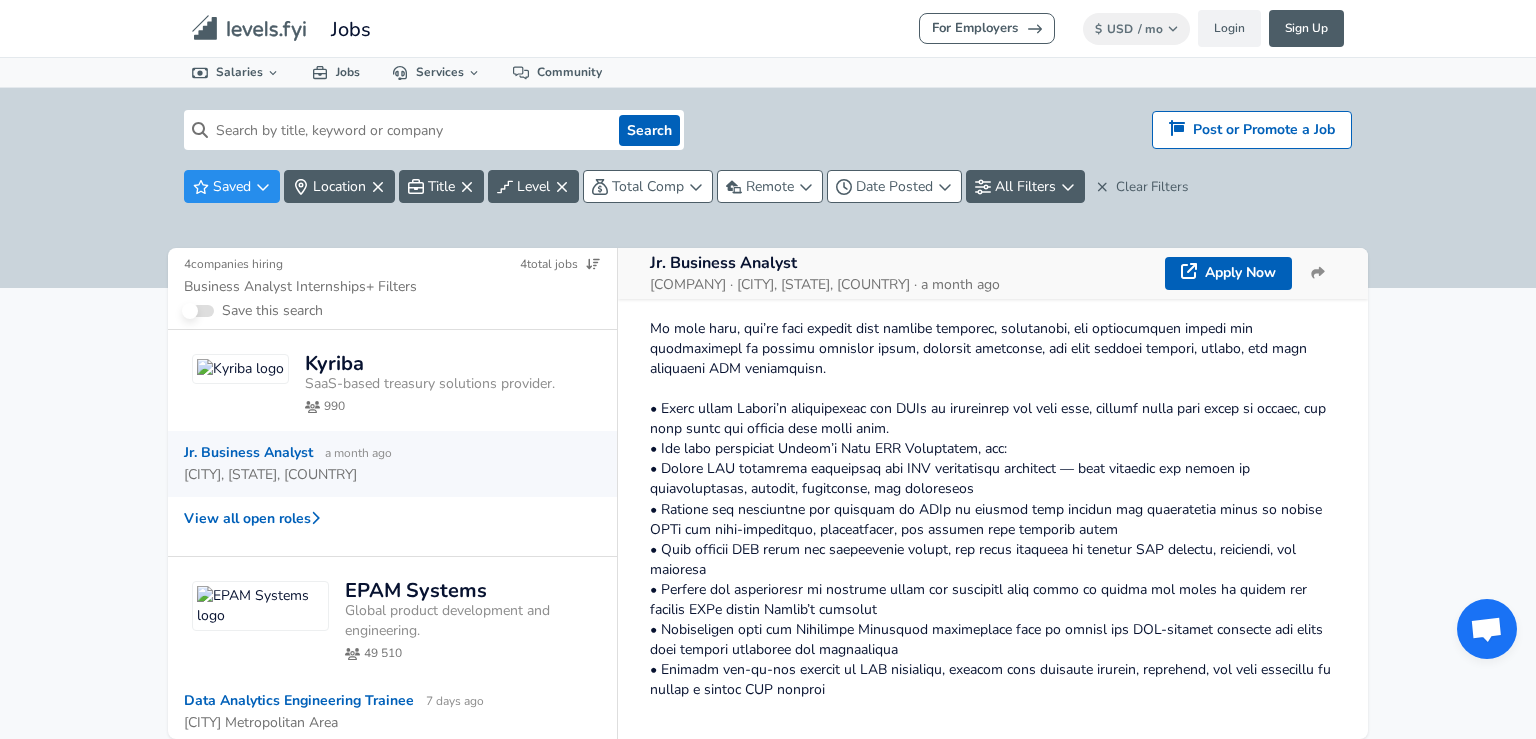 scroll, scrollTop: 1548, scrollLeft: 0, axis: vertical 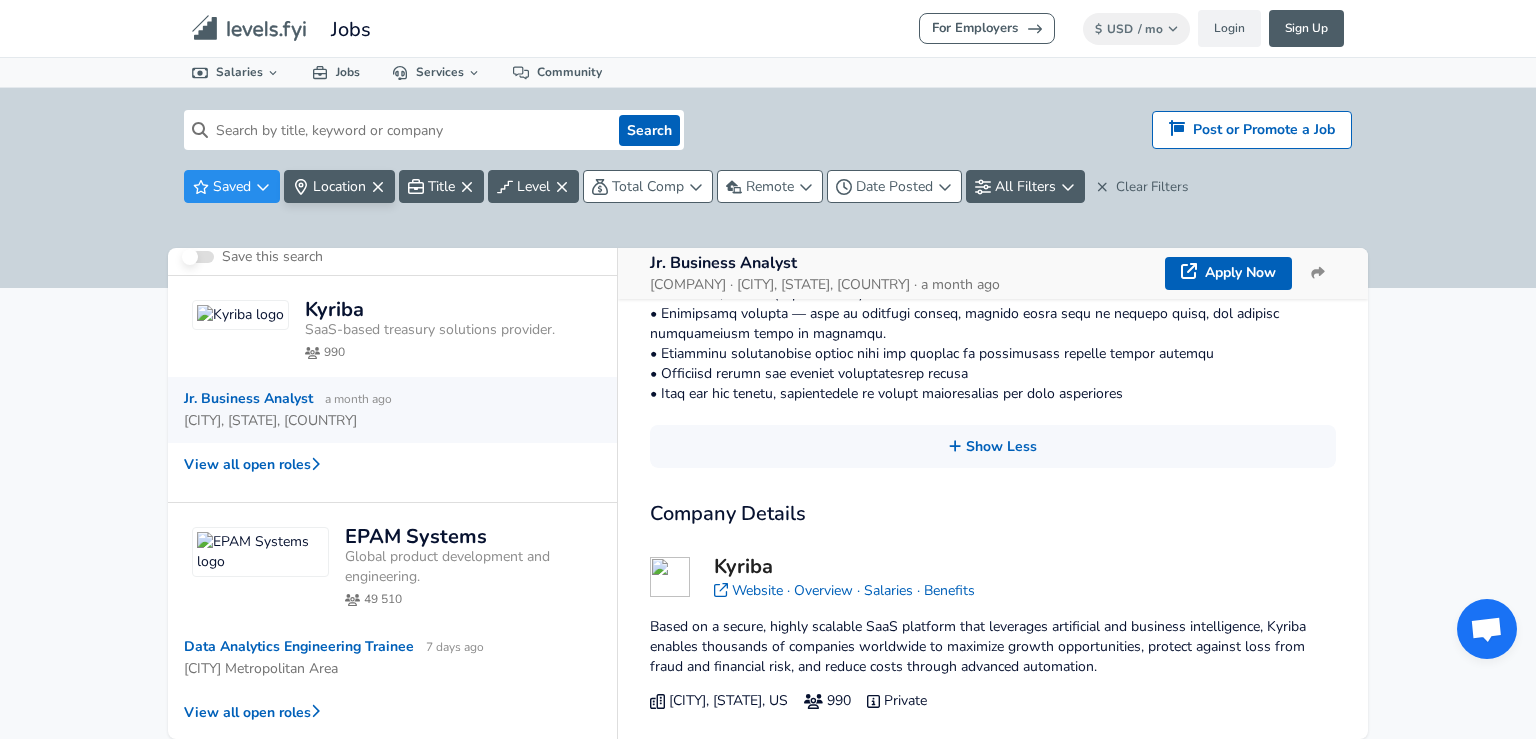 click on "Location" at bounding box center (339, 186) 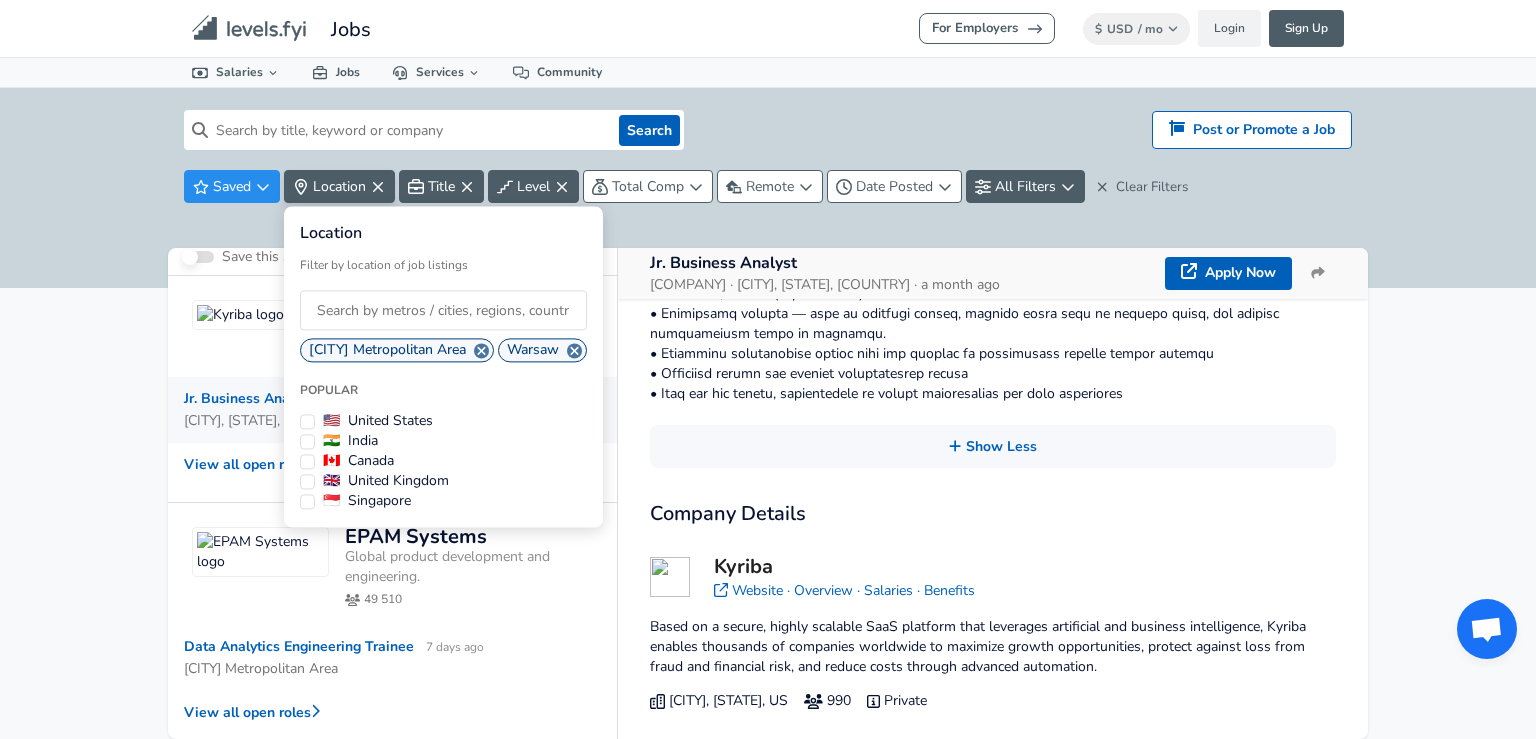 click on "For Employers $ USD / mo Change Login Sign Up All Data By Location By Company By Title Salary Calculator Chart Visualizations Verified Salaries Internships Negotiation Support Compare Benefits Who's Hiring 2024 Pay Report Top Paying Companies Integrate Blog Press Jobs Levels FYI Logo Salaries 📂 All Data 🌎 By Location 🏢 By Company 🖋 By Title 🏭️ By Industry 📍 Salary Heatmap 📈 Chart Visualizations 🔥 Real-time Percentiles 🎓 Internships ❣️ Compare Benefits 🎬 2024 Pay Report 🏆 Top Paying Companies 💸 Calculate Meeting Cost #️⃣ Salary Calculator Contribute Add Salary Add Company Benefits Add Level Mapping Jobs Services Candidate Services 💵 Negotiation Coaching 📄 Resume Review 🎁 Gift a Resume Review For Employers Interactive Offers Real-time Percentiles 🔥 Compensation Benchmarking For Academic Research Compensation Dataset Community Search Hiring? Post or Promote a job Post or Promote a Job Saved Location Title Level 4 4" at bounding box center (768, 369) 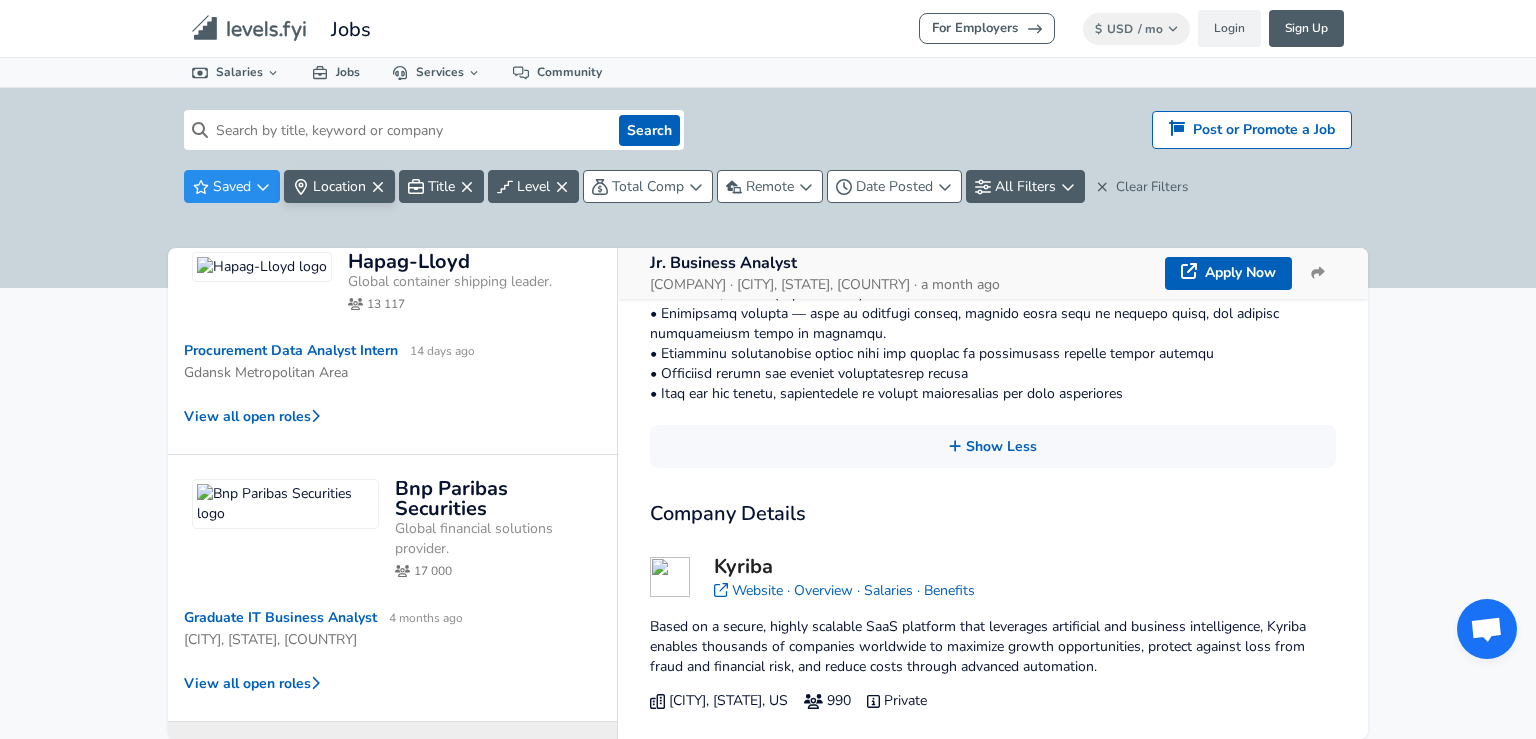 scroll, scrollTop: 0, scrollLeft: 0, axis: both 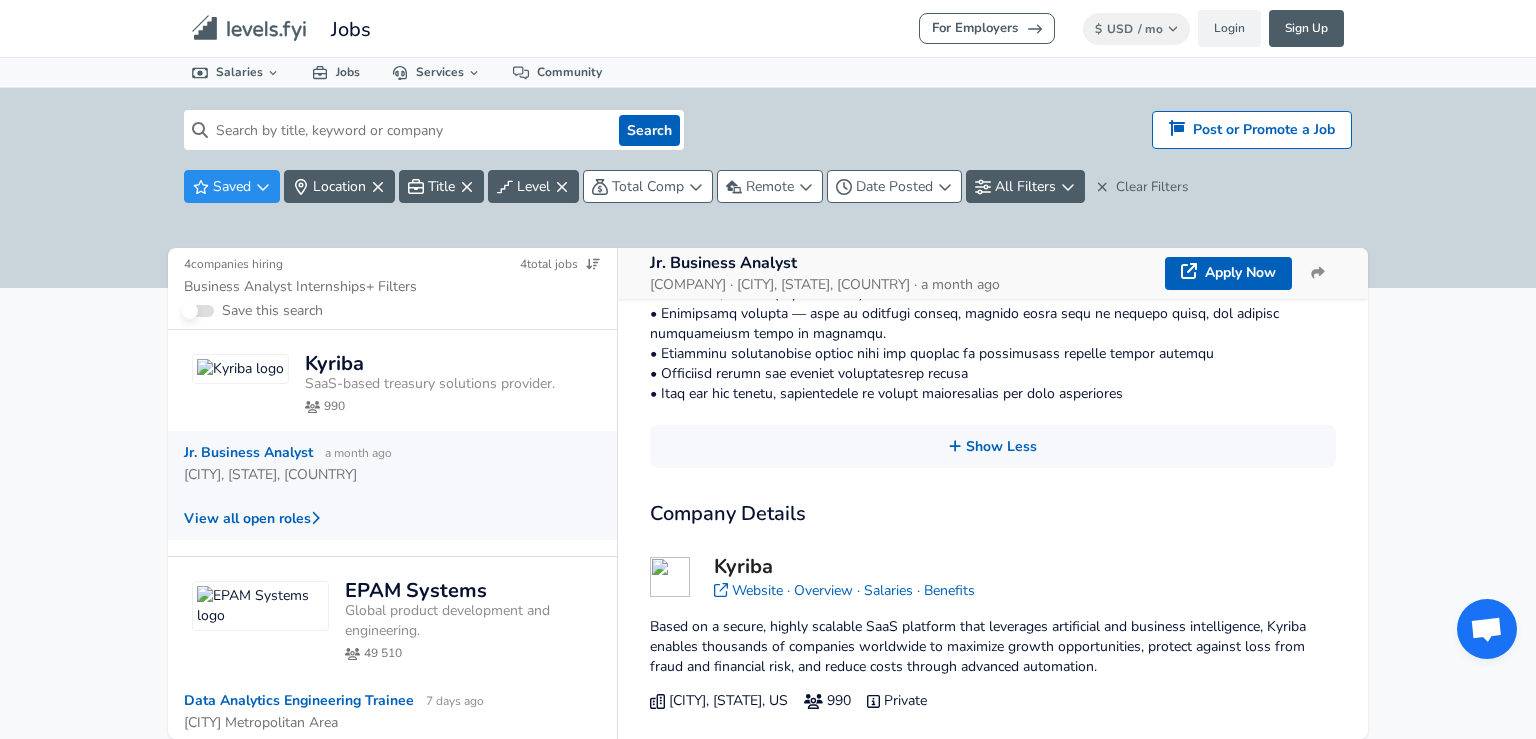 click on "View all open roles" at bounding box center [392, 518] 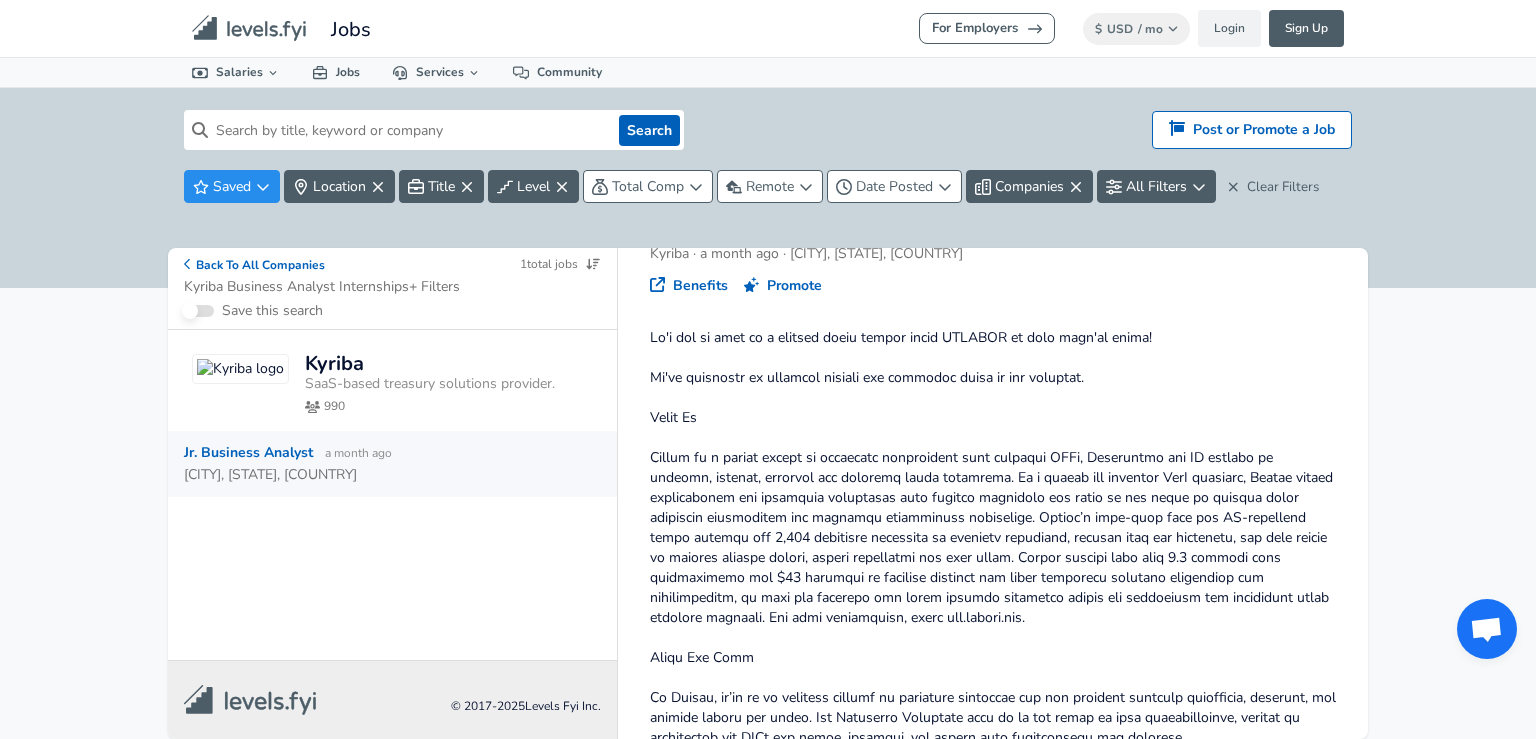 scroll, scrollTop: 0, scrollLeft: 0, axis: both 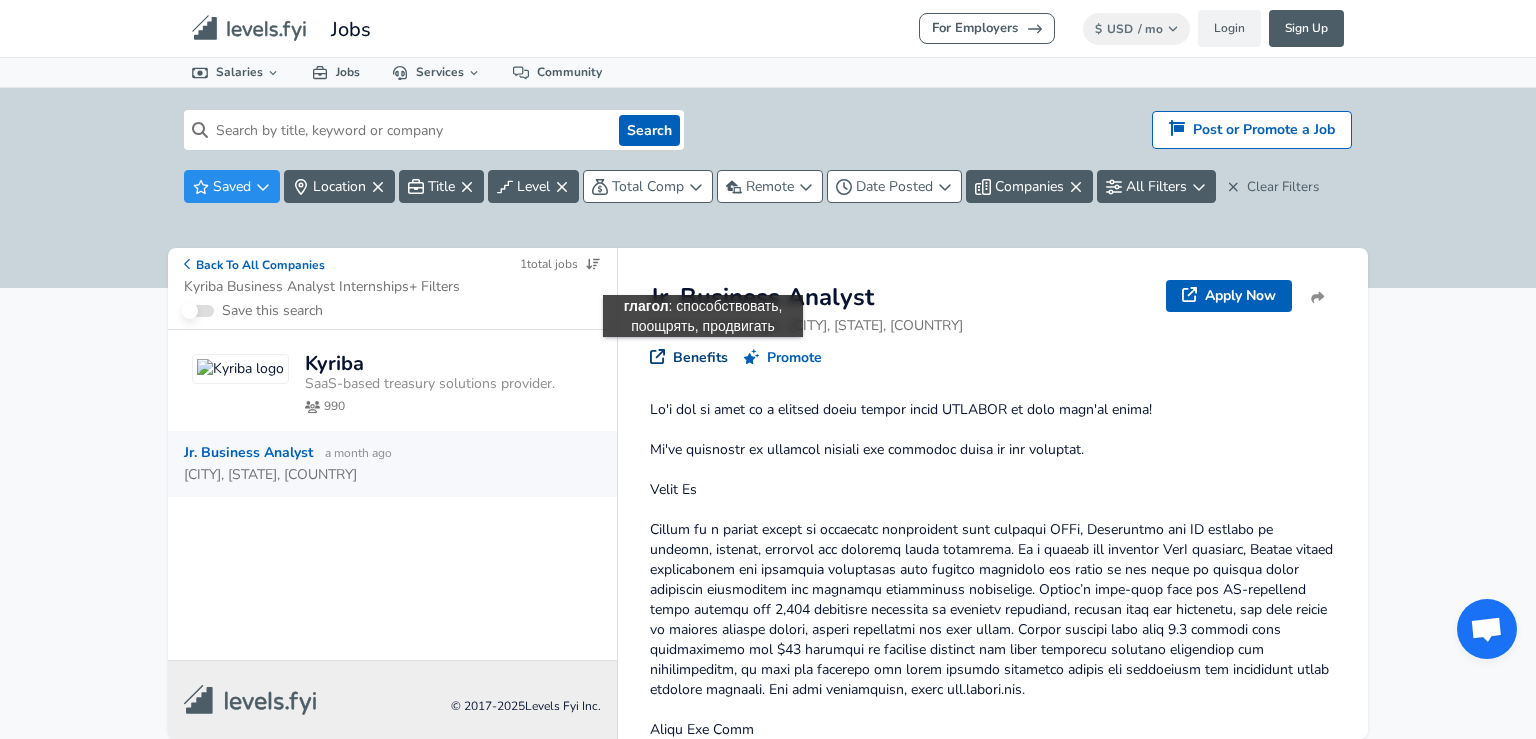 click on "Benefits" at bounding box center [689, 358] 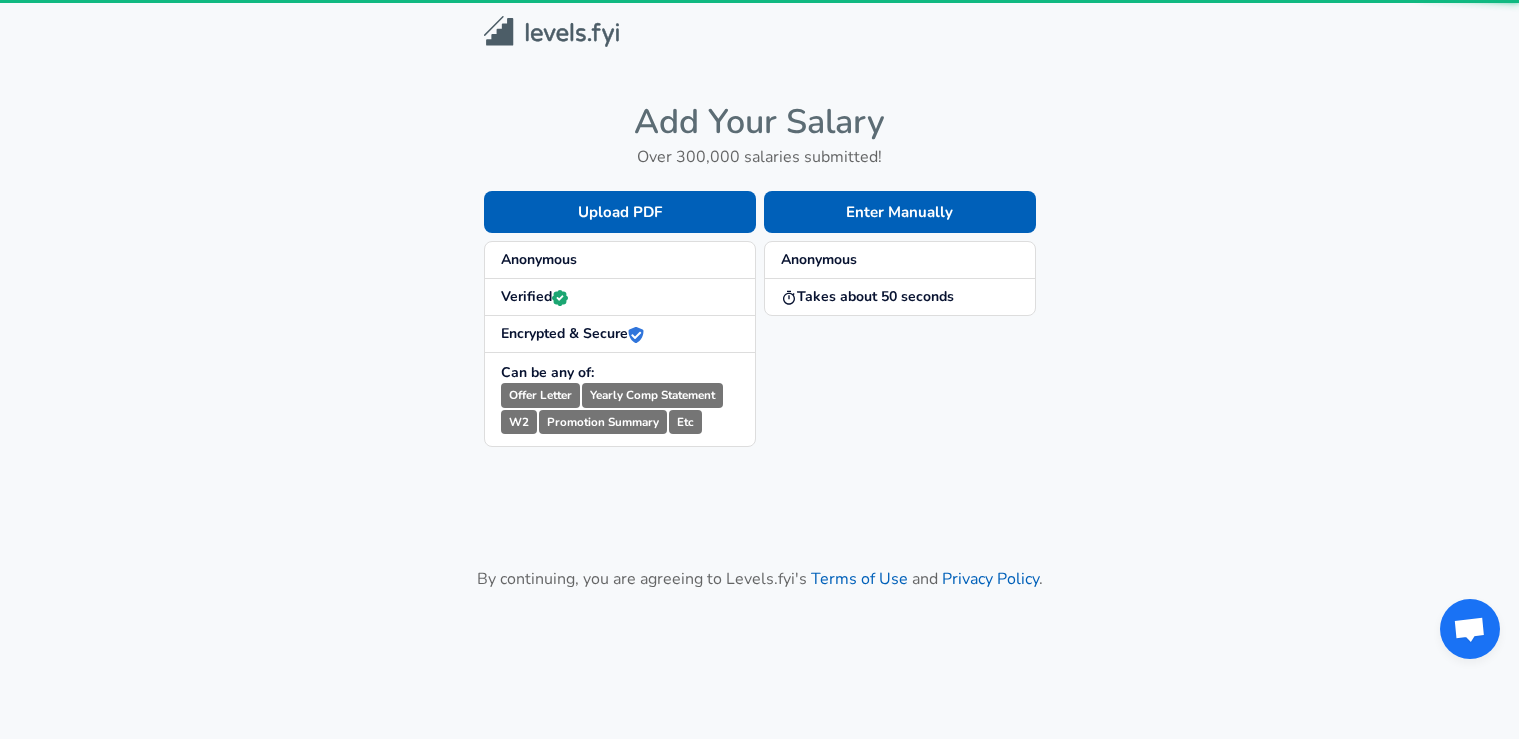 scroll, scrollTop: 0, scrollLeft: 0, axis: both 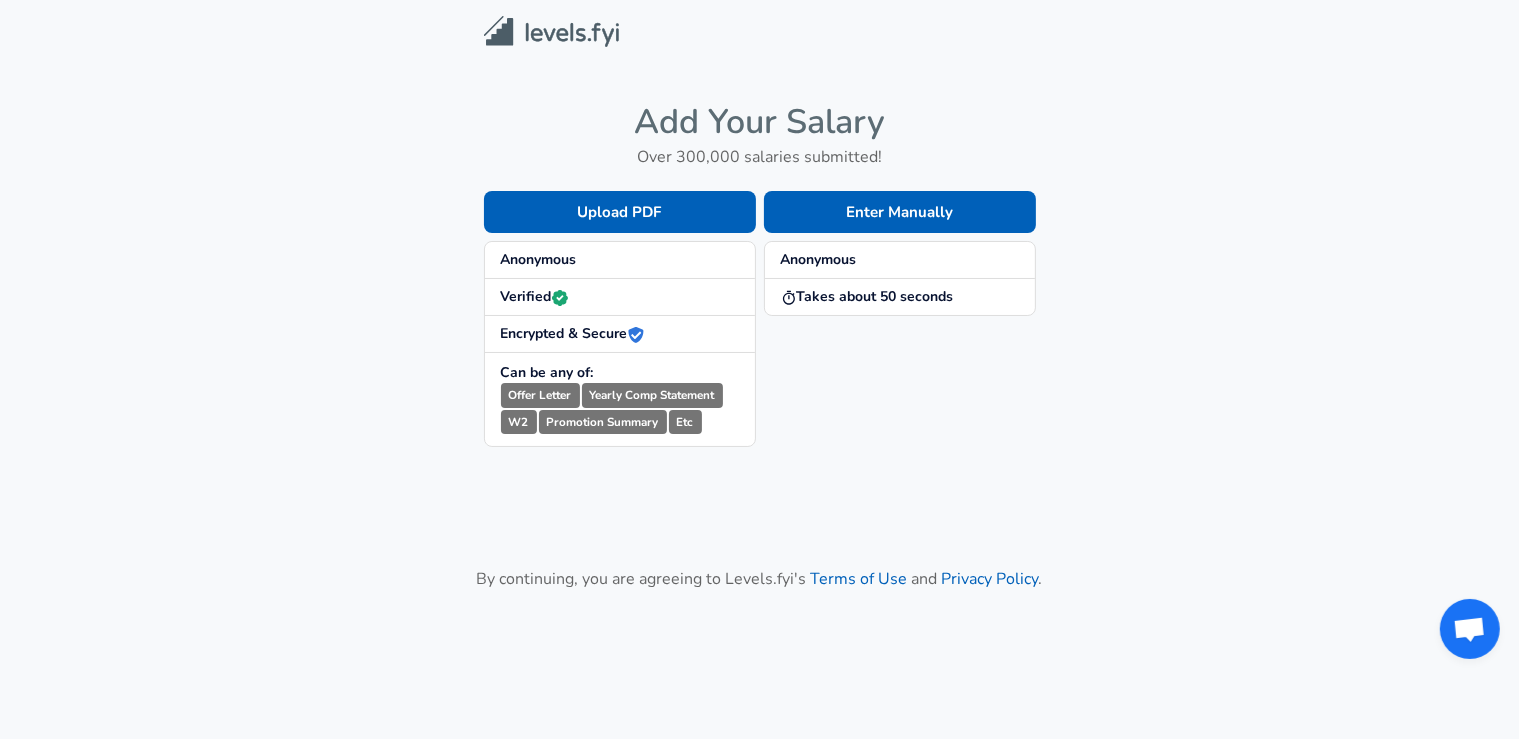 click on "Anonymous" at bounding box center [900, 260] 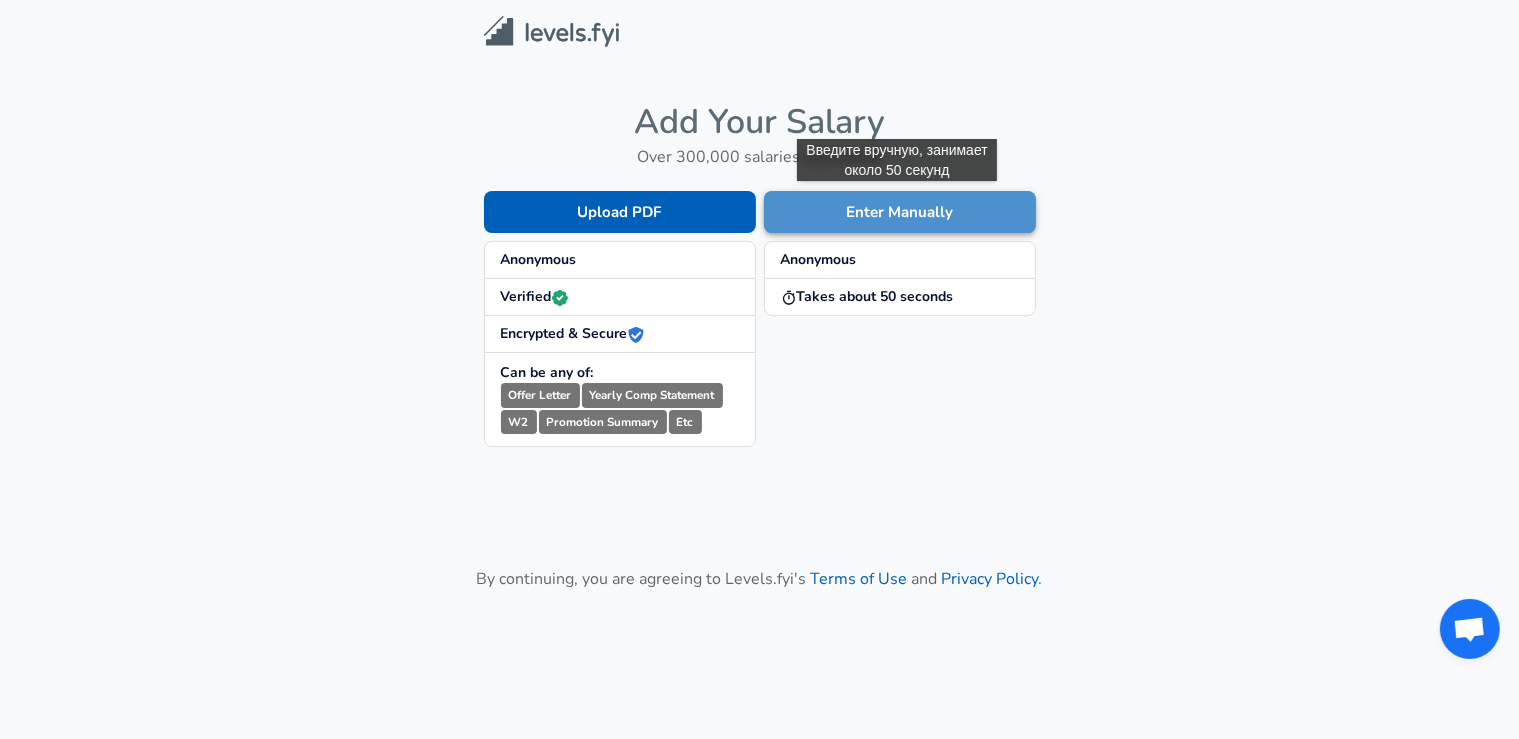 click on "Enter Manually" at bounding box center (900, 212) 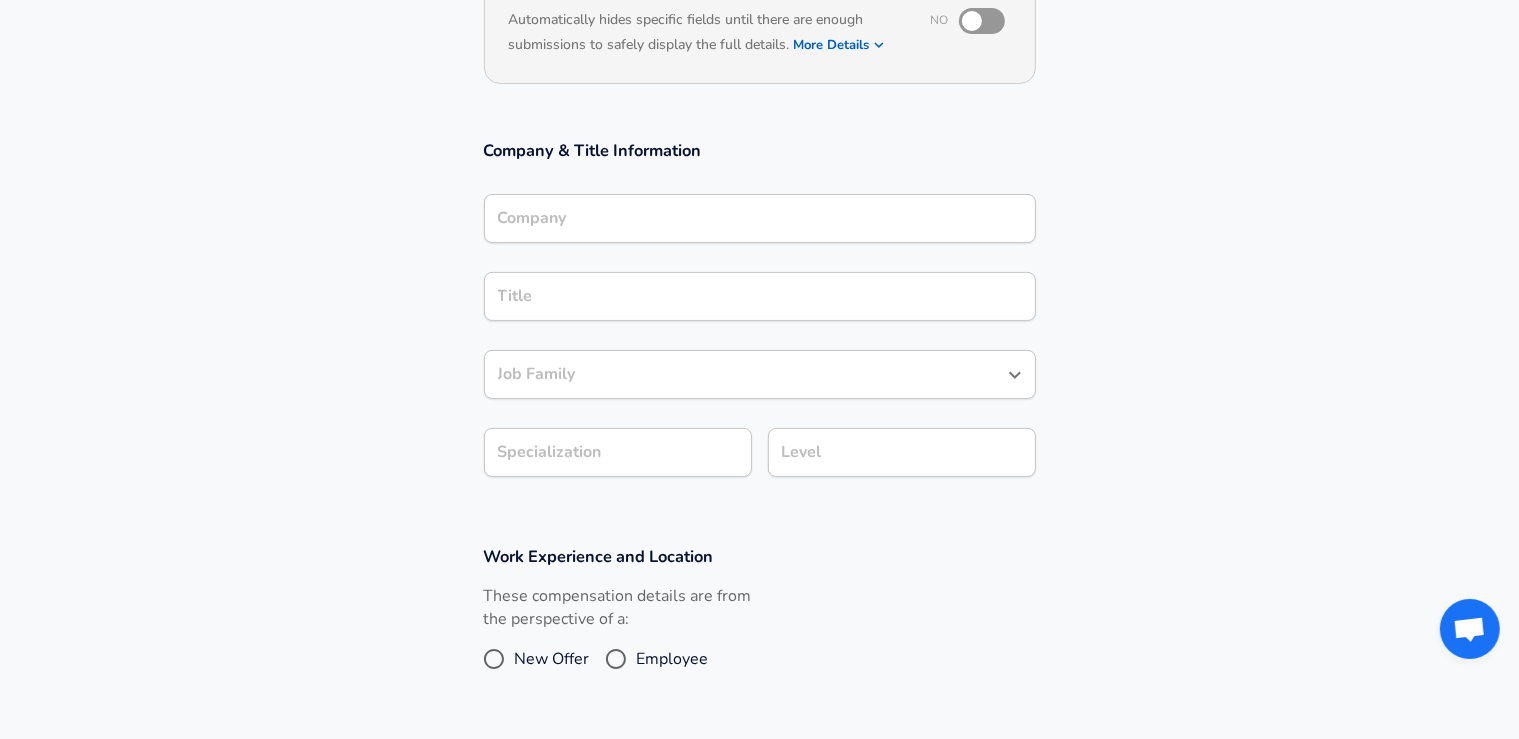 scroll, scrollTop: 0, scrollLeft: 0, axis: both 